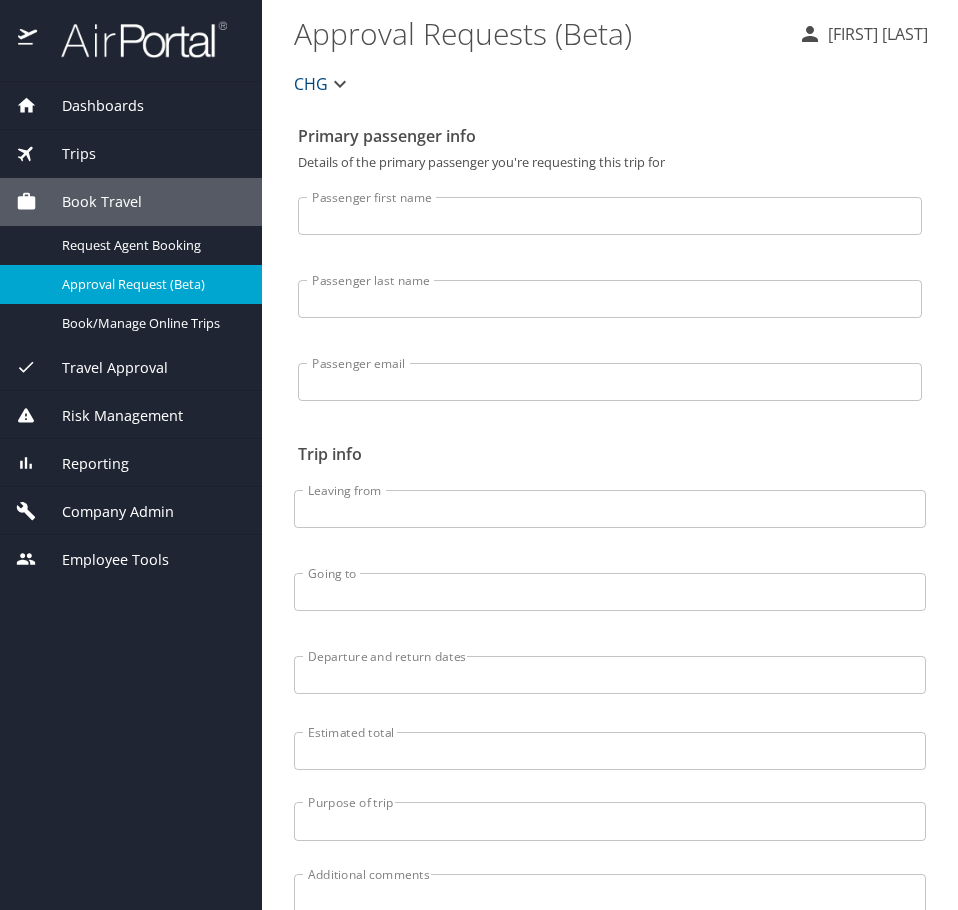 scroll, scrollTop: 0, scrollLeft: 0, axis: both 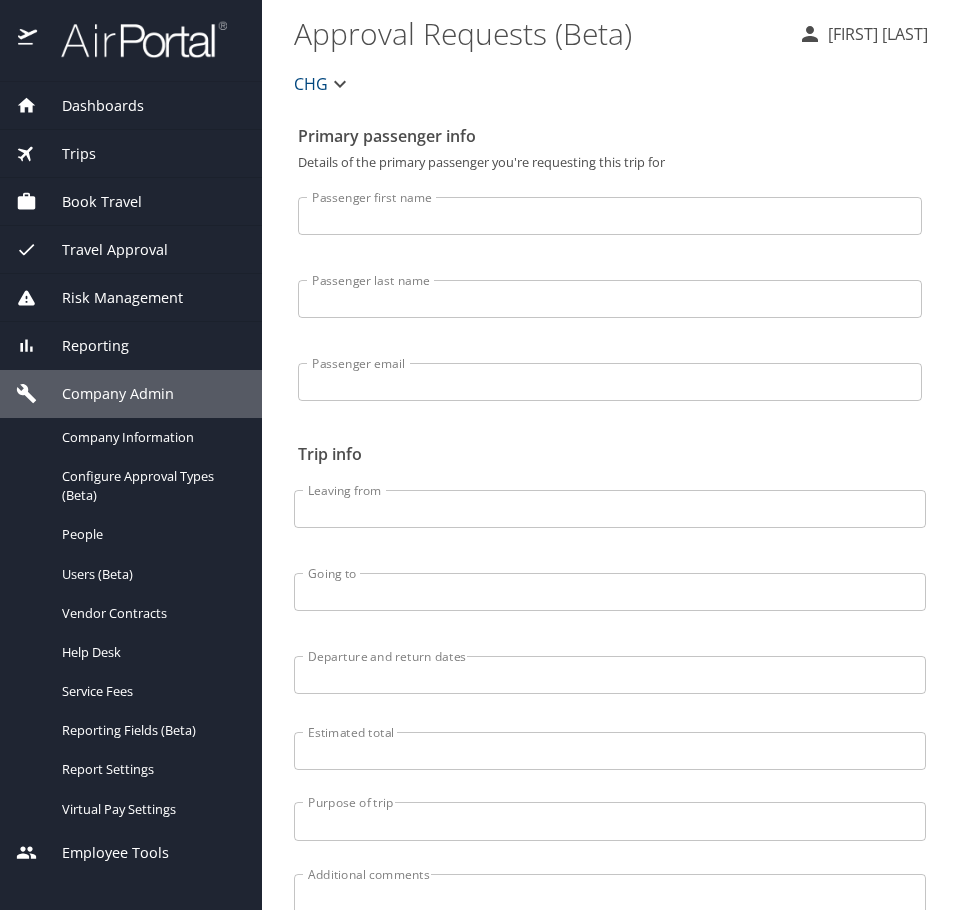 click on "Reporting" at bounding box center (131, 346) 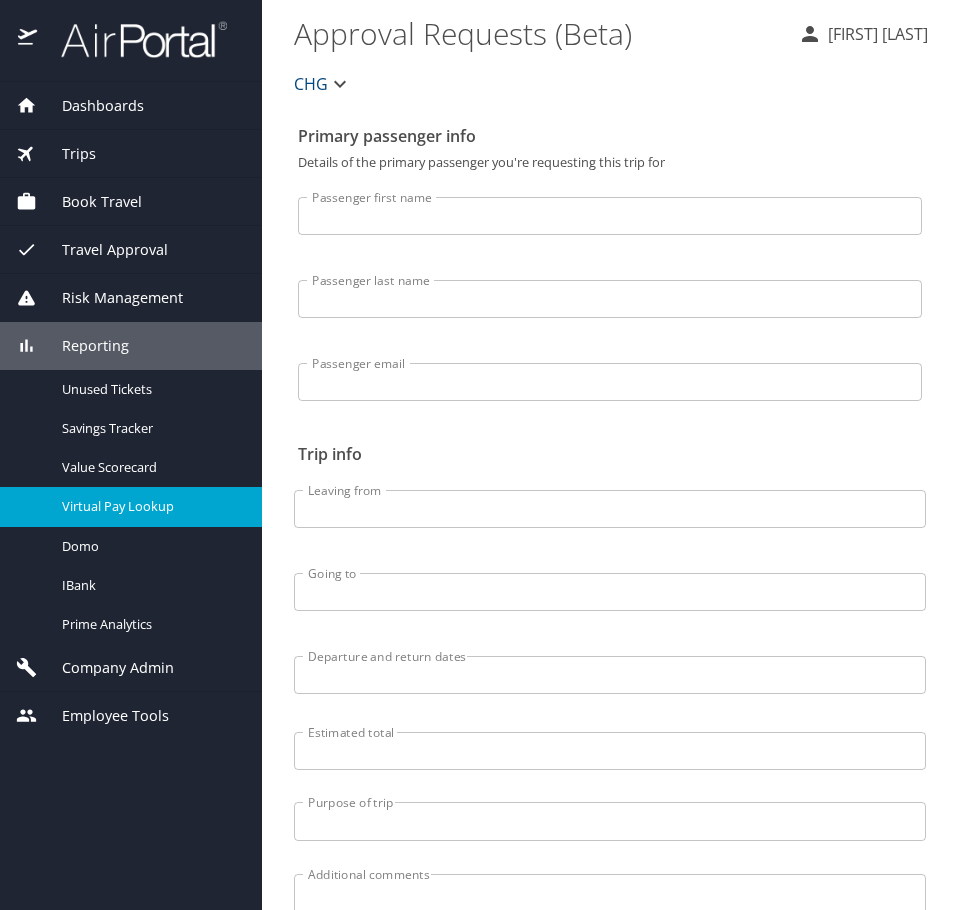 click on "Virtual Pay Lookup" at bounding box center [131, 506] 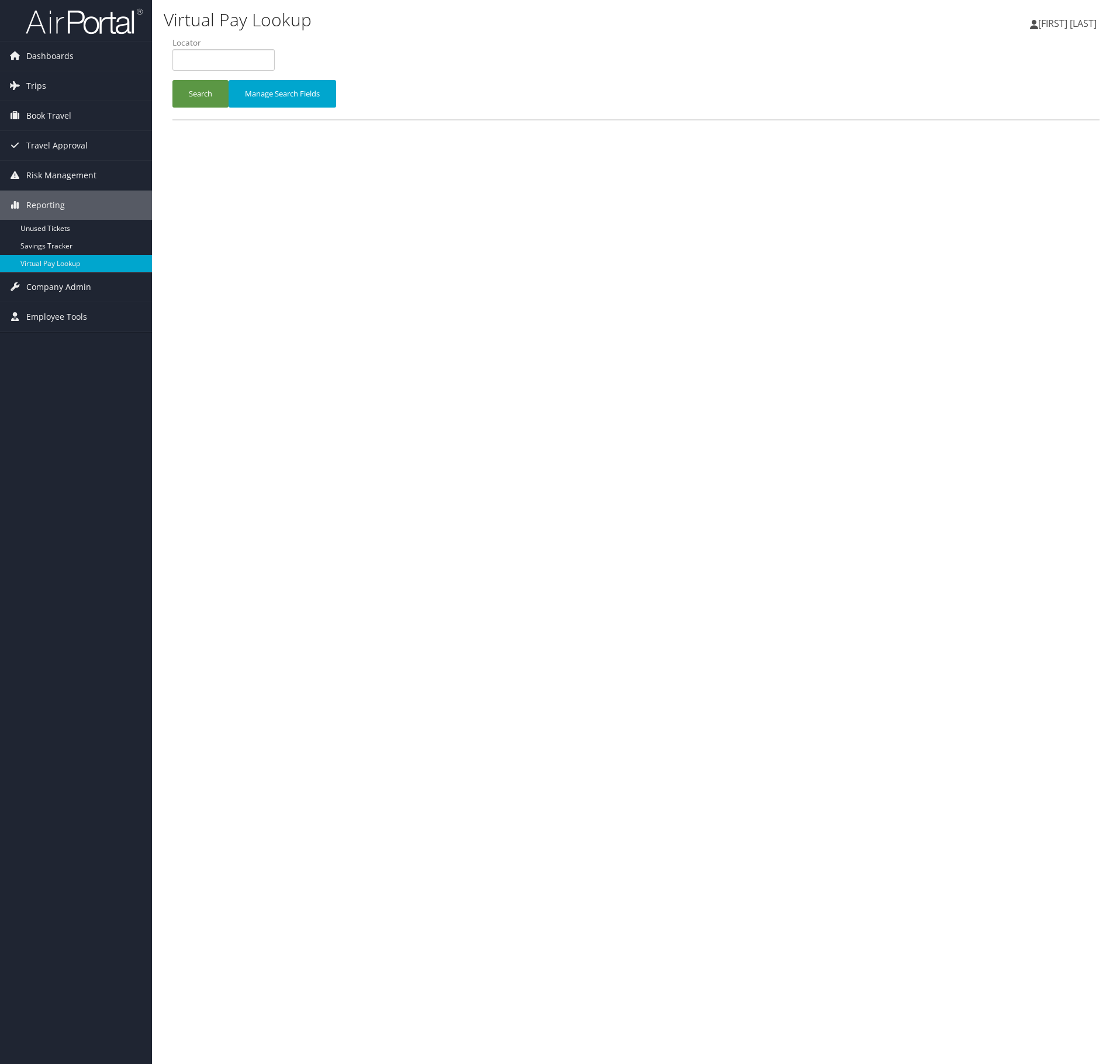 scroll, scrollTop: 0, scrollLeft: 0, axis: both 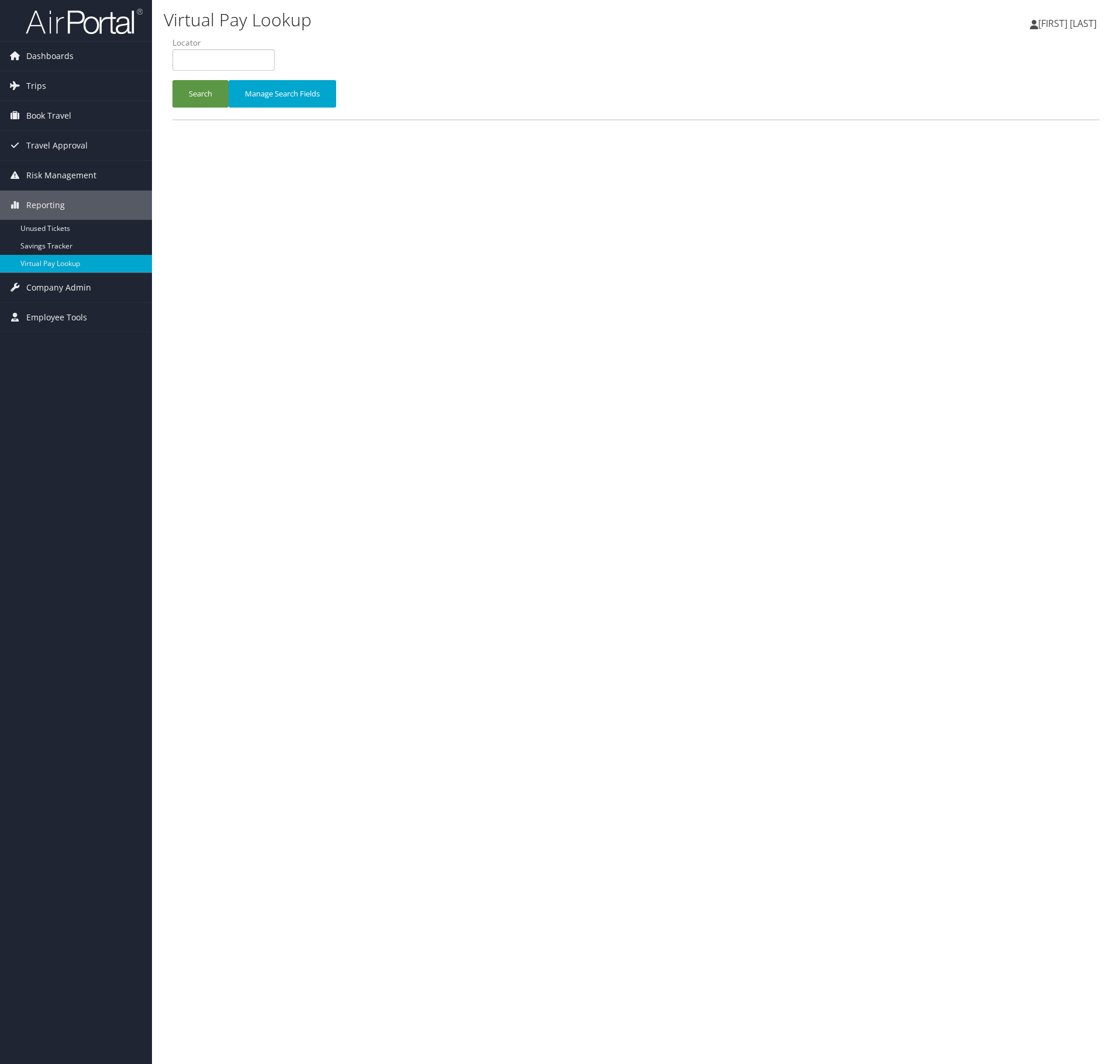 click on "Locator" at bounding box center (228, 58) 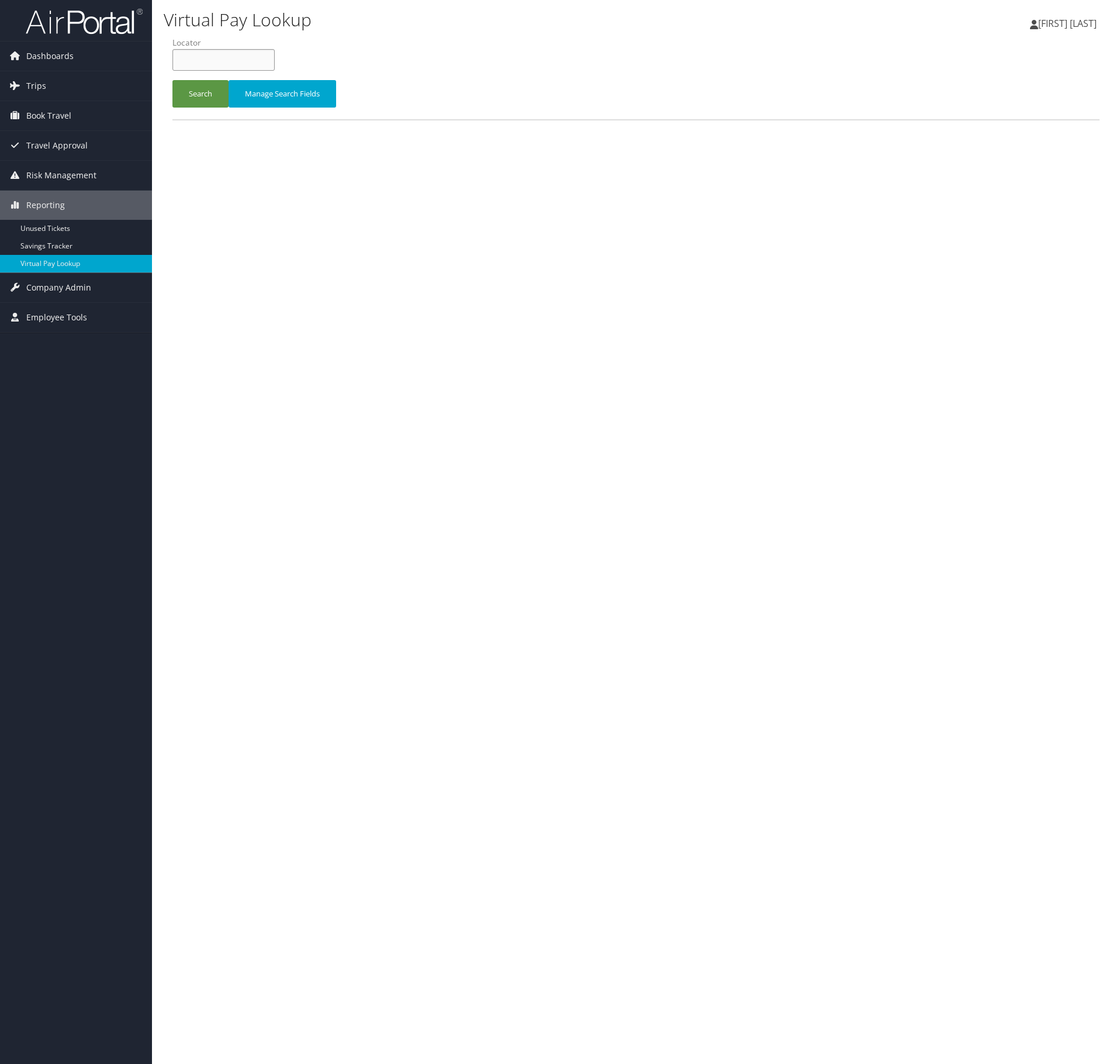 click at bounding box center [223, 60] 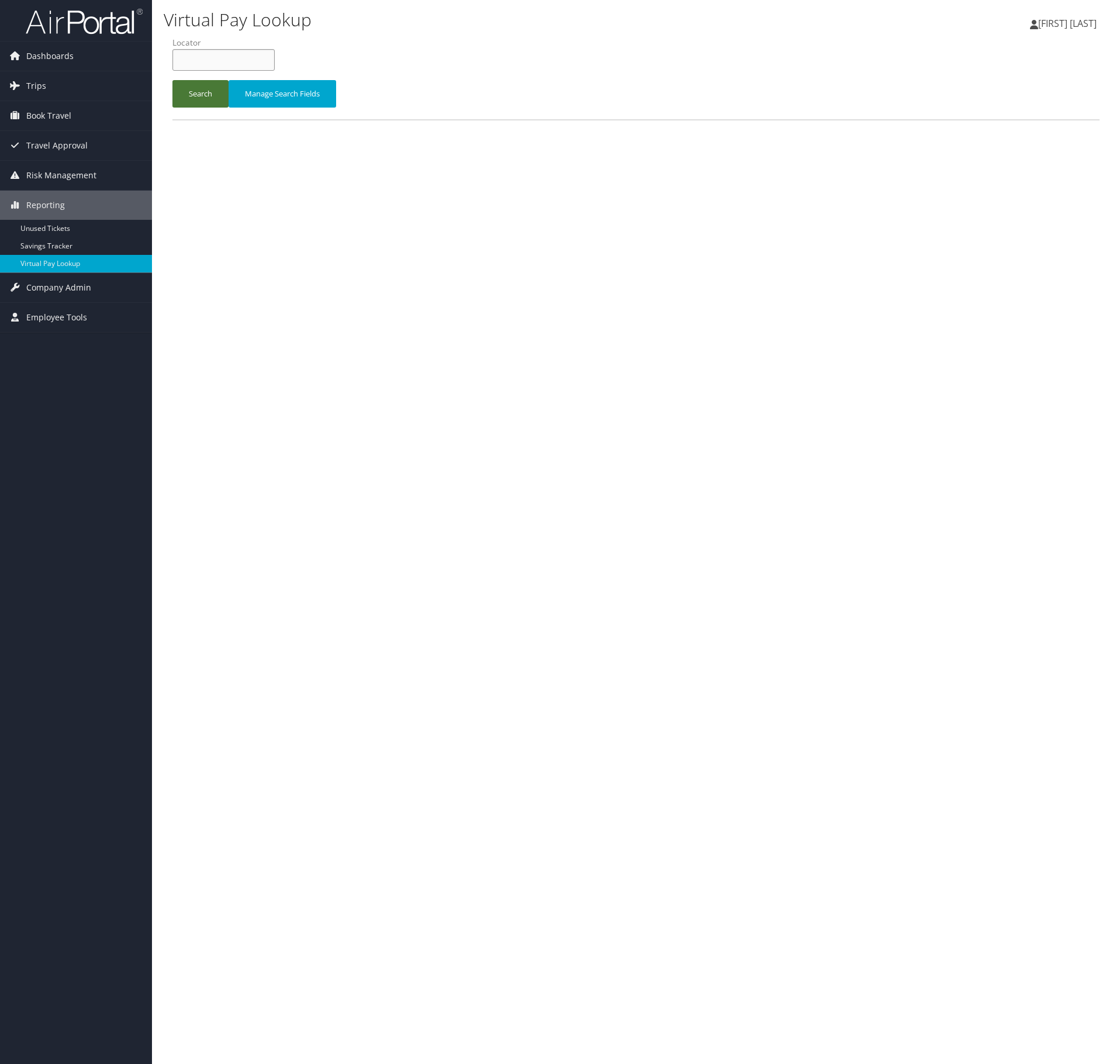 paste on "ODMVYC" 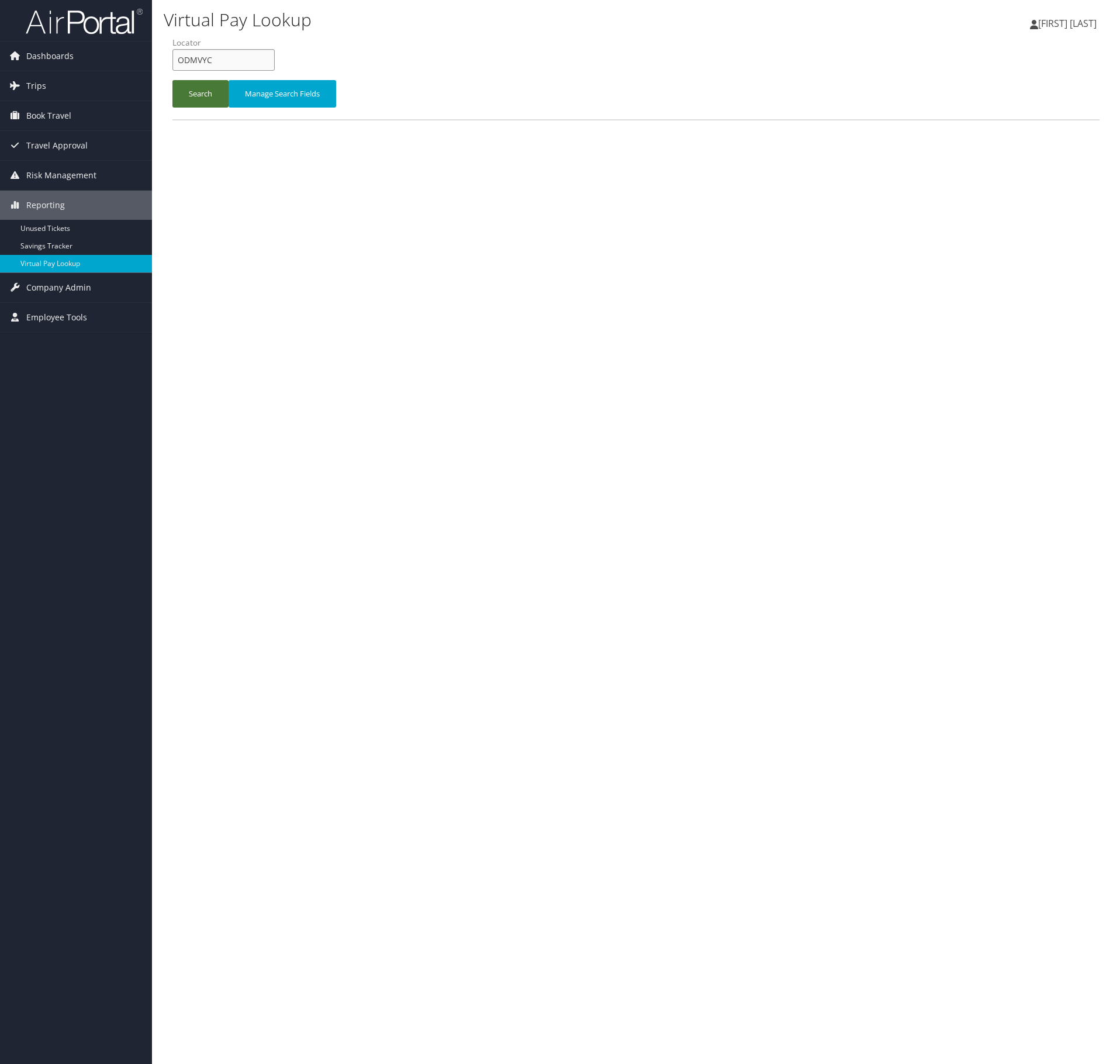type on "ODMVYC" 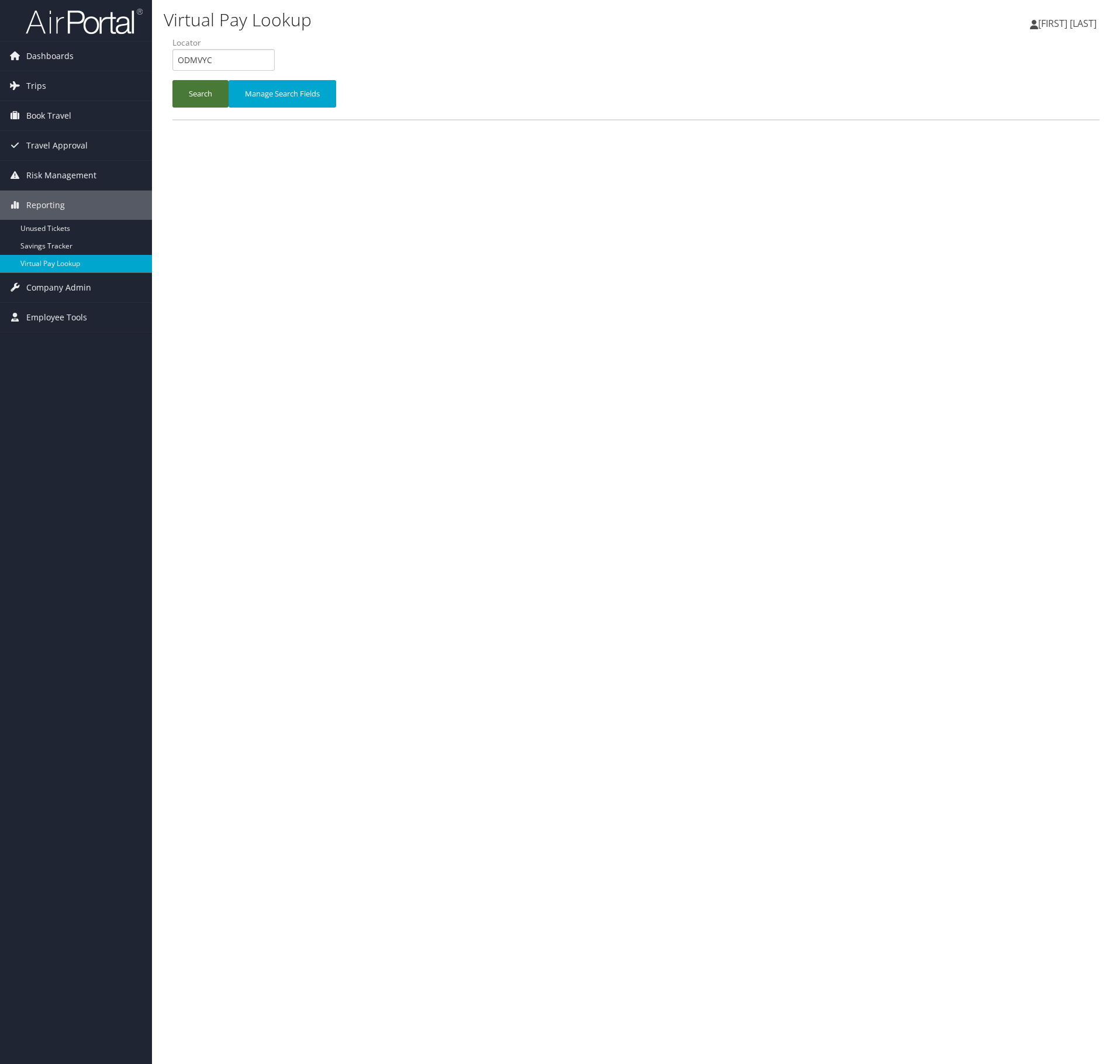 click on "Search" at bounding box center [201, 94] 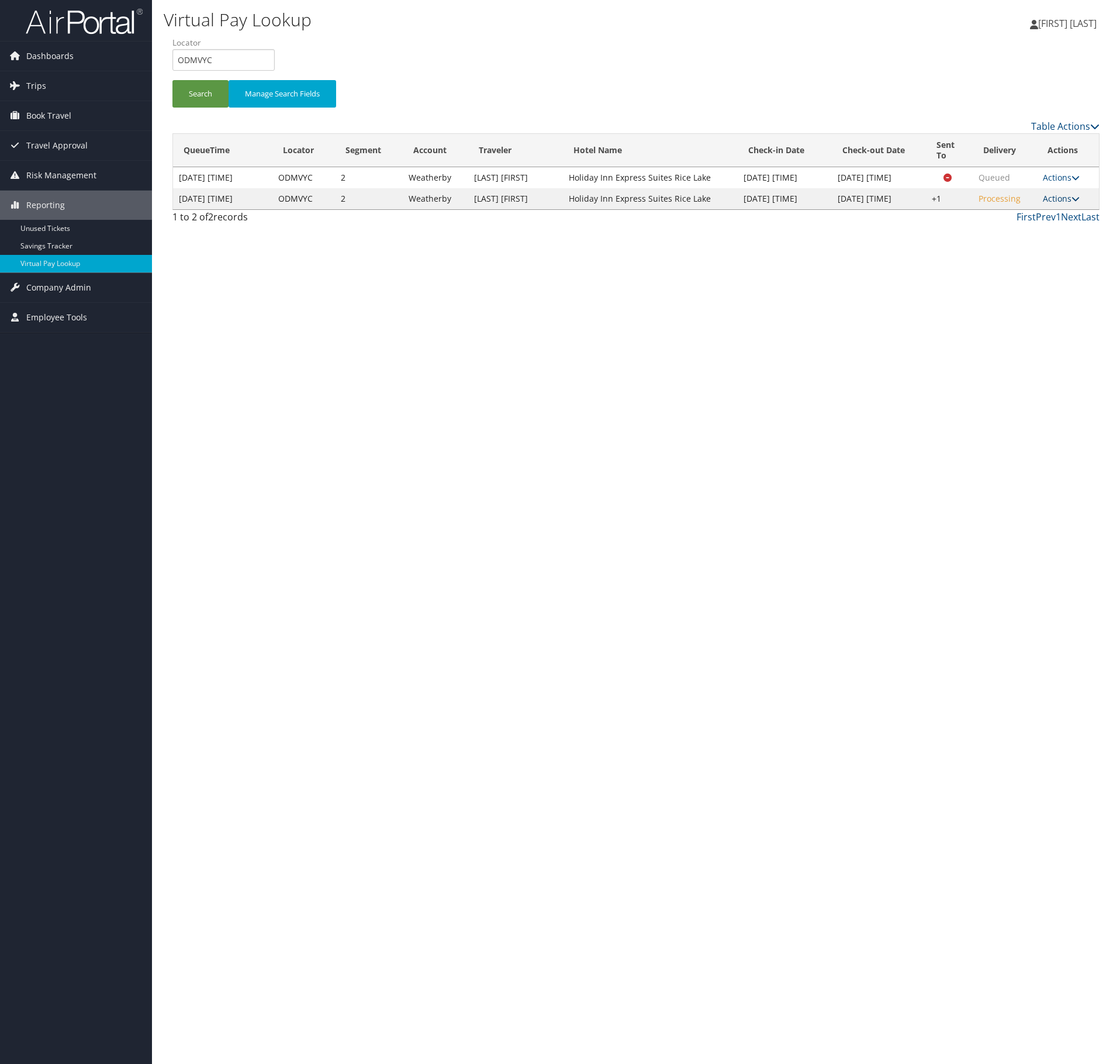 click on "Actions" at bounding box center [1061, 198] 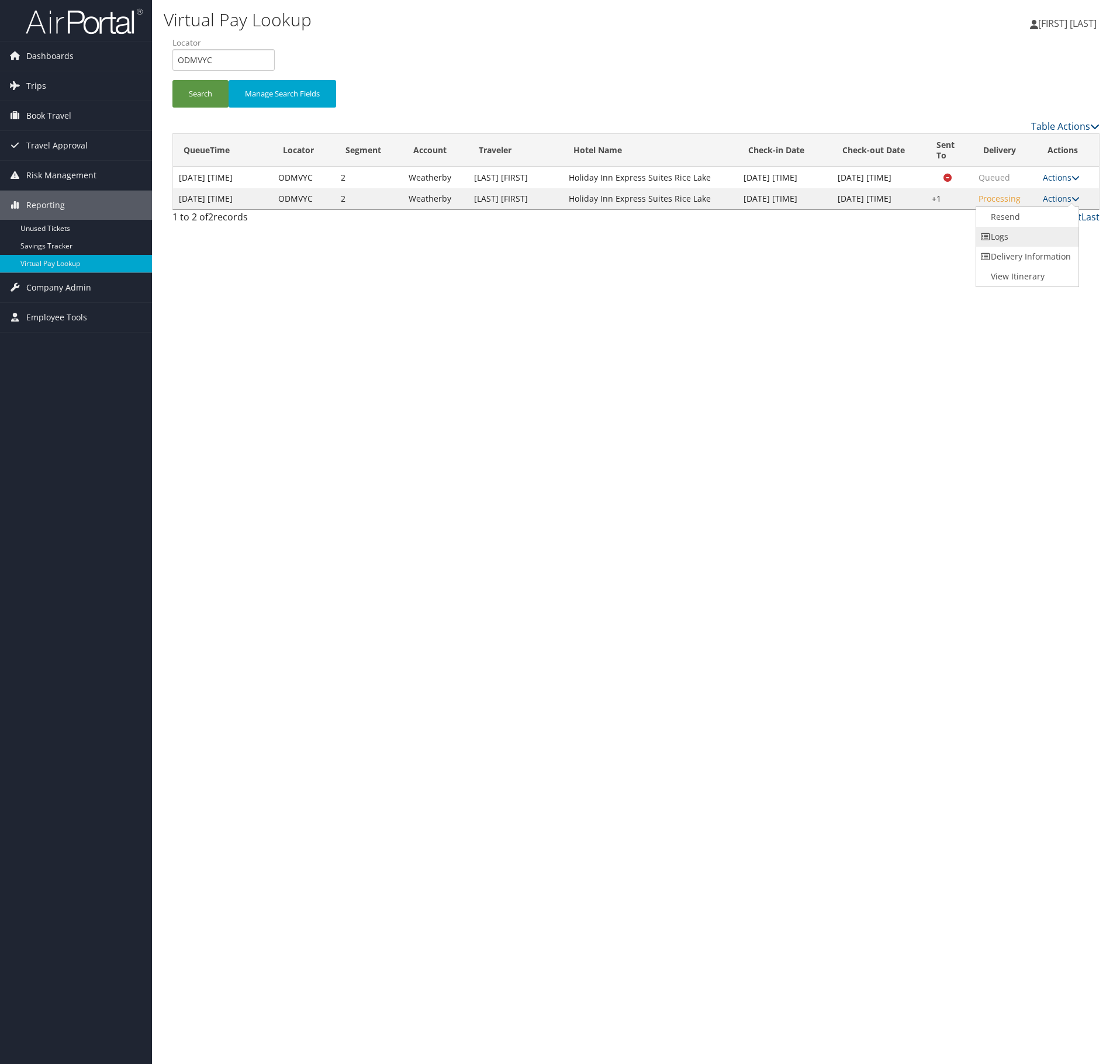 click on "Logs" at bounding box center [1026, 237] 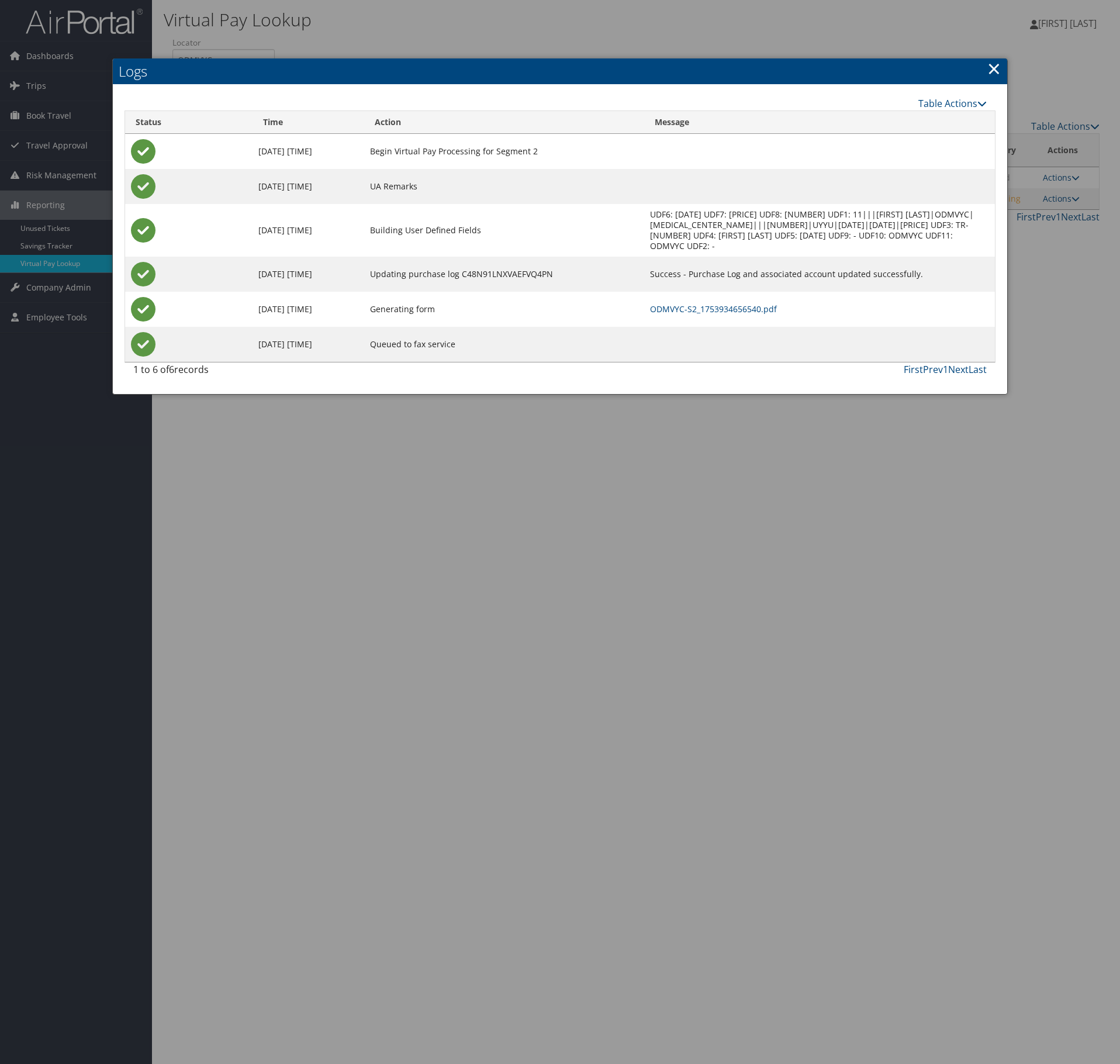 click on "ODMVYC-S2_1753934656540.pdf" at bounding box center (820, 309) 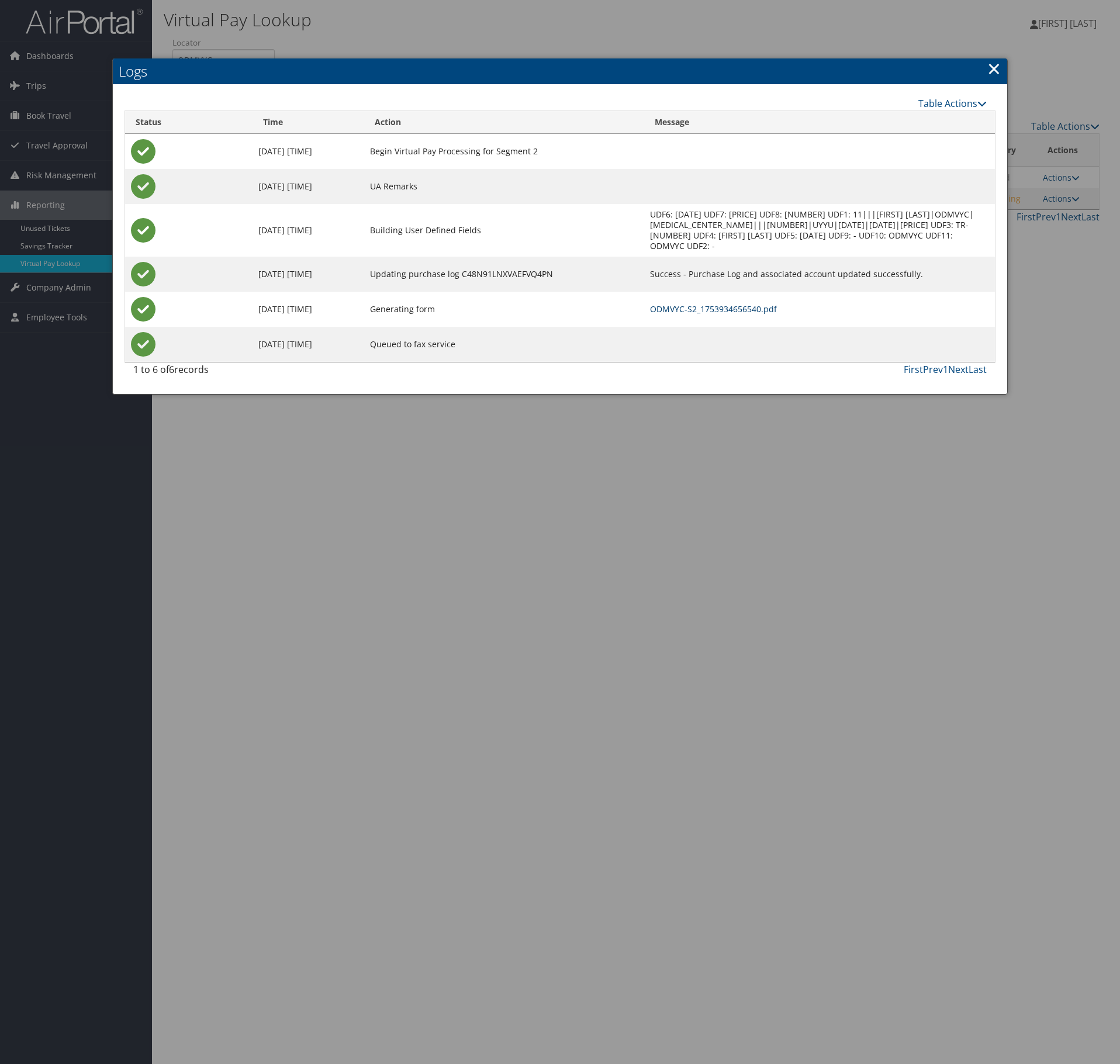 click on "ODMVYC-S2_1753934656540.pdf" at bounding box center [713, 309] 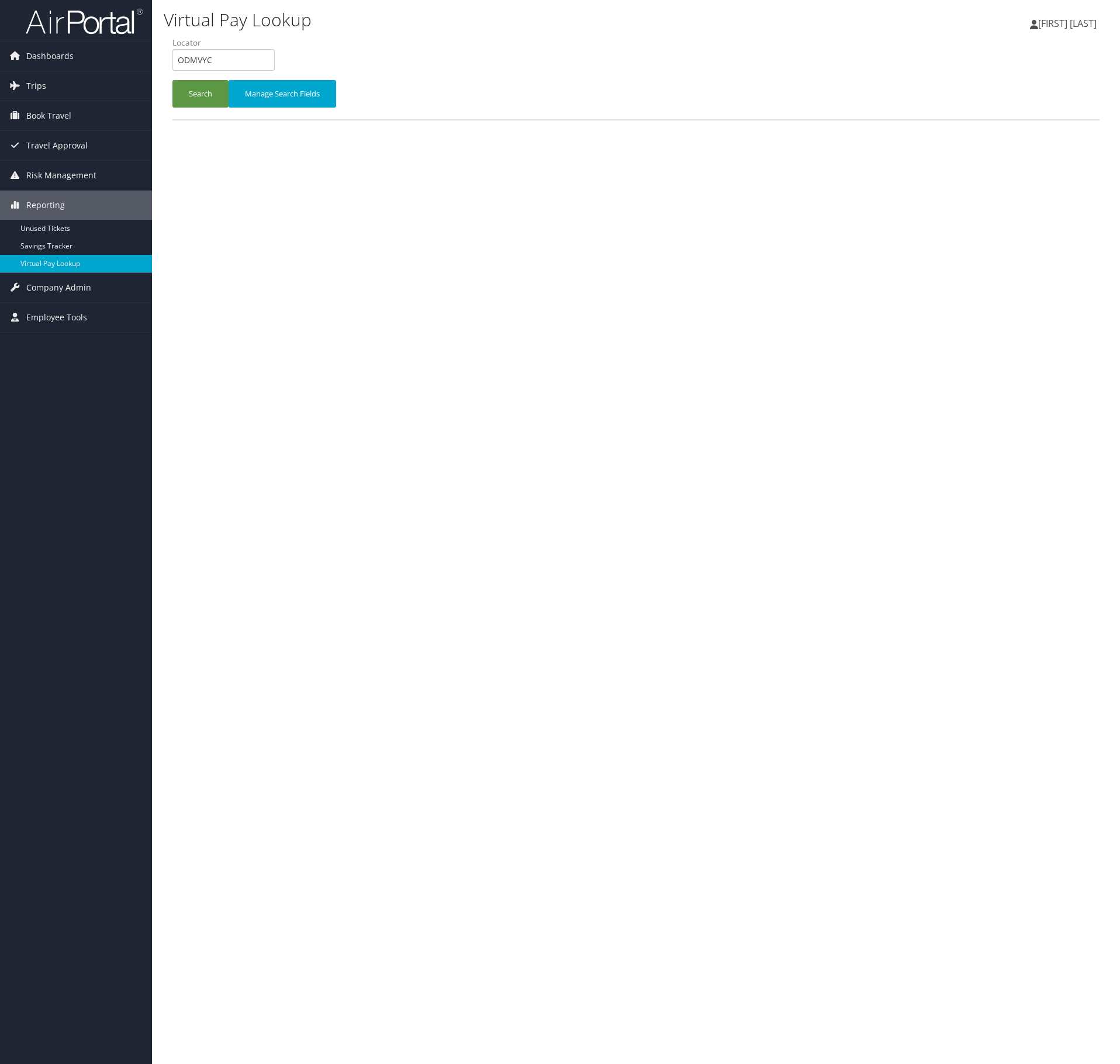 scroll, scrollTop: 0, scrollLeft: 0, axis: both 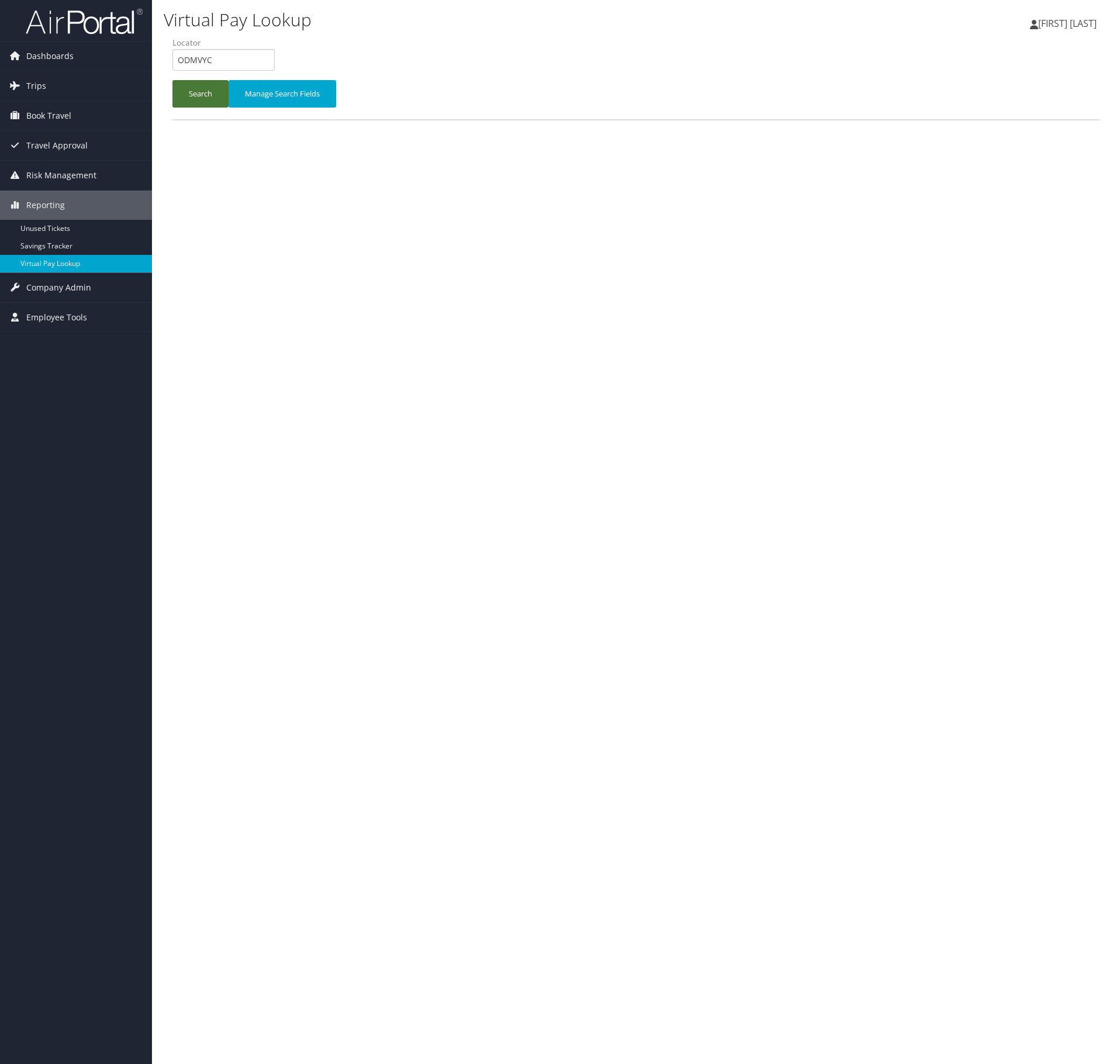 click on "Search" at bounding box center [201, 94] 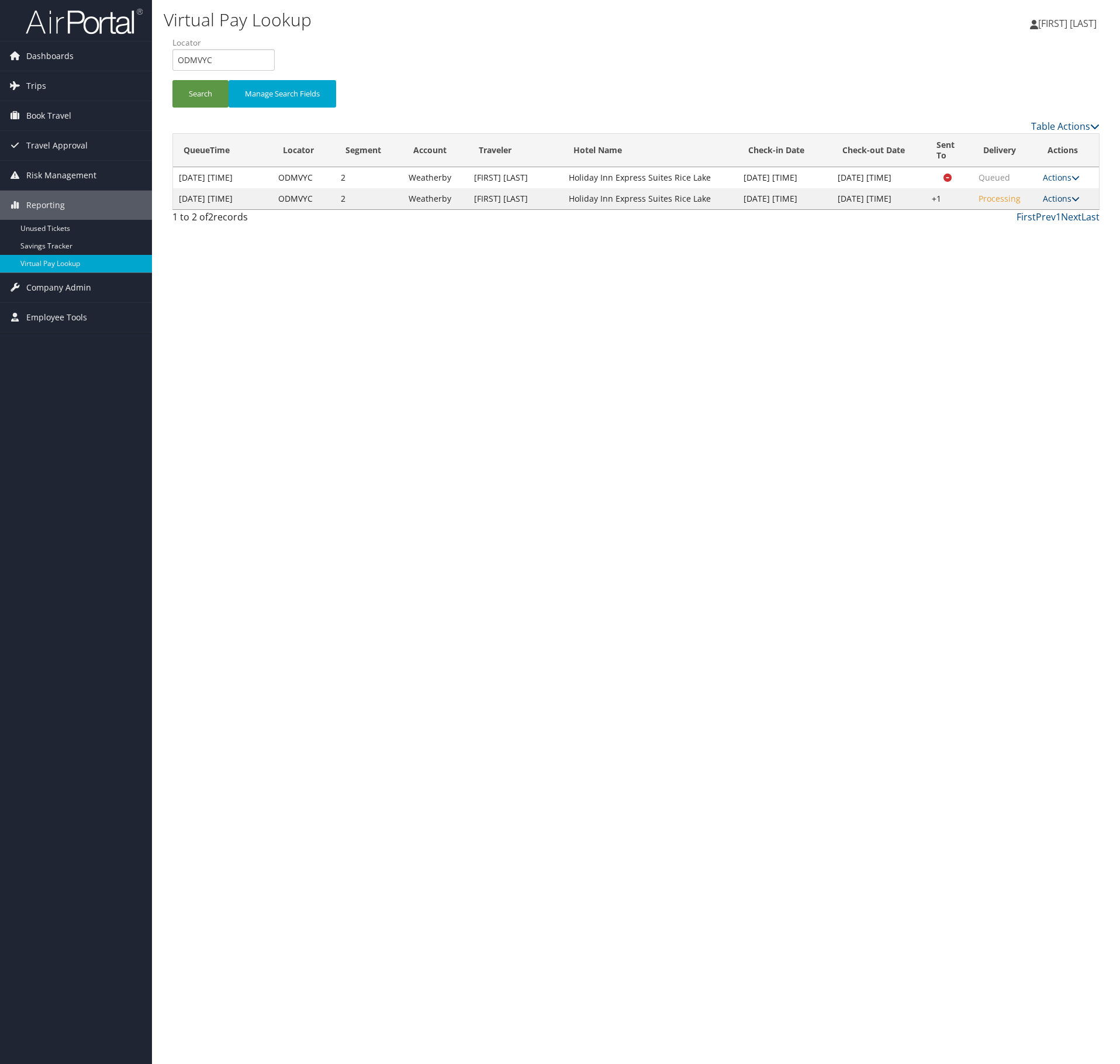 click on "Actions" at bounding box center [1061, 198] 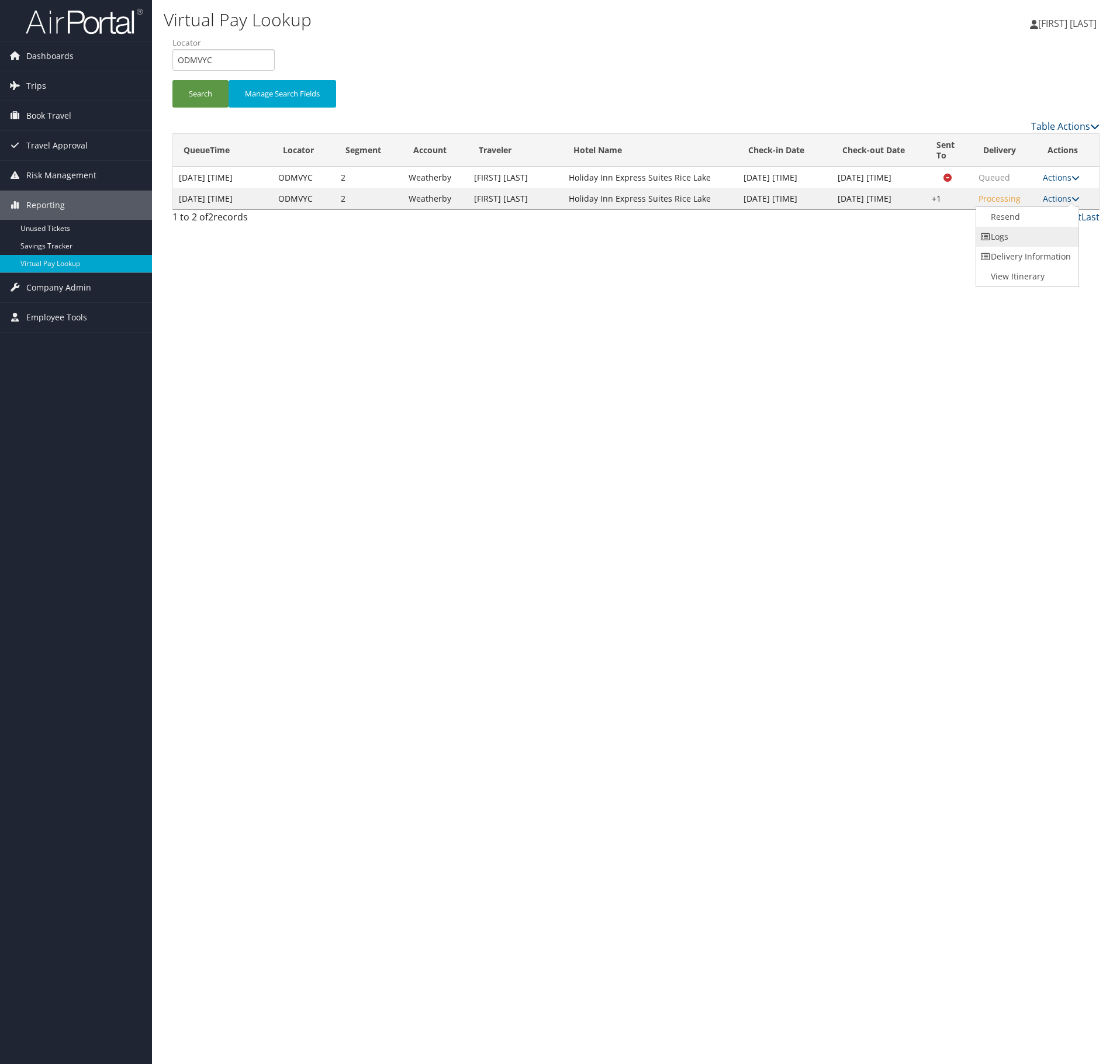 click on "Logs" at bounding box center [1026, 237] 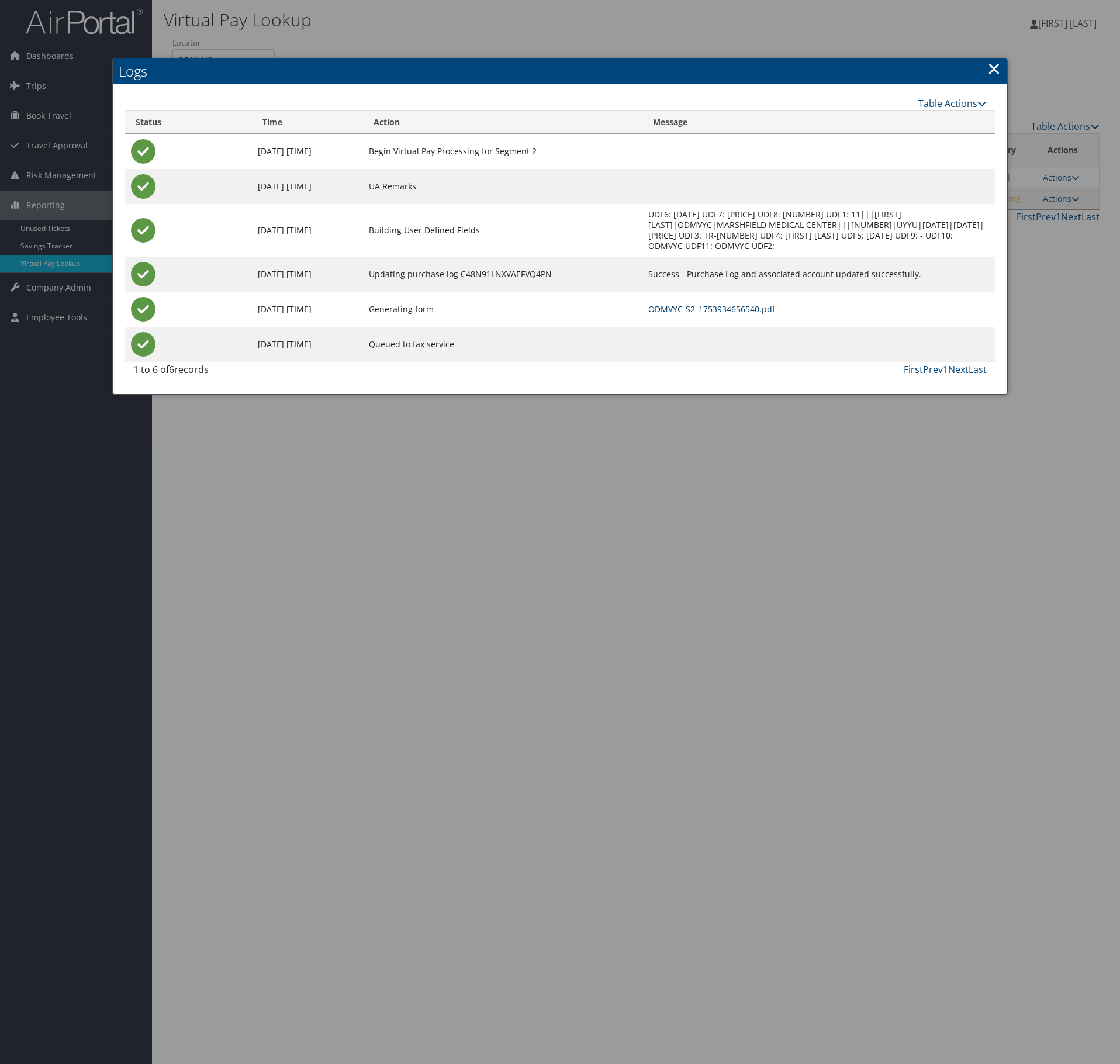 click on "ODMVYC-S2_1753934656540.pdf" at bounding box center [711, 309] 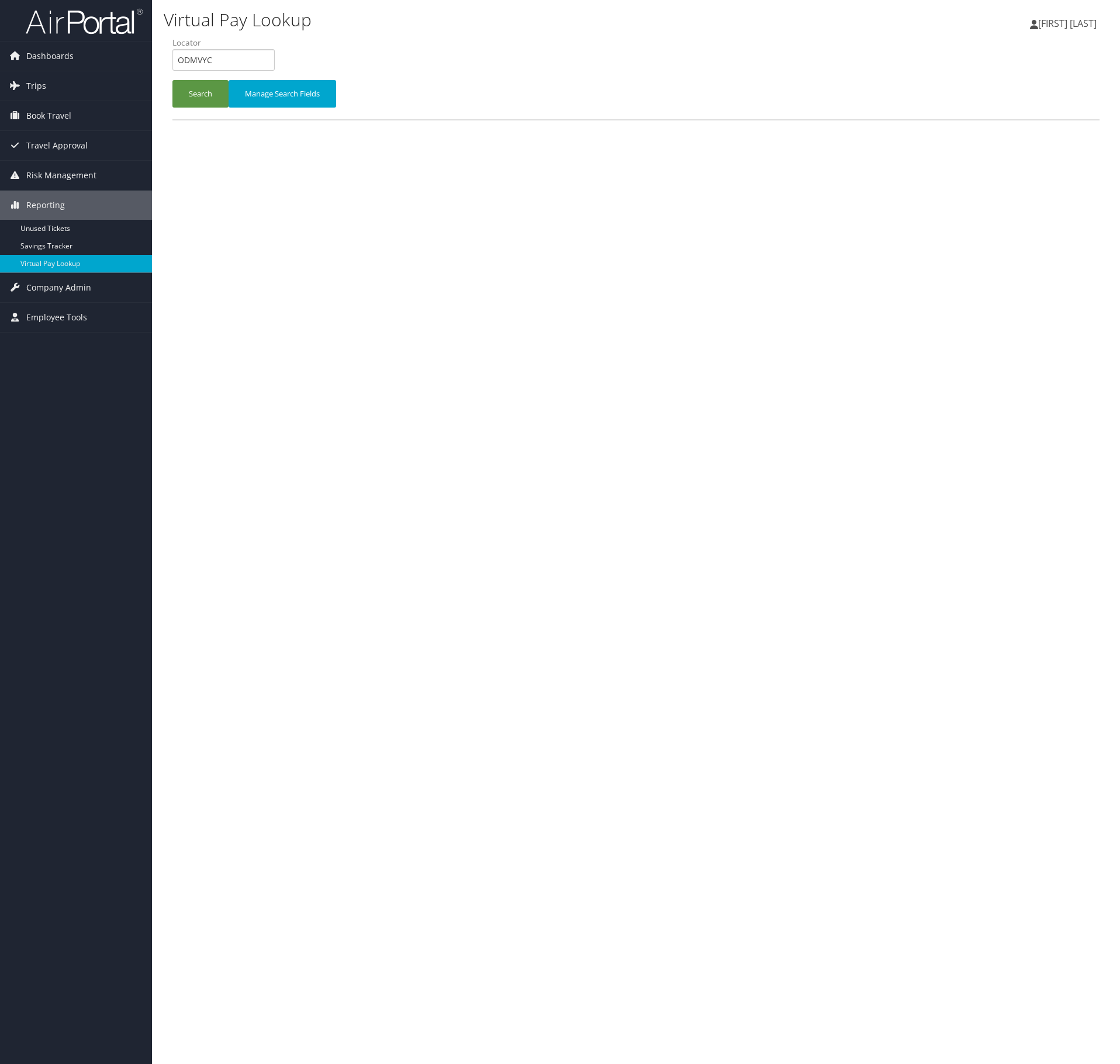 scroll, scrollTop: 0, scrollLeft: 0, axis: both 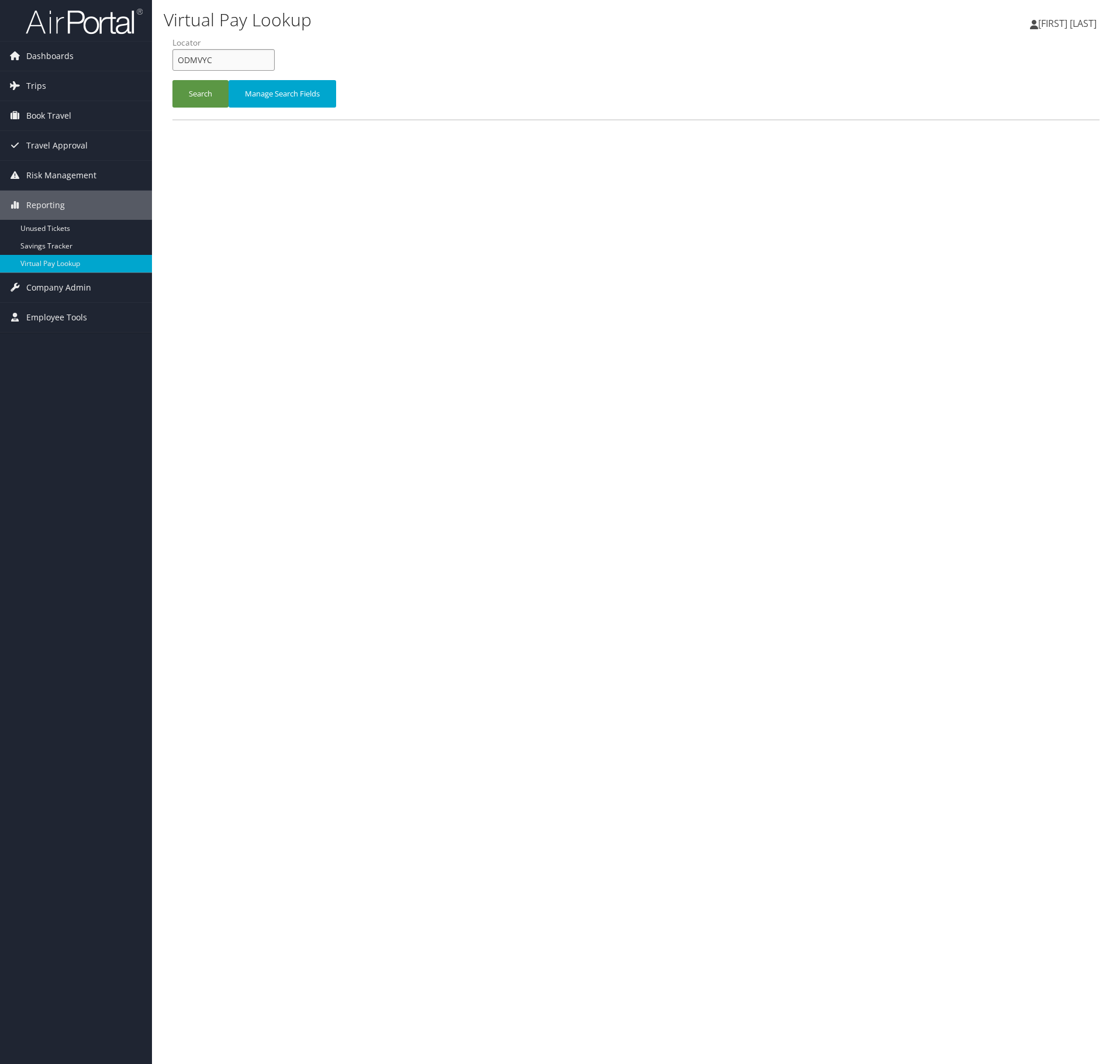click on "ODMVYC" at bounding box center [223, 60] 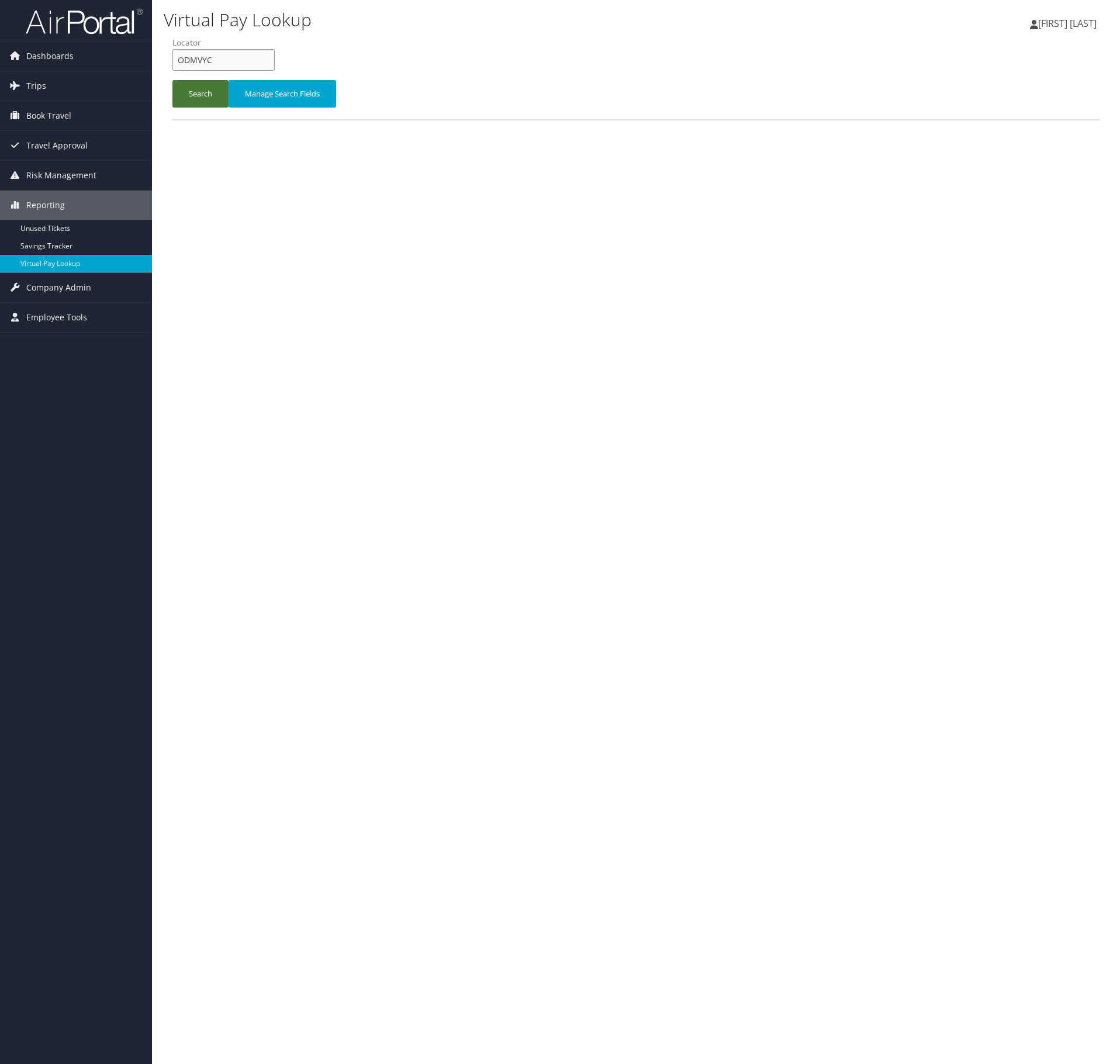 paste on "FIKHRQ" 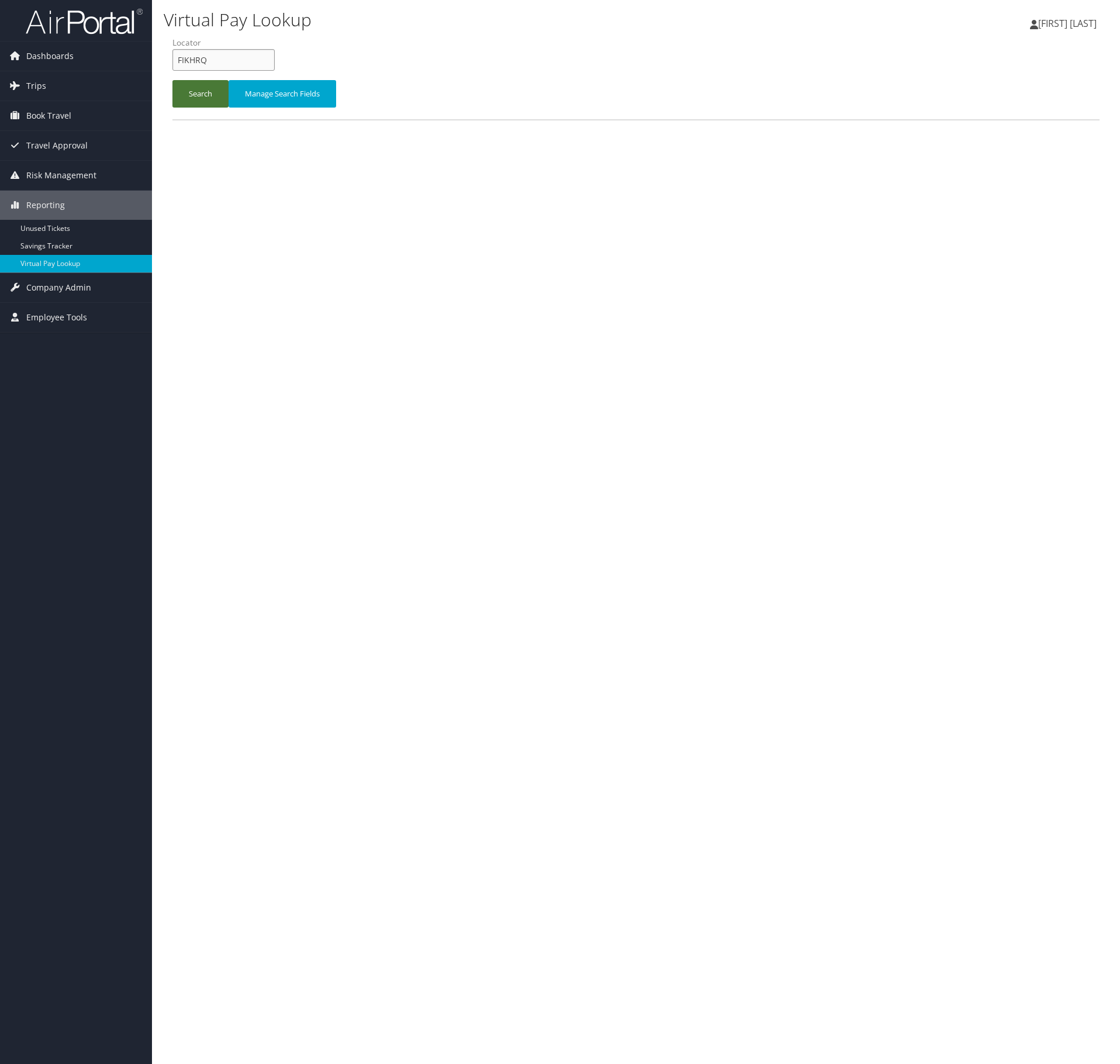 type on "FIKHRQ" 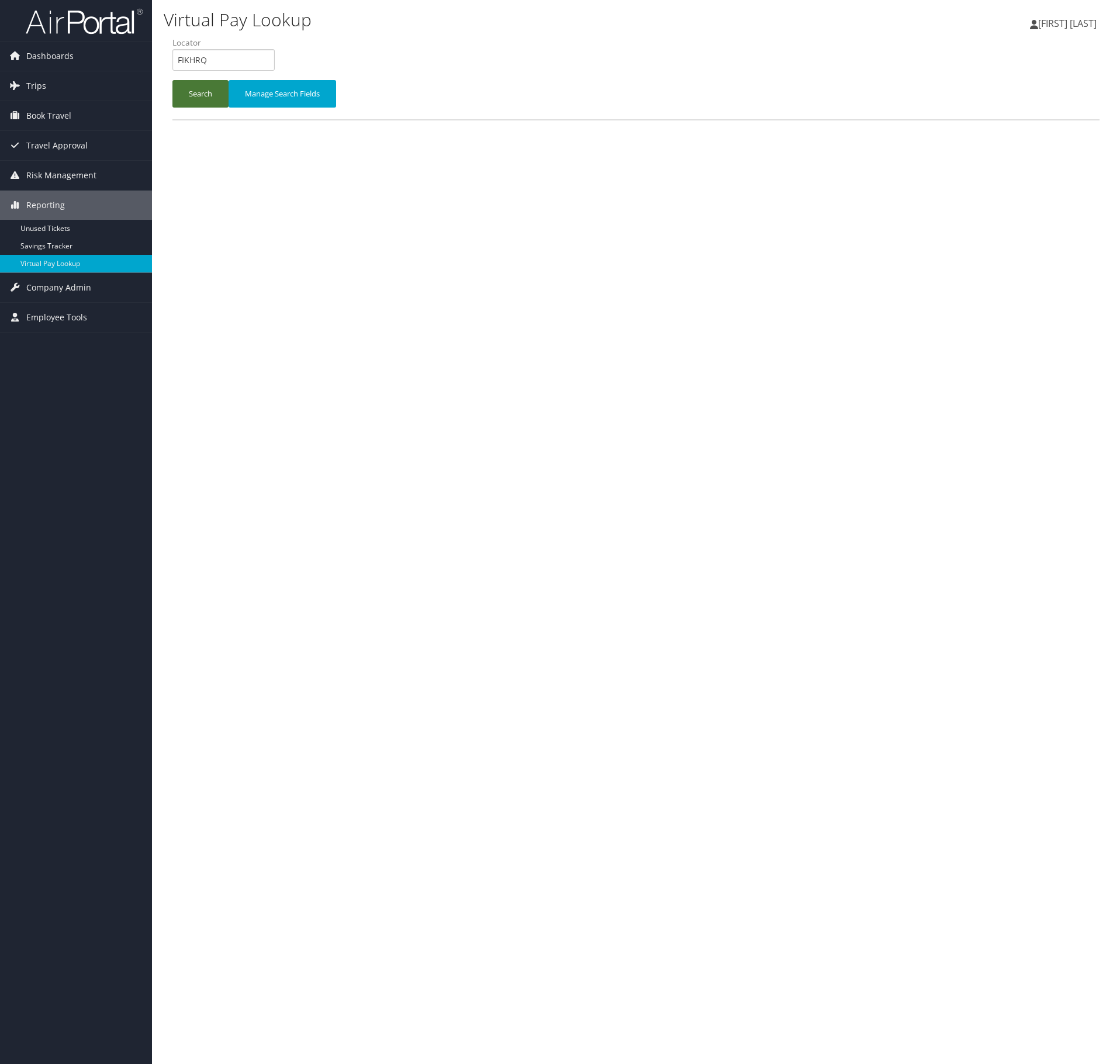 click on "Search" at bounding box center [201, 94] 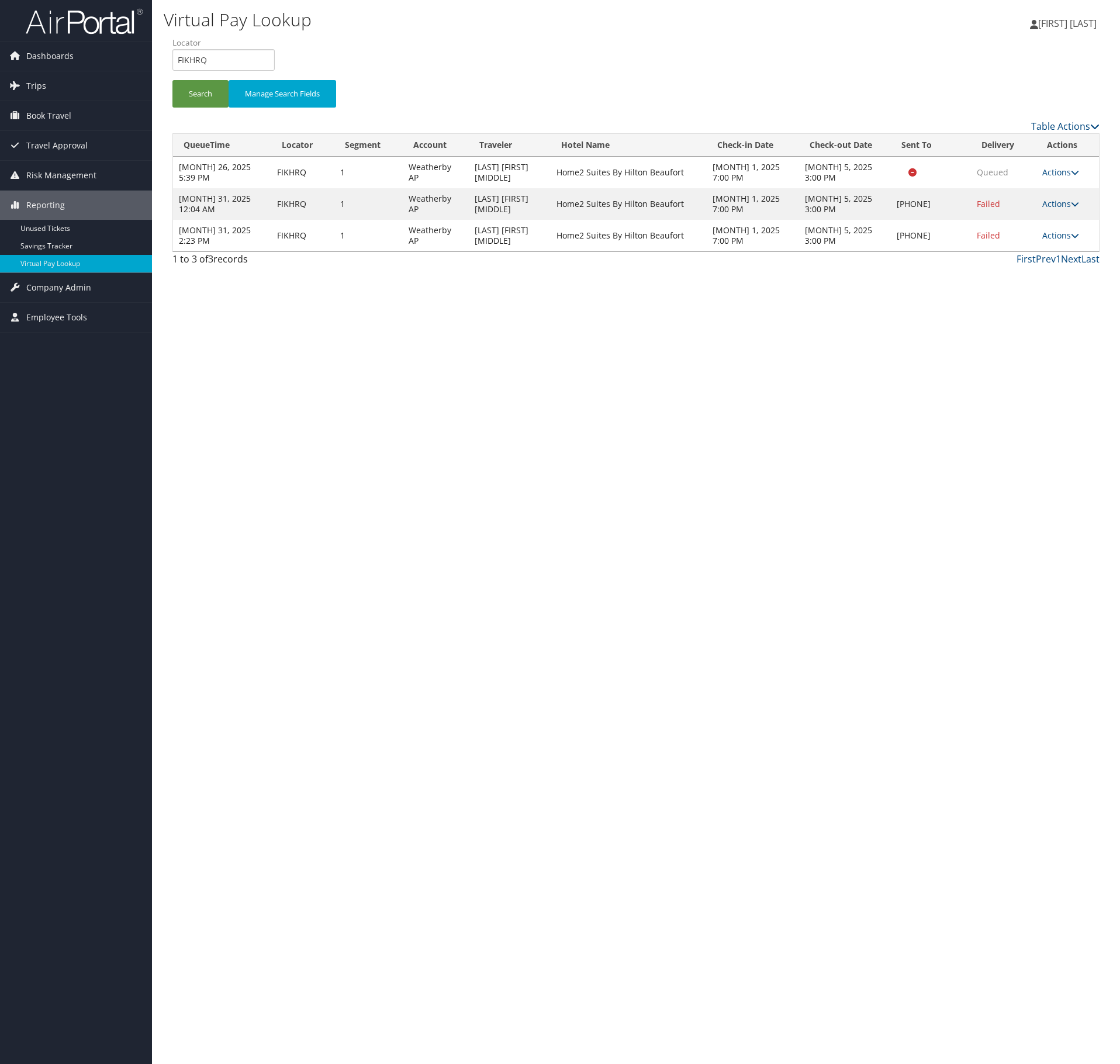 click on "Actions   Resend  Logs  Delivery Information  View Itinerary" at bounding box center [1067, 236] 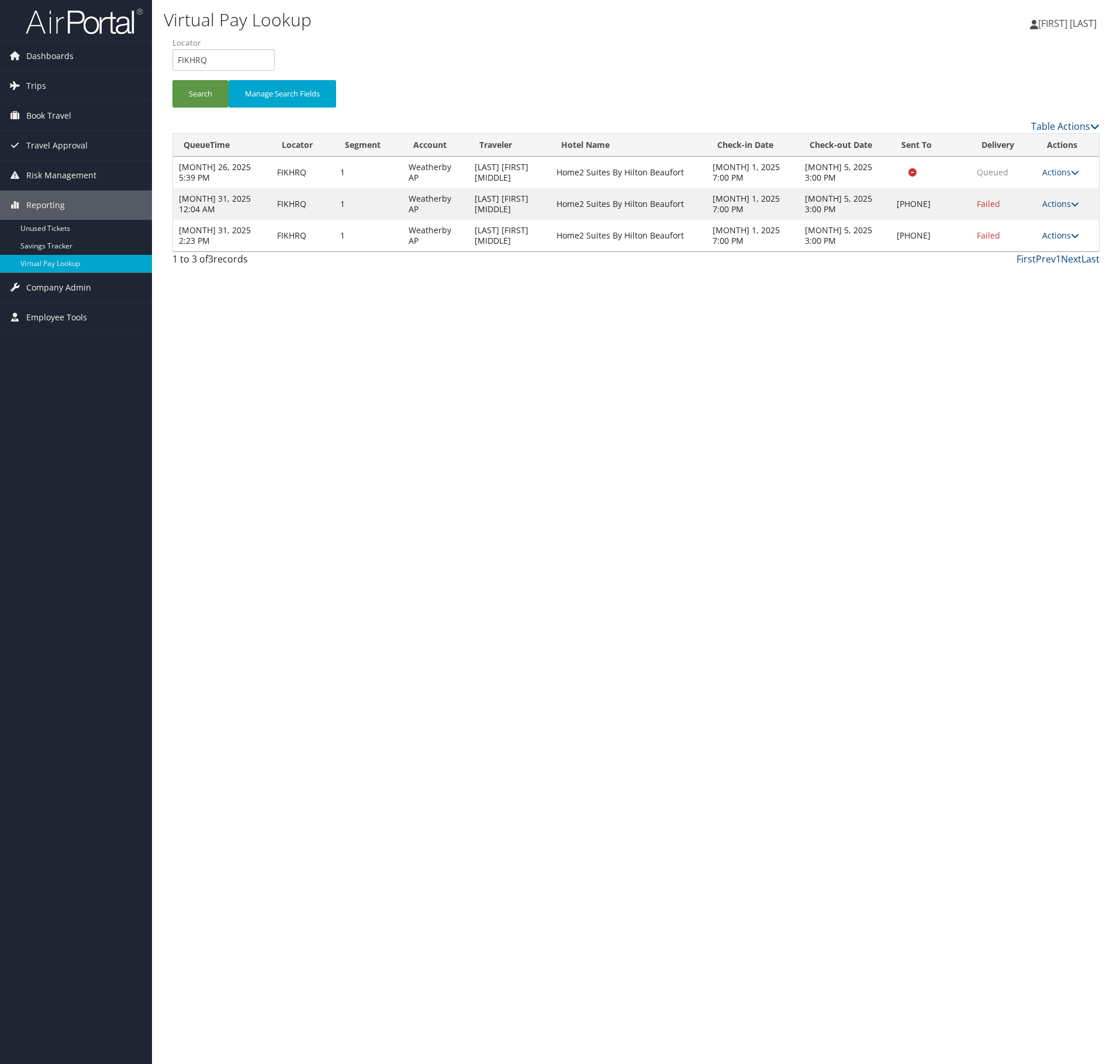 click on "Actions" at bounding box center (1060, 235) 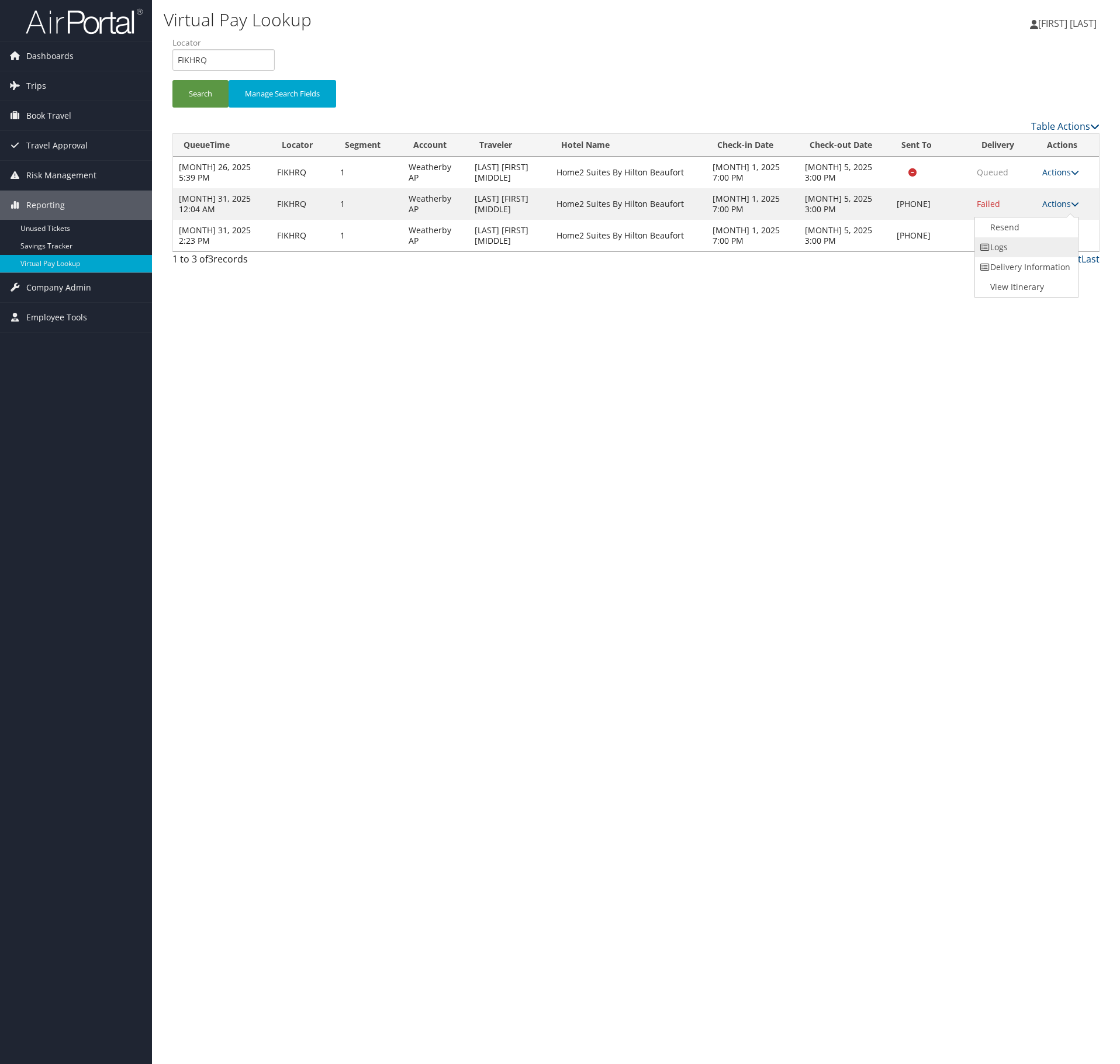 click on "Logs" at bounding box center (1025, 247) 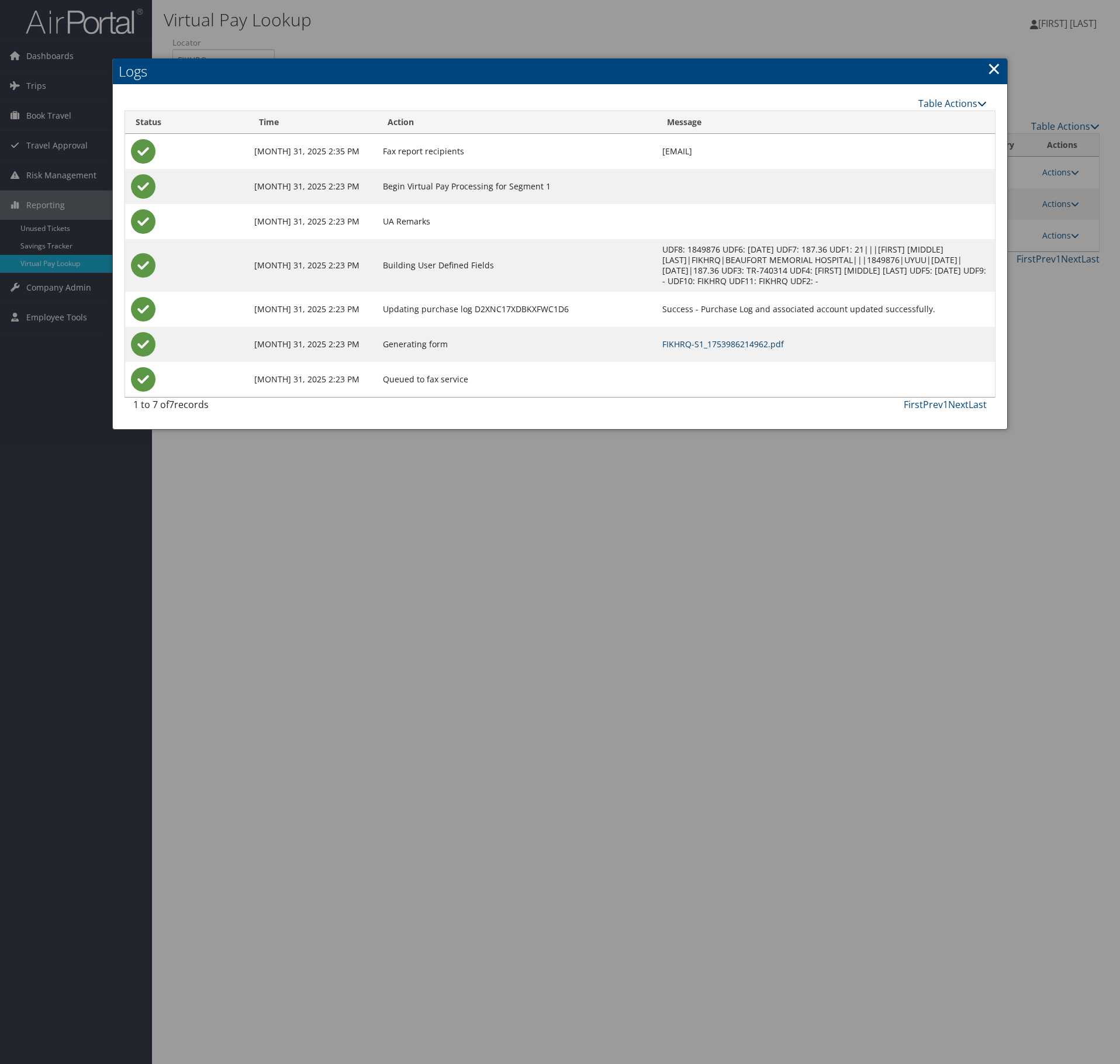 click on "FIKHRQ-S1_1753986214962.pdf" at bounding box center (723, 344) 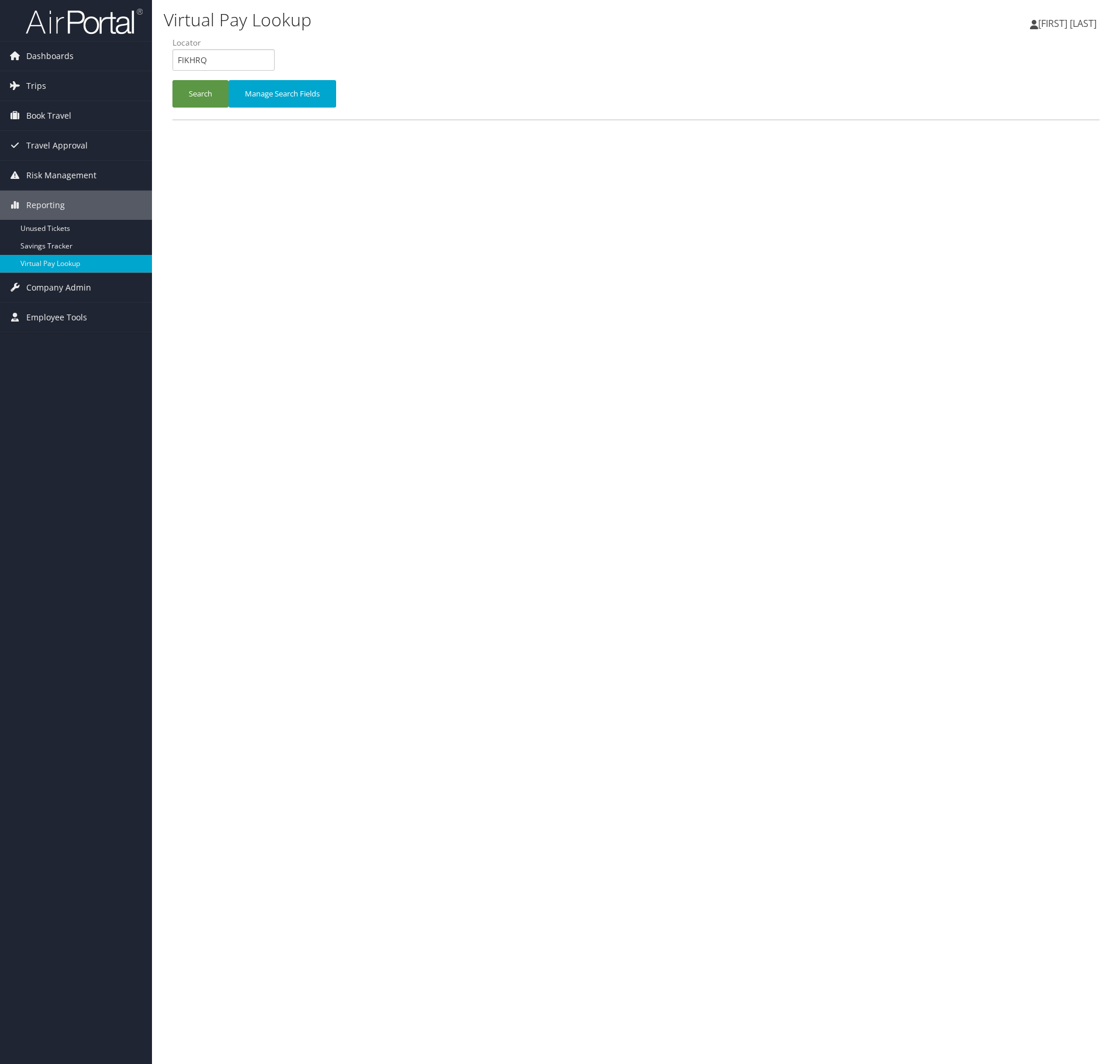 scroll, scrollTop: 0, scrollLeft: 0, axis: both 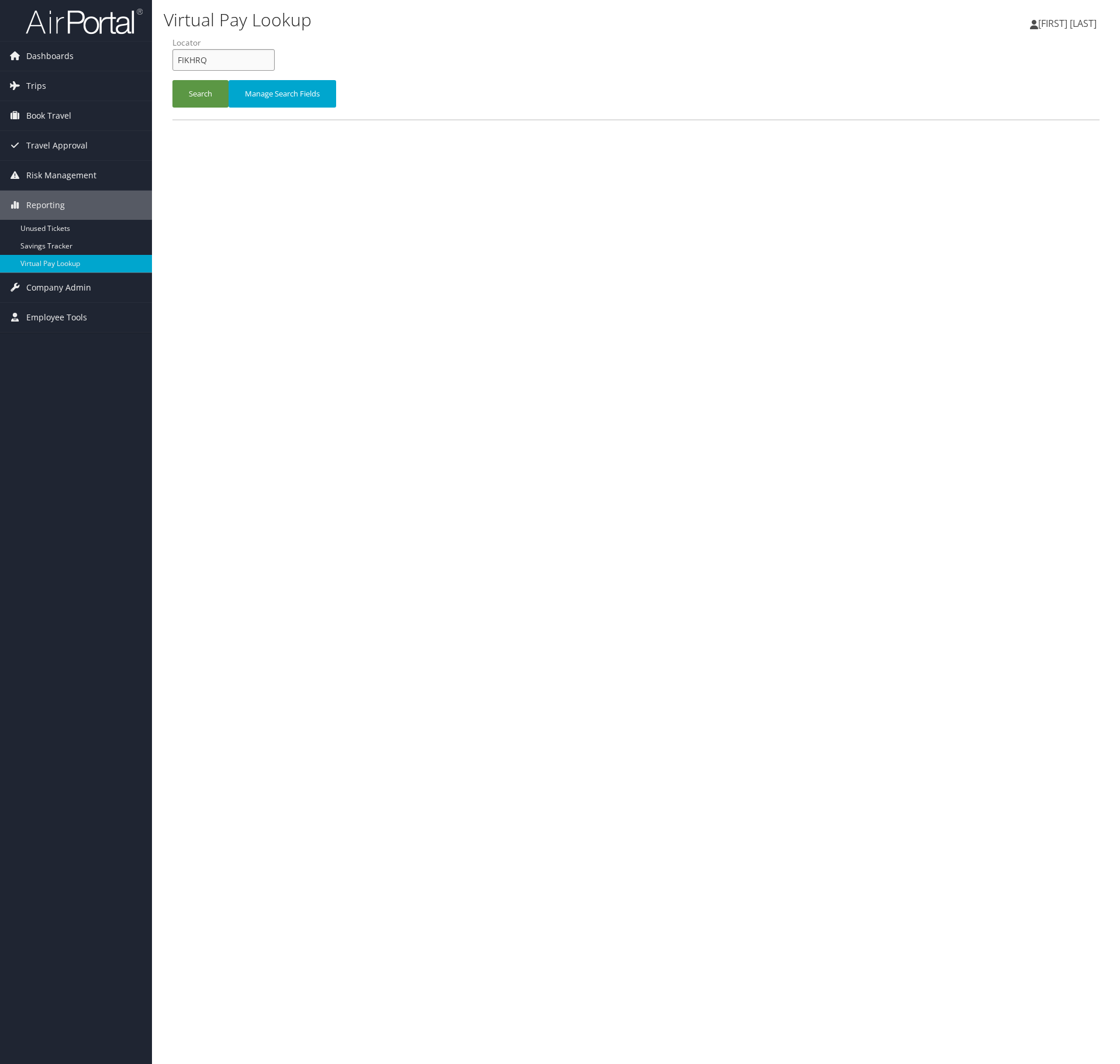 click on "FIKHRQ" at bounding box center (223, 60) 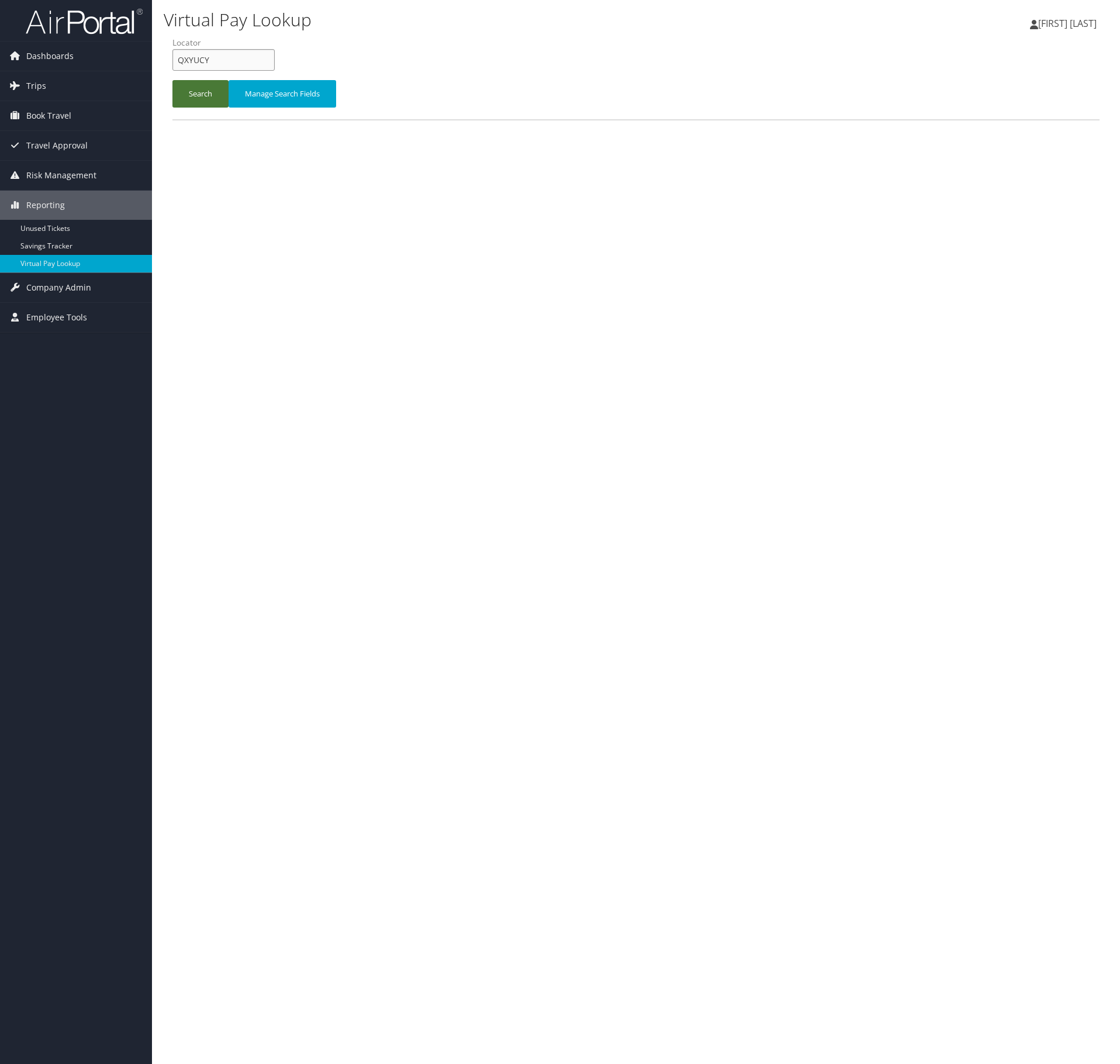 type on "QXYUCY" 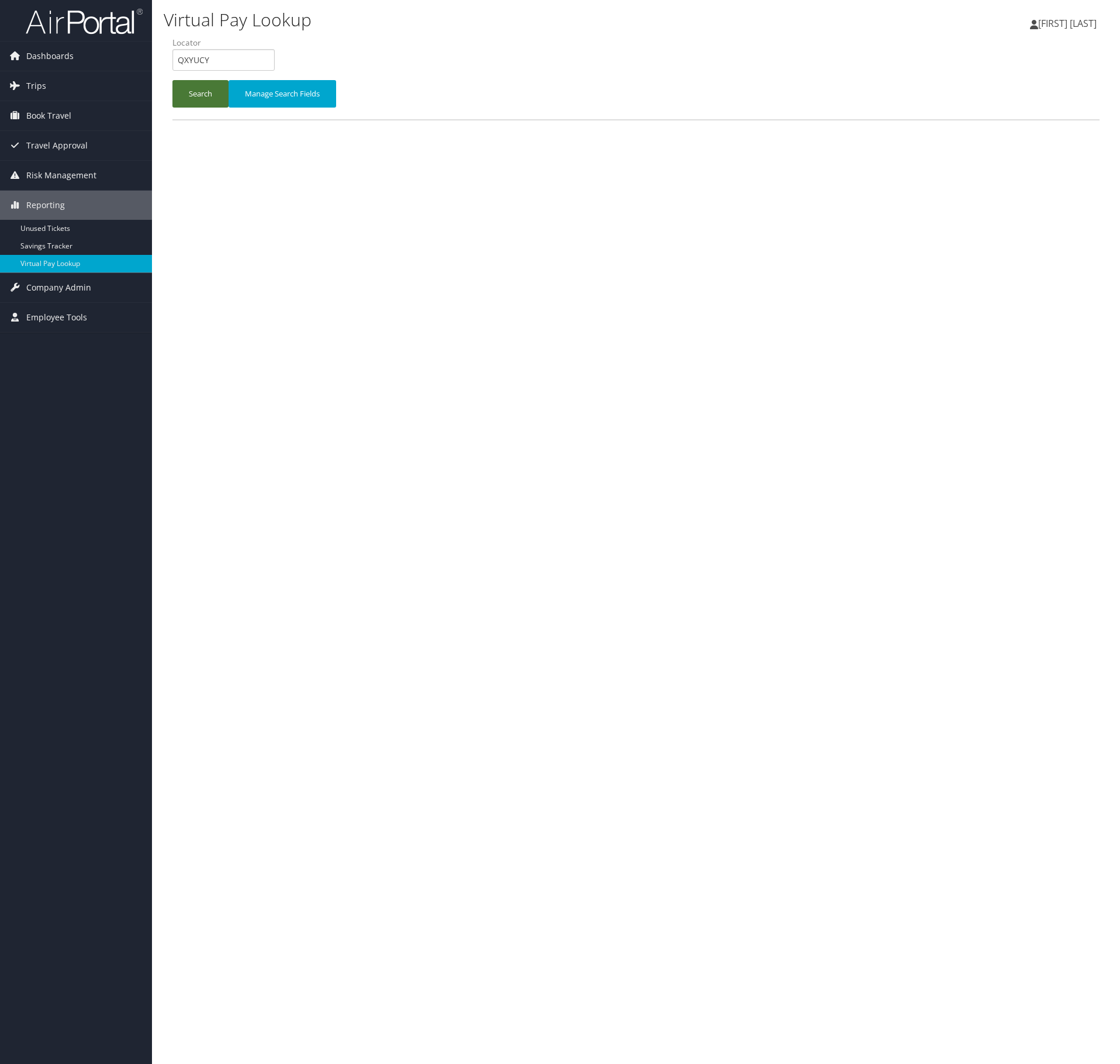click on "Search" at bounding box center [201, 94] 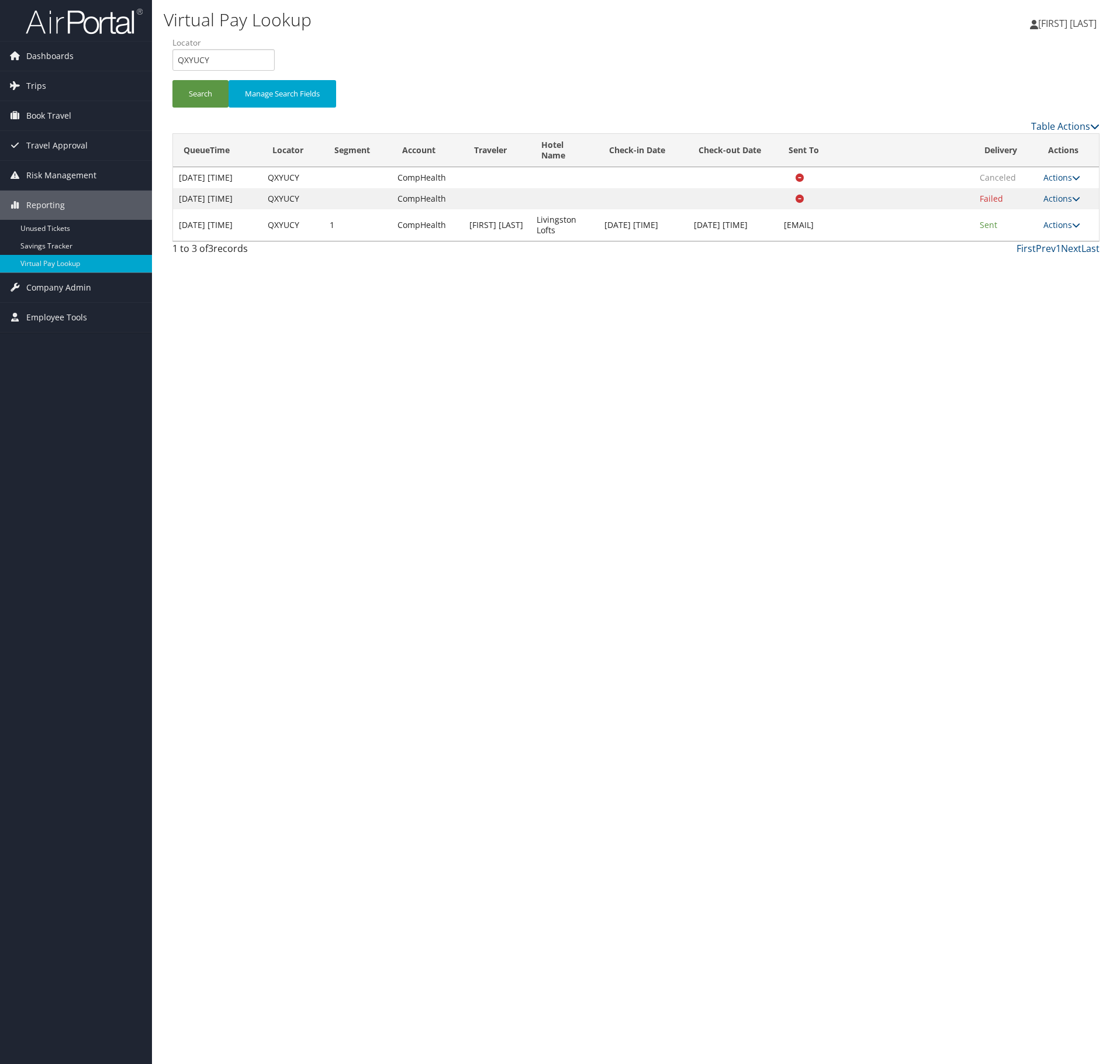 drag, startPoint x: 1041, startPoint y: 230, endPoint x: 1051, endPoint y: 235, distance: 11.18034 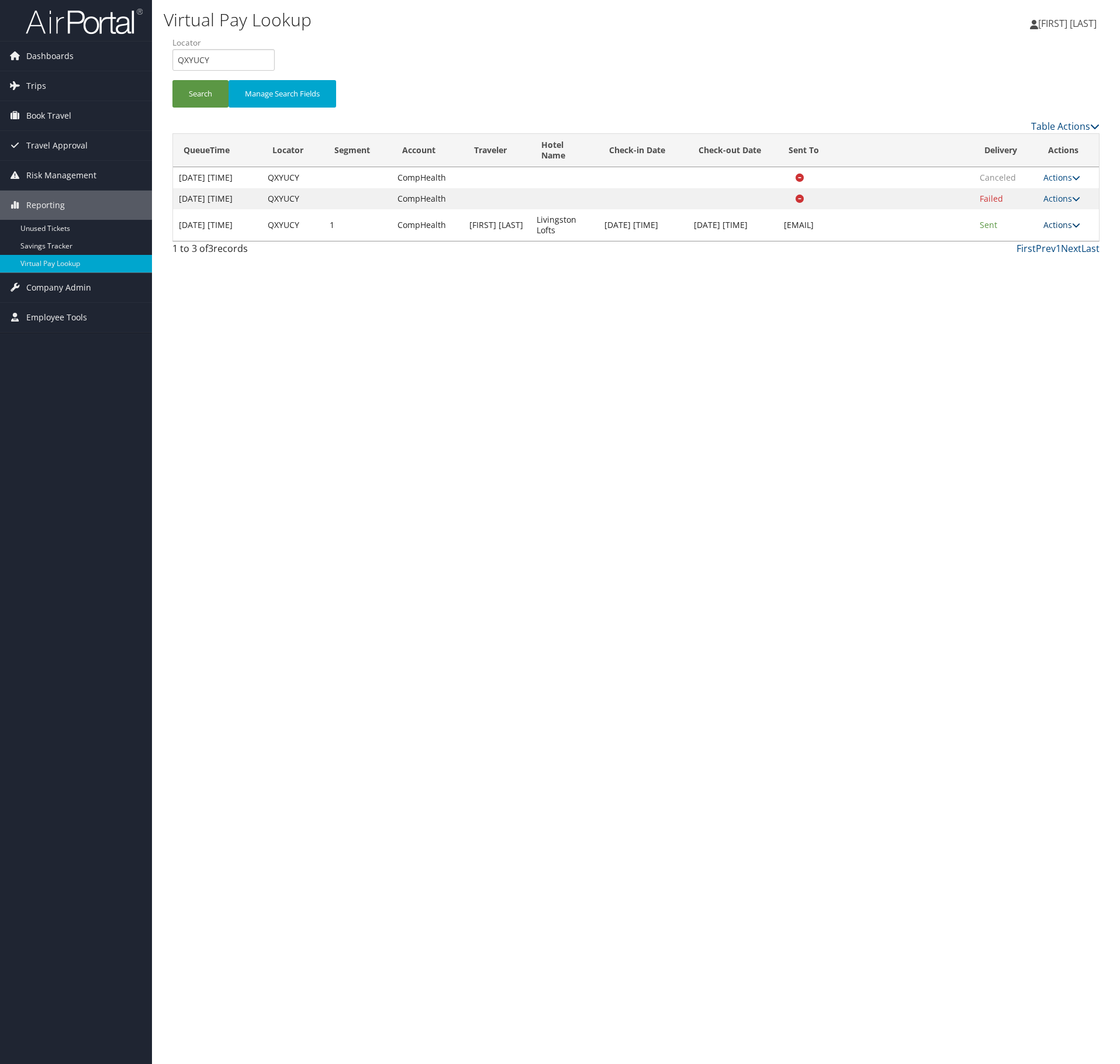 click on "Actions" at bounding box center [1062, 224] 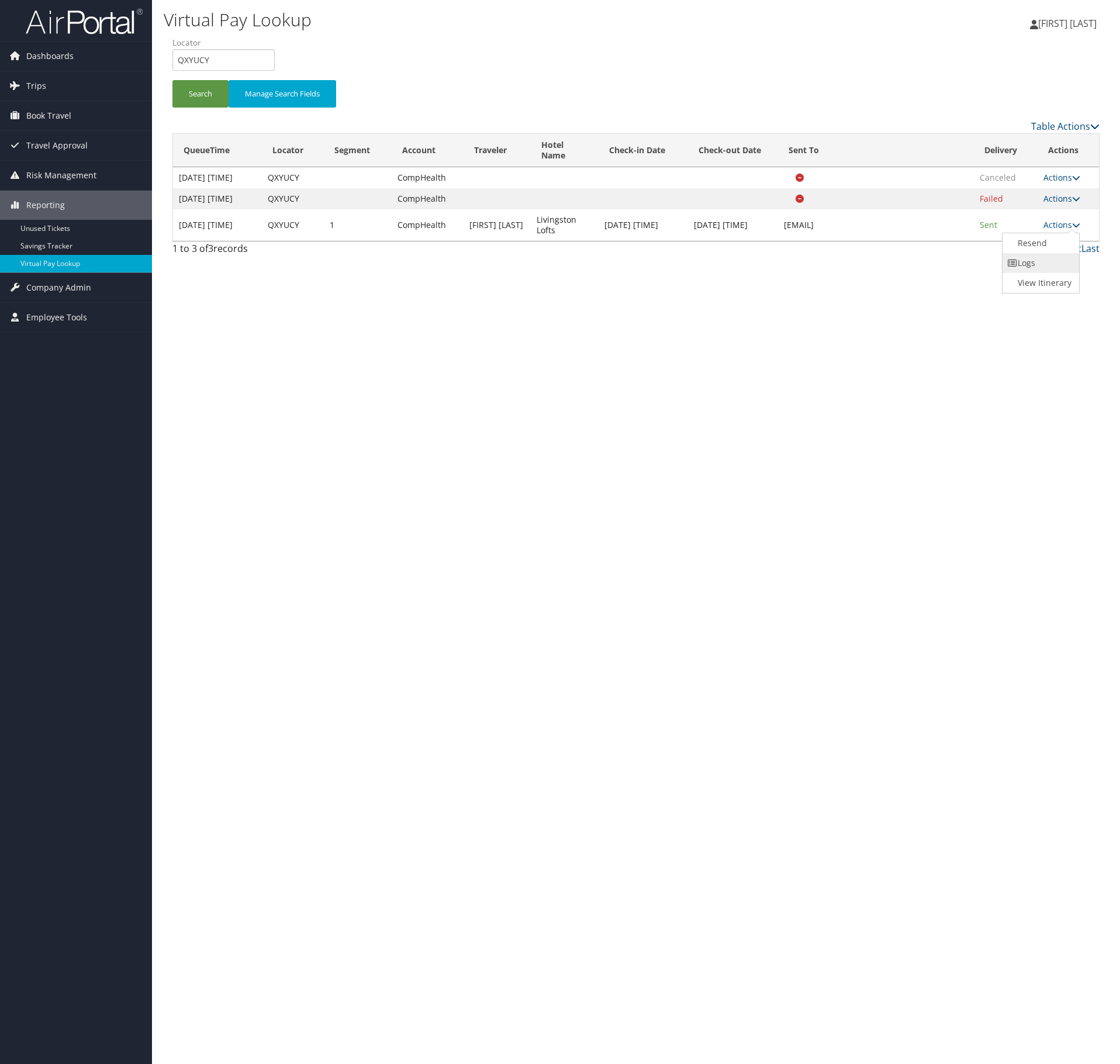 click on "Logs" at bounding box center (1039, 263) 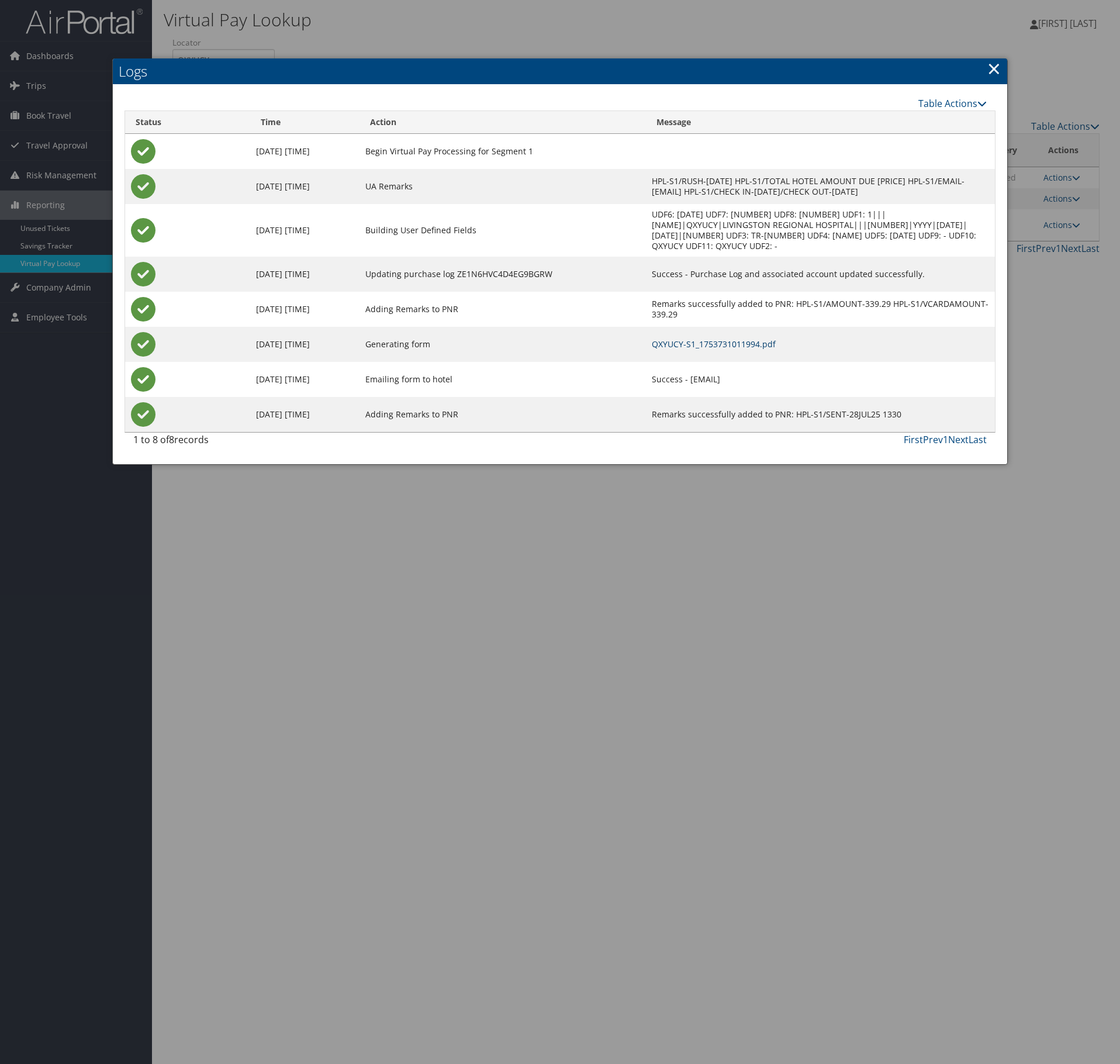 click on "QXYUCY-S1_1753731011994.pdf" at bounding box center (714, 344) 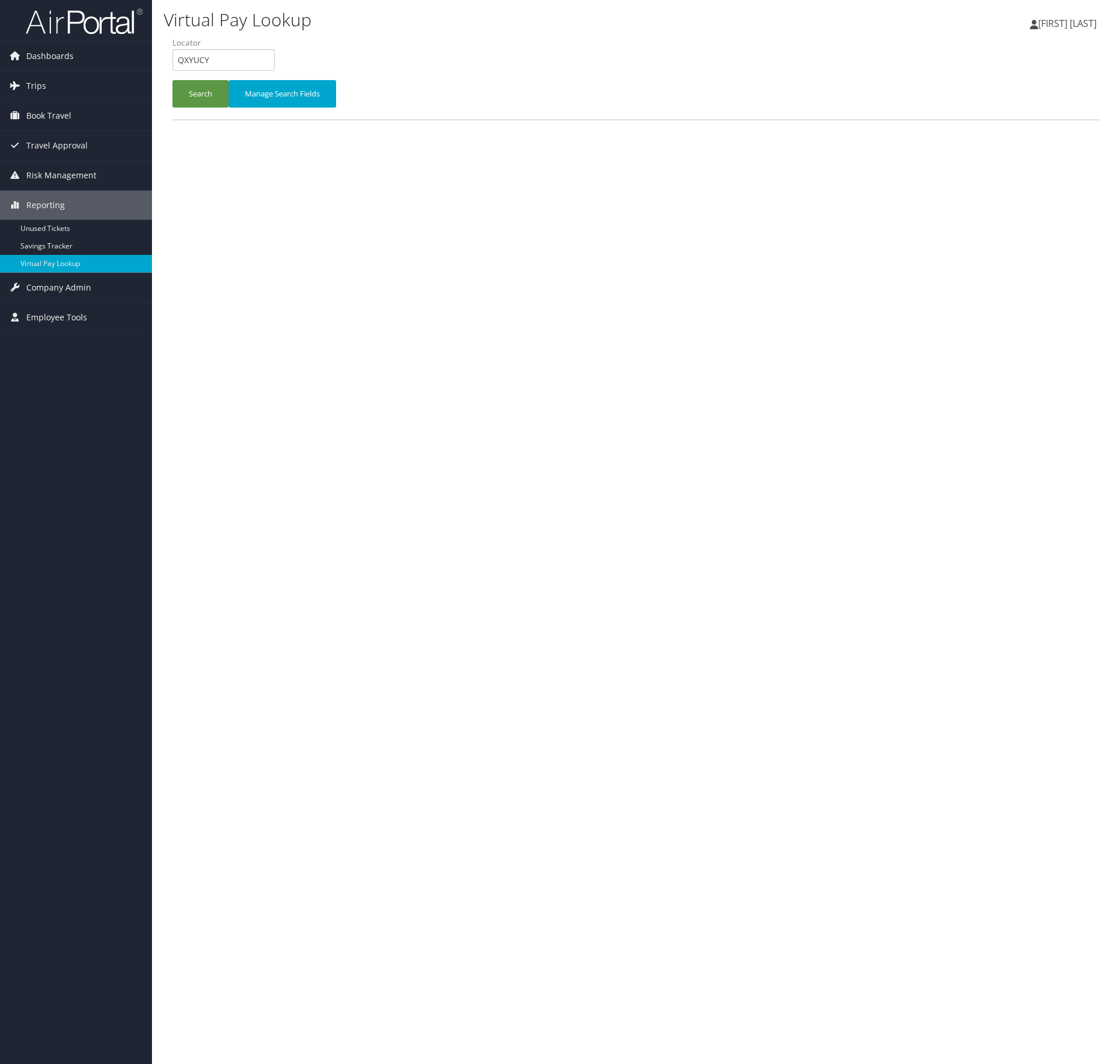 scroll, scrollTop: 0, scrollLeft: 0, axis: both 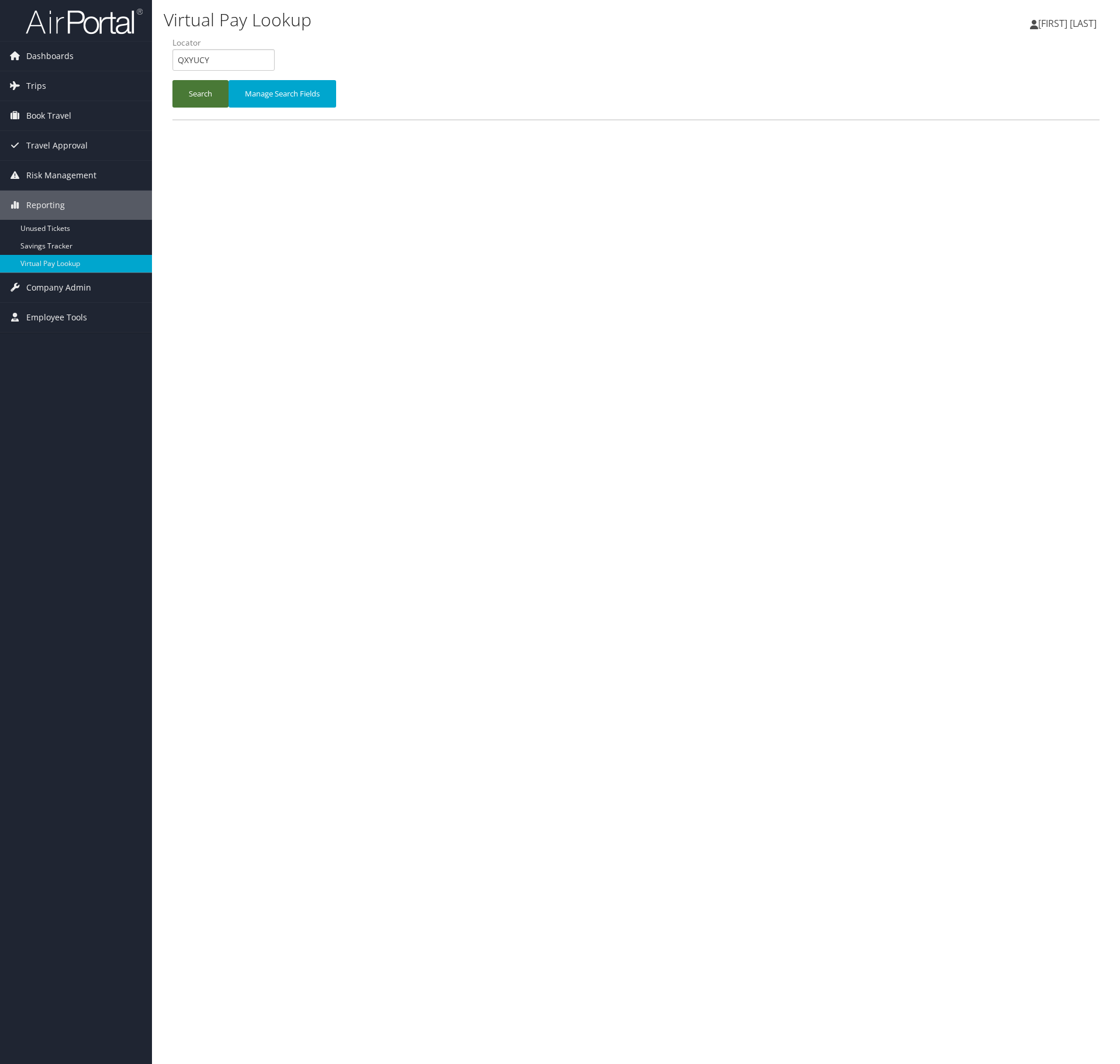 click on "Search" at bounding box center (201, 94) 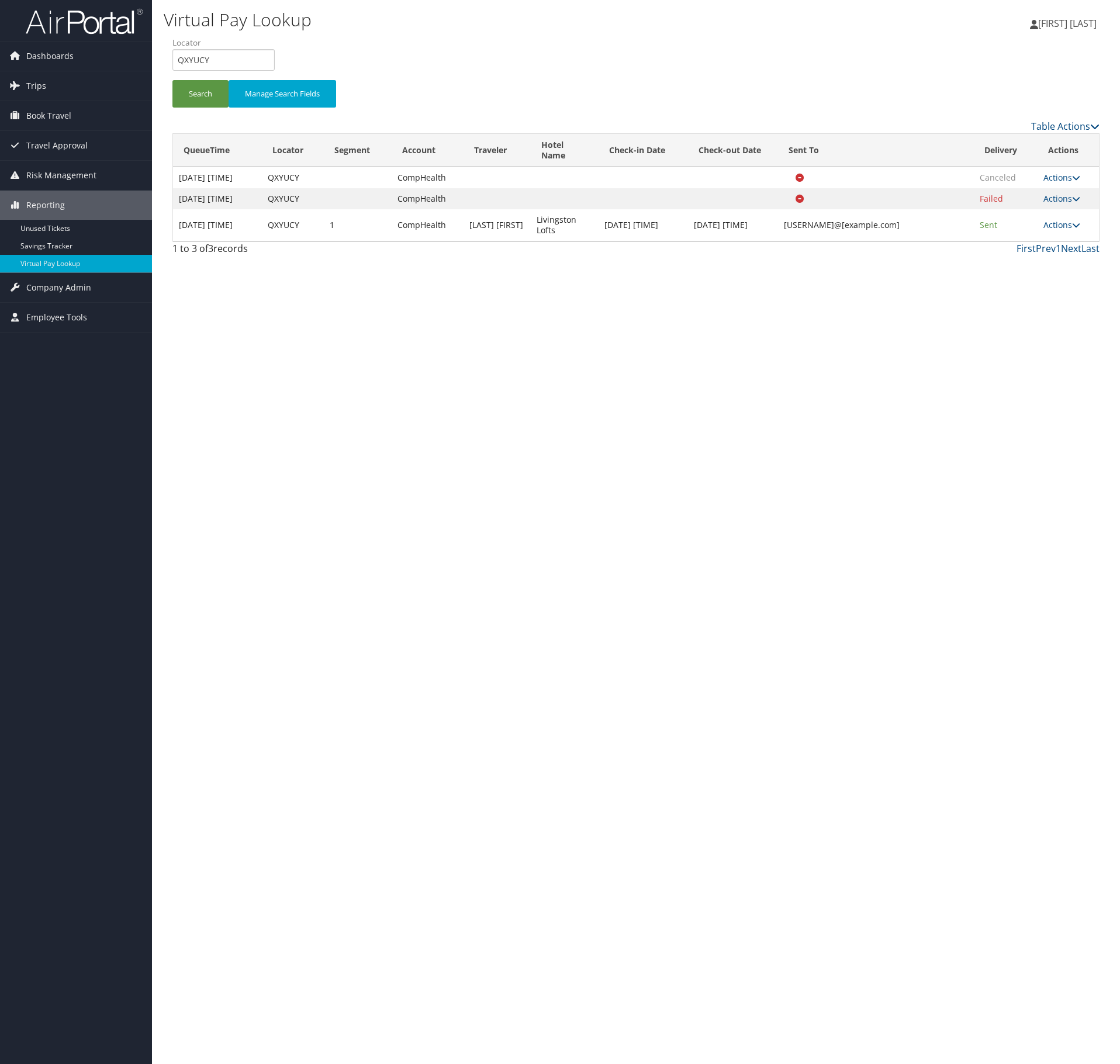 click on "Actions   Resend  Logs  View Itinerary" at bounding box center [1068, 225] 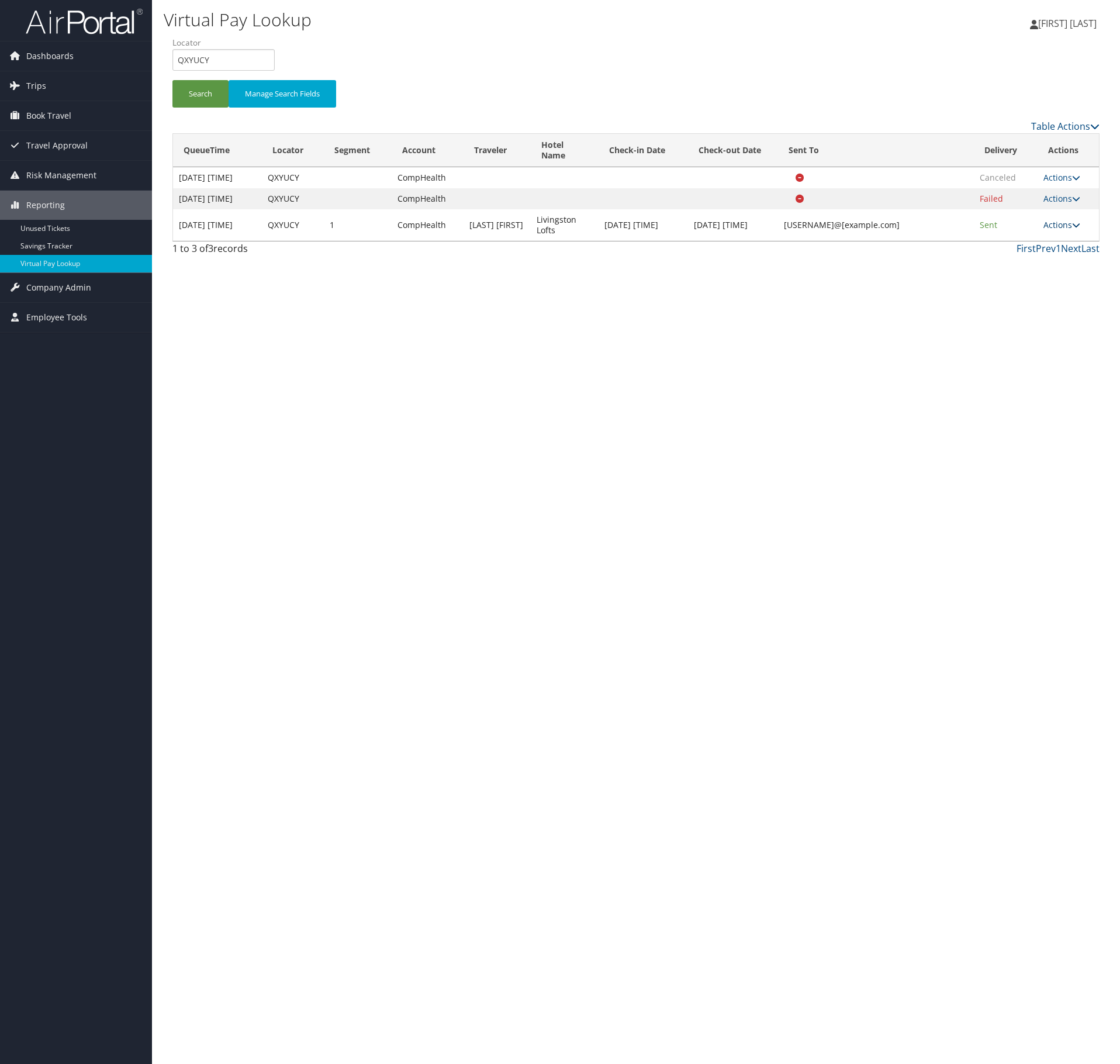 click on "Actions" at bounding box center (1062, 224) 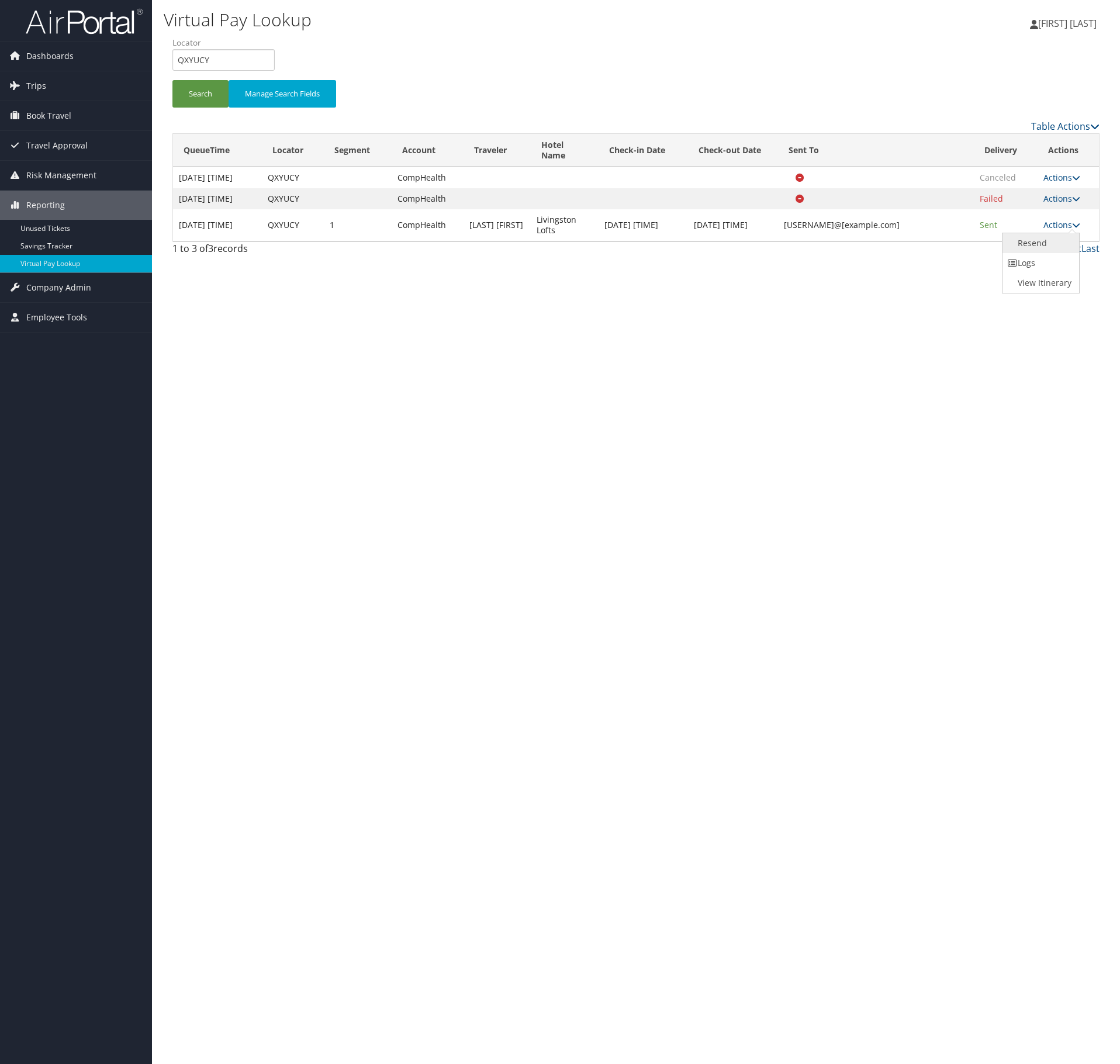 click on "Resend" at bounding box center (1039, 243) 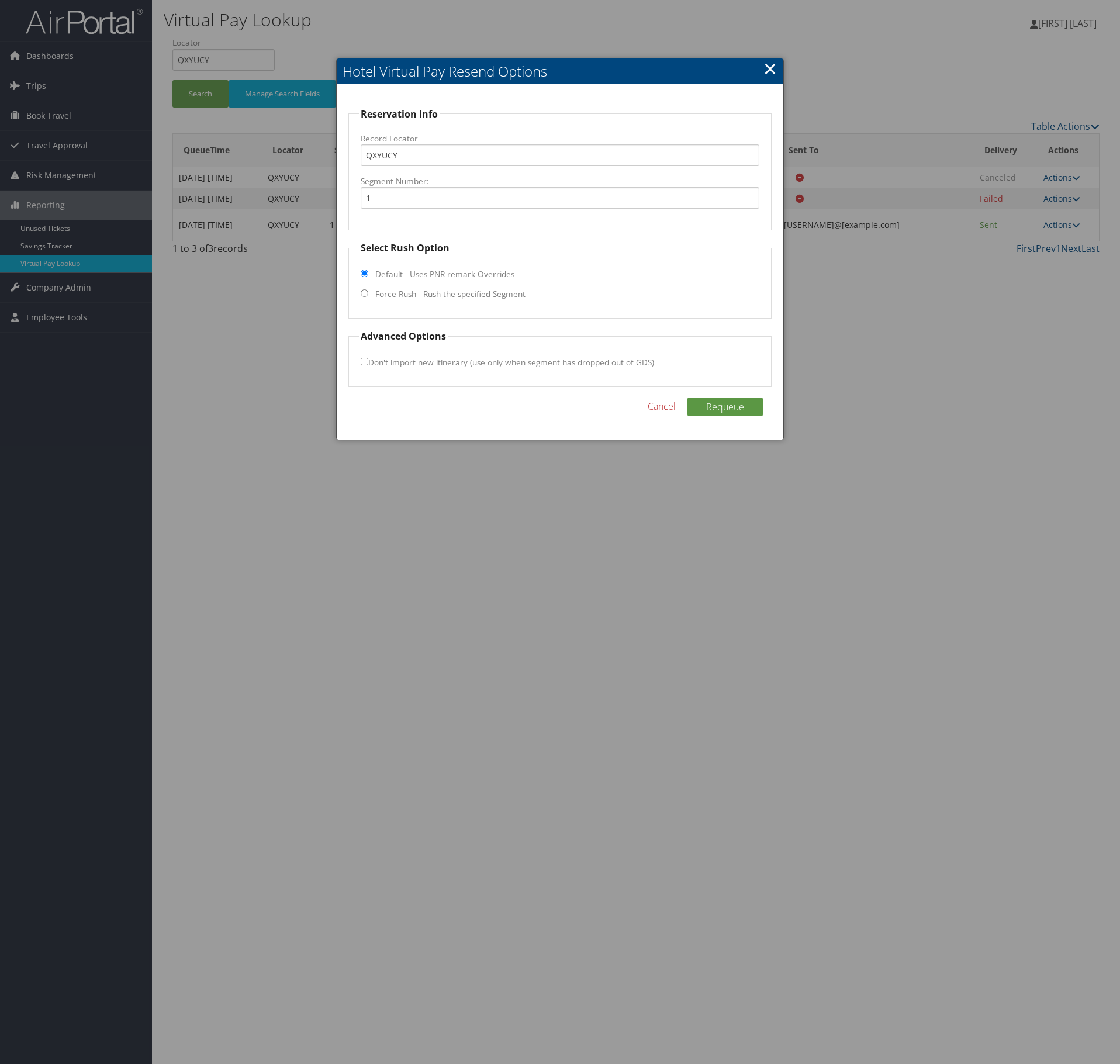click on "Force Rush - Rush the specified Segment" at bounding box center [450, 294] 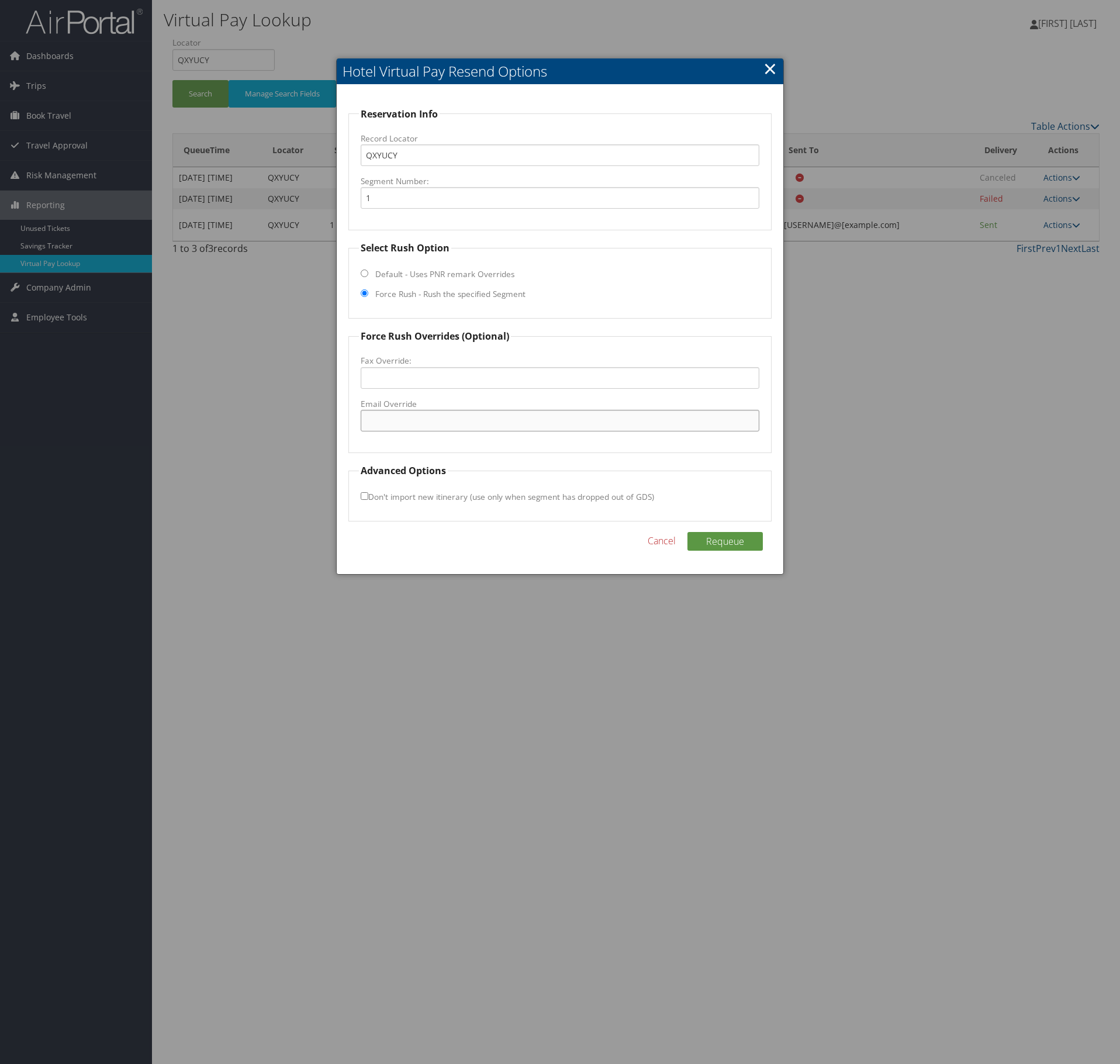 click on "Email Override" at bounding box center [560, 420] 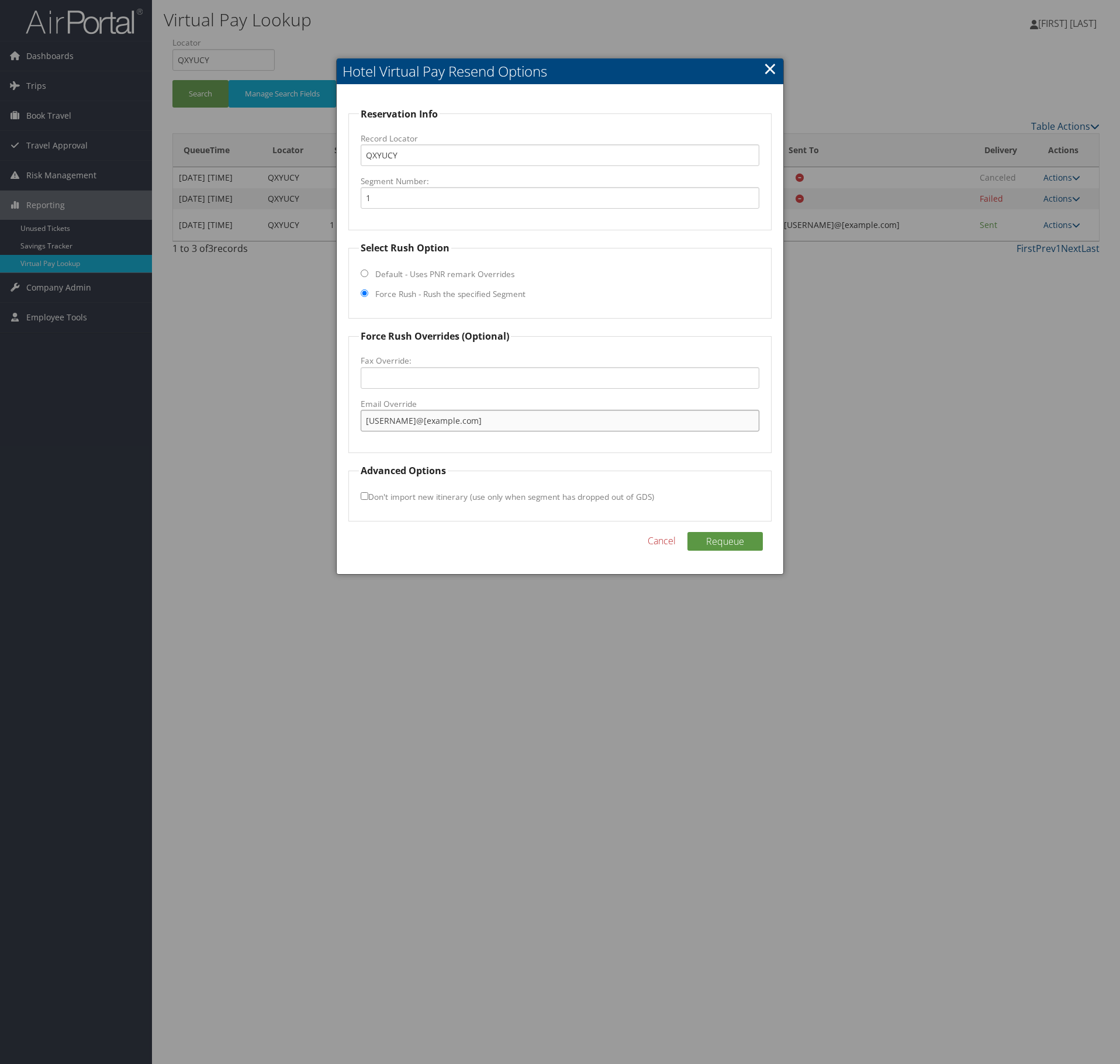 type on "teryn@linvingstonslof" 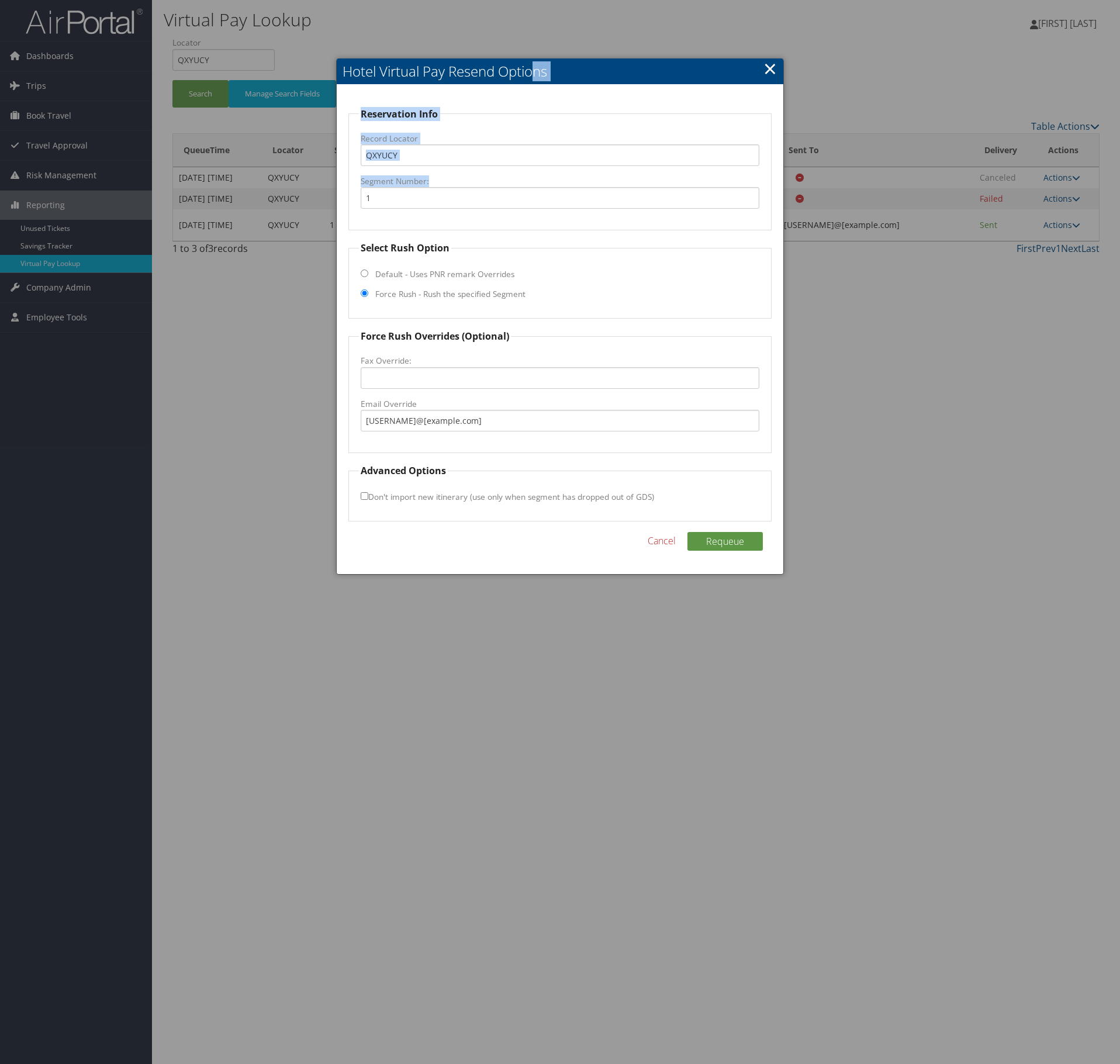 drag, startPoint x: 534, startPoint y: 75, endPoint x: 603, endPoint y: 200, distance: 142.77955 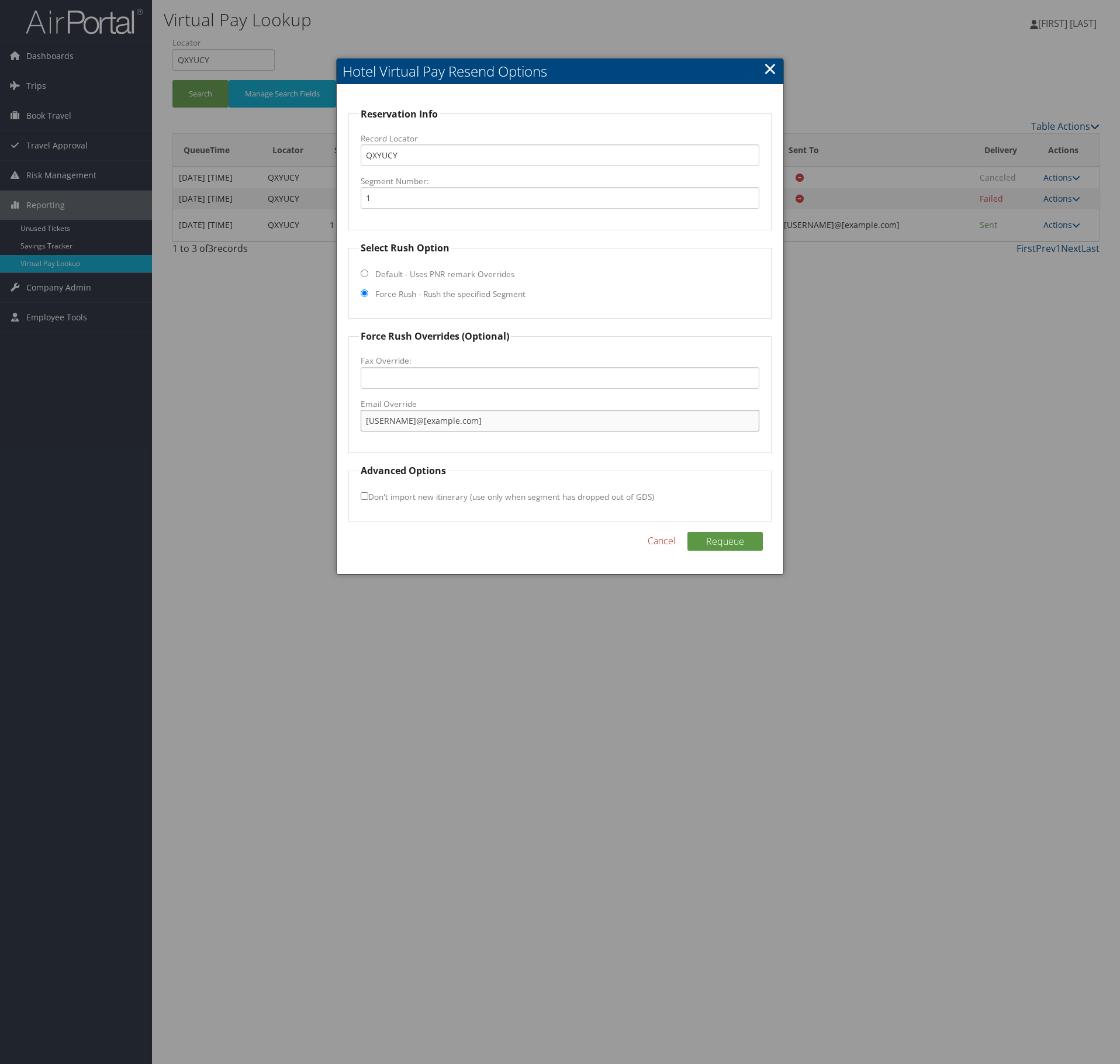 click on "teryn@linvingstonslof" at bounding box center [560, 420] 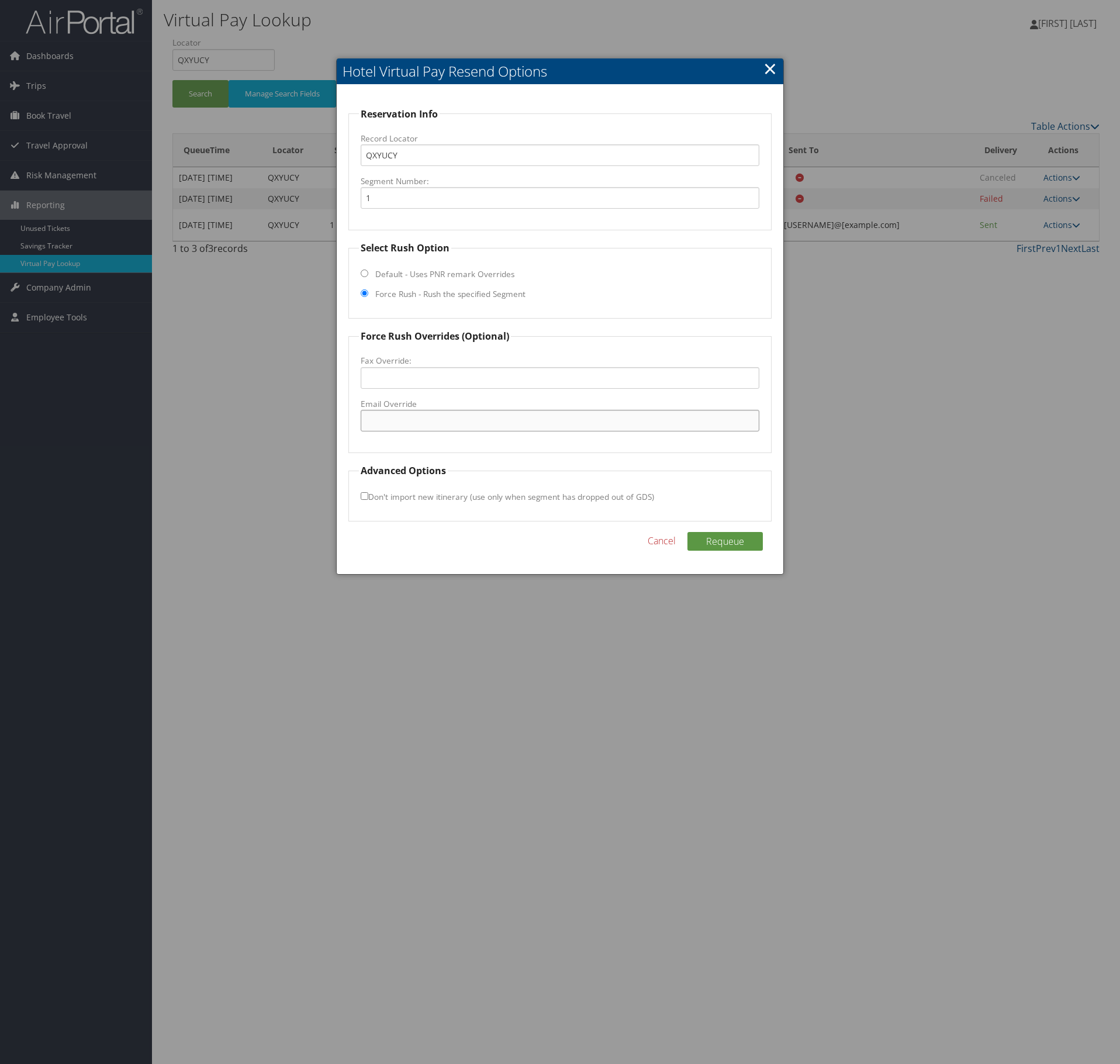 type 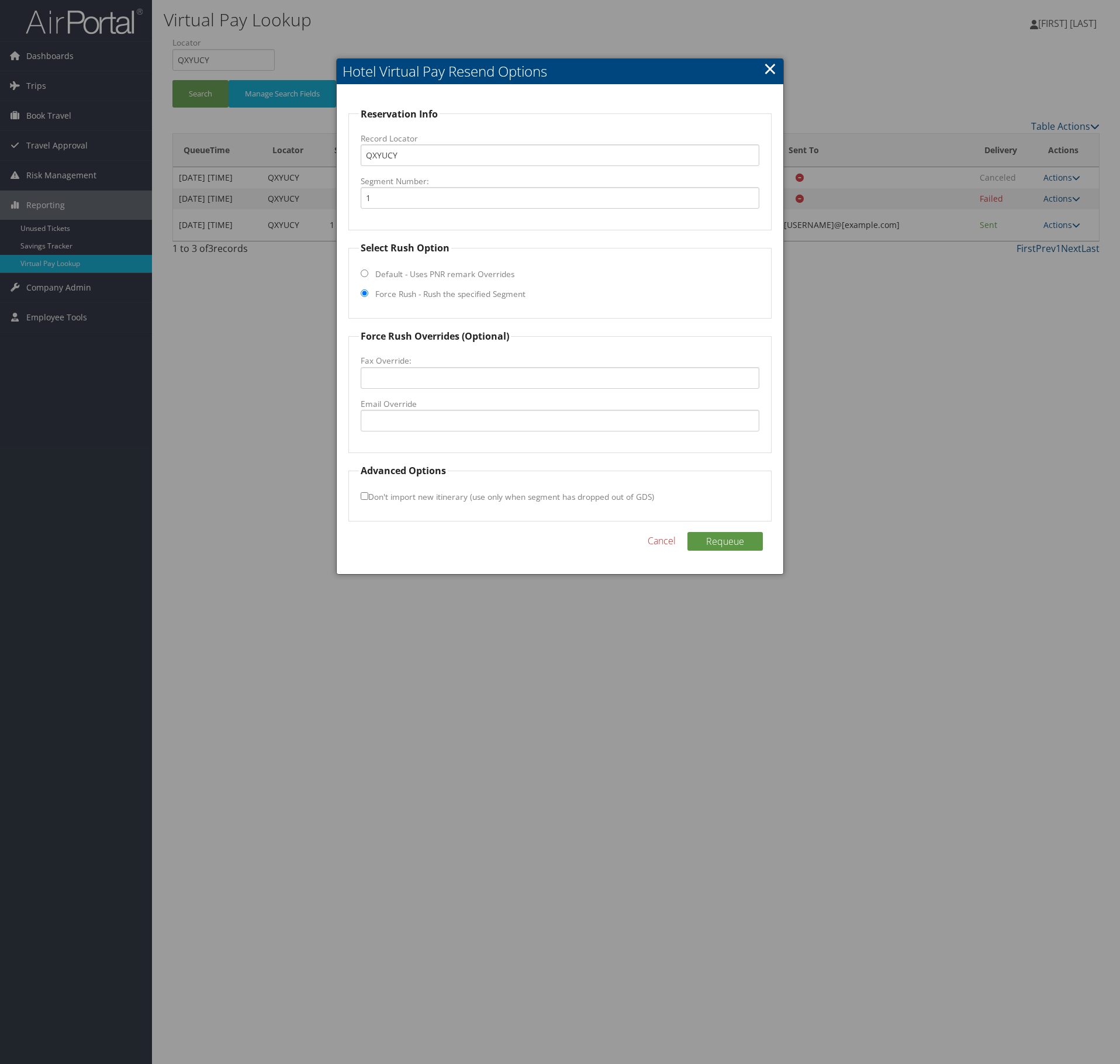 click on "×" at bounding box center [770, 68] 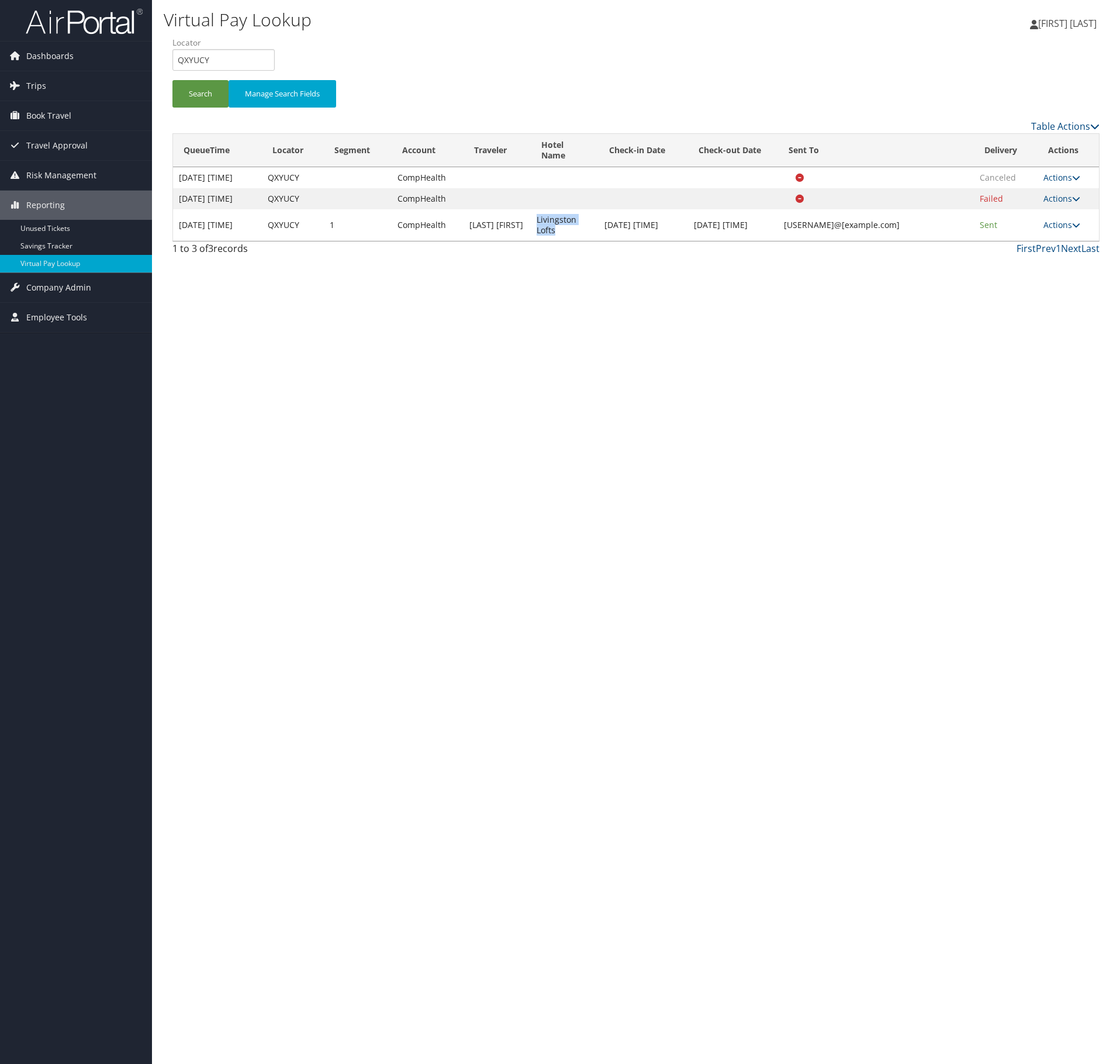drag, startPoint x: 554, startPoint y: 229, endPoint x: 533, endPoint y: 223, distance: 21.84033 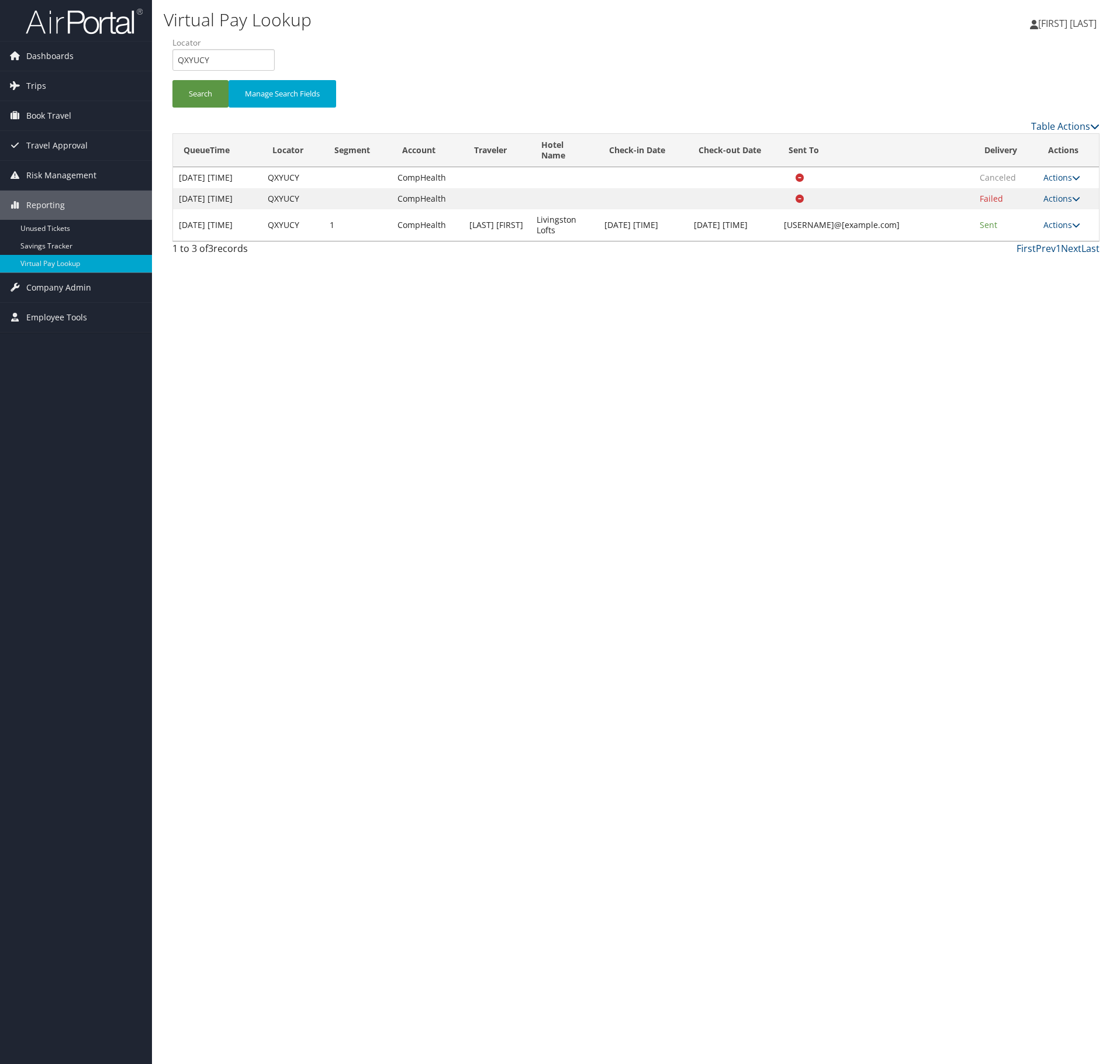 click on "Actions   Resend  Logs  View Itinerary" at bounding box center (1068, 225) 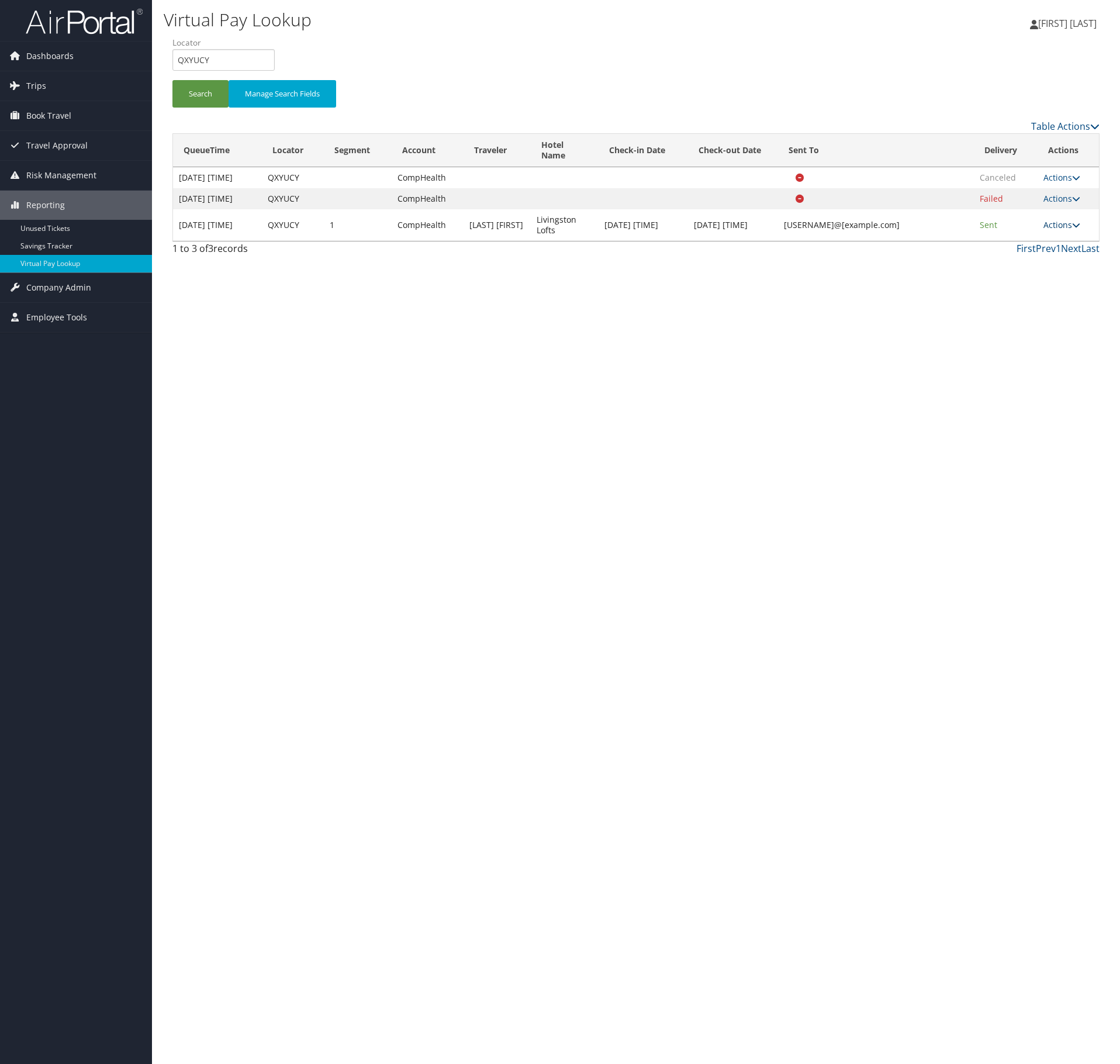 click at bounding box center [1076, 225] 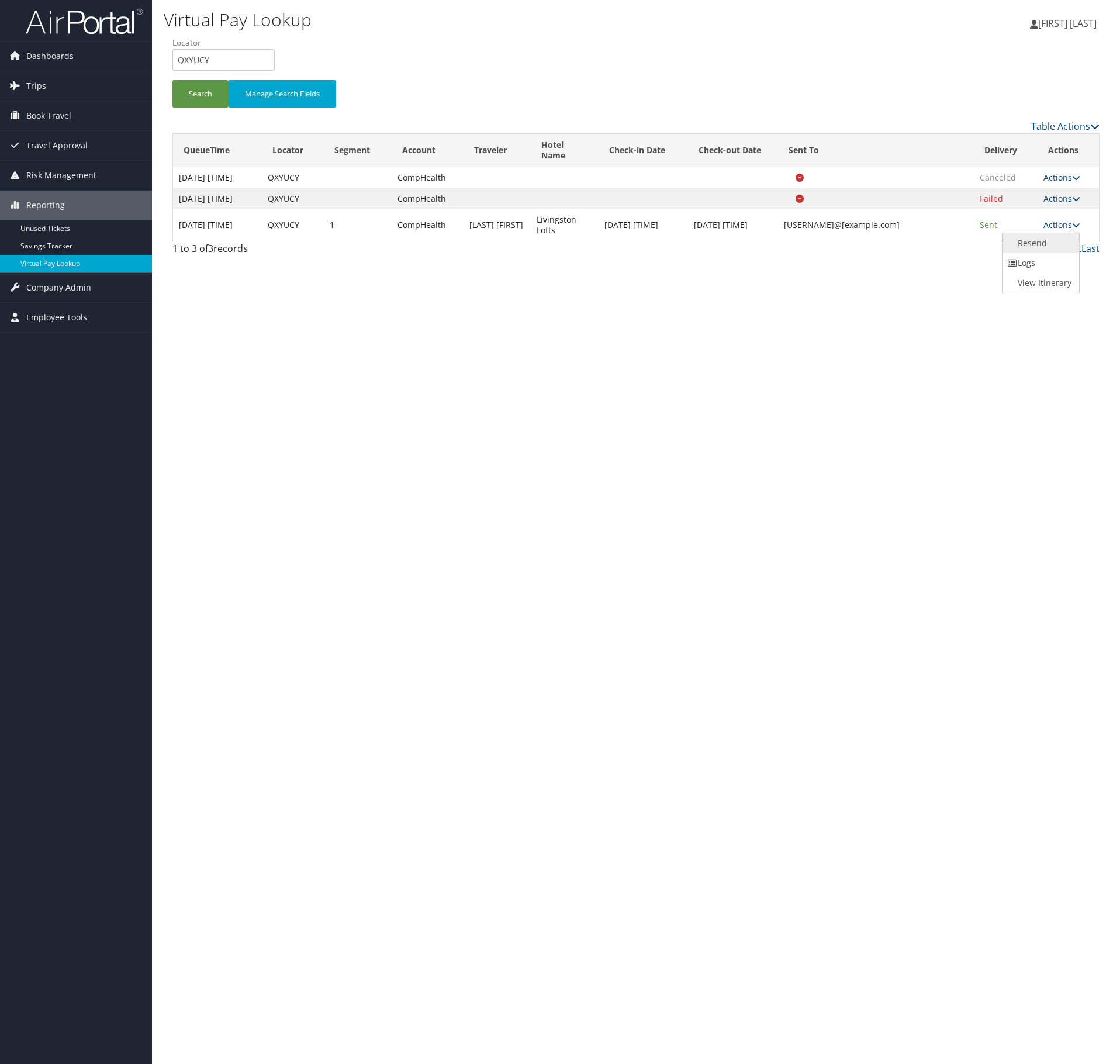 click on "Resend" at bounding box center (1039, 243) 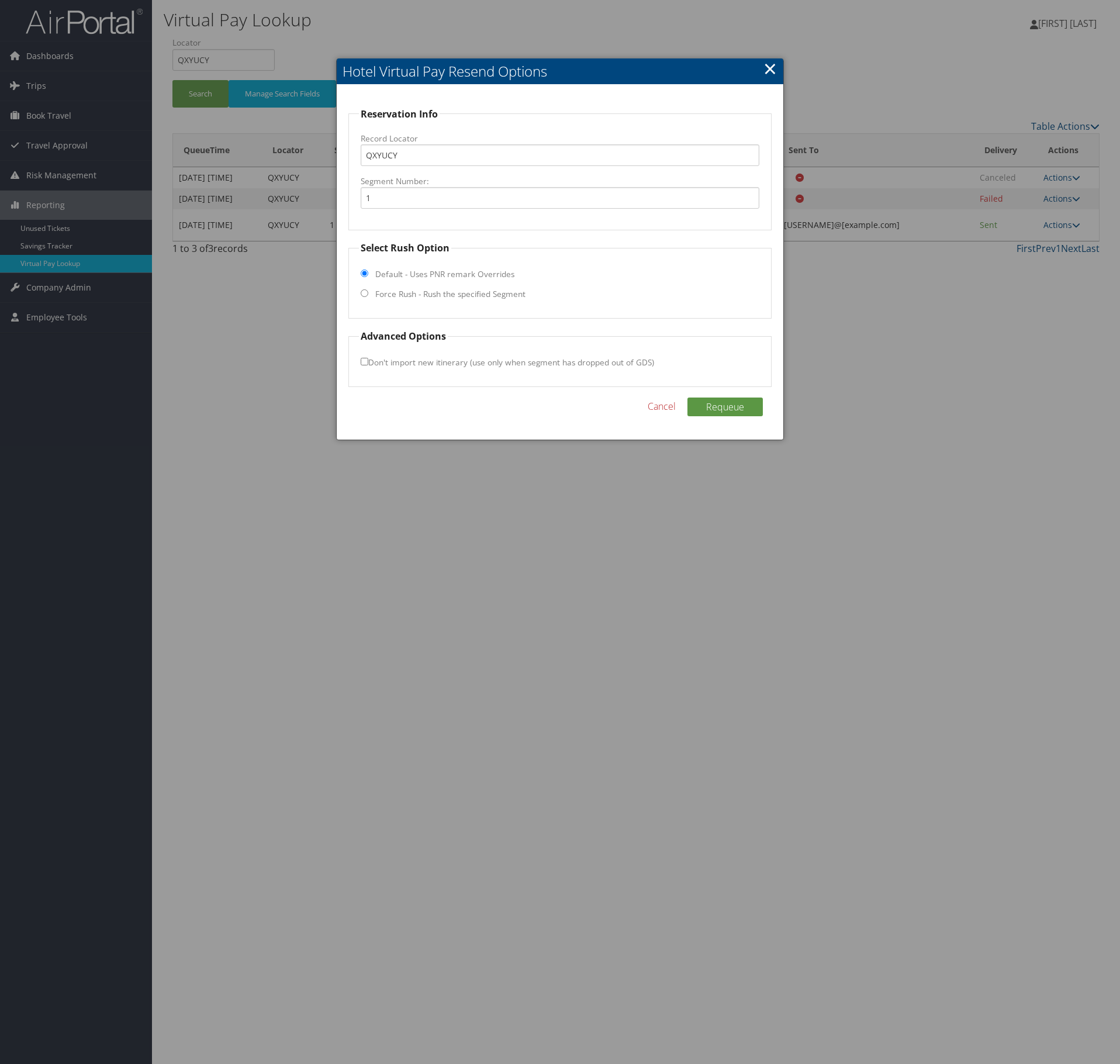 drag, startPoint x: 519, startPoint y: 299, endPoint x: 499, endPoint y: 297, distance: 20.099751 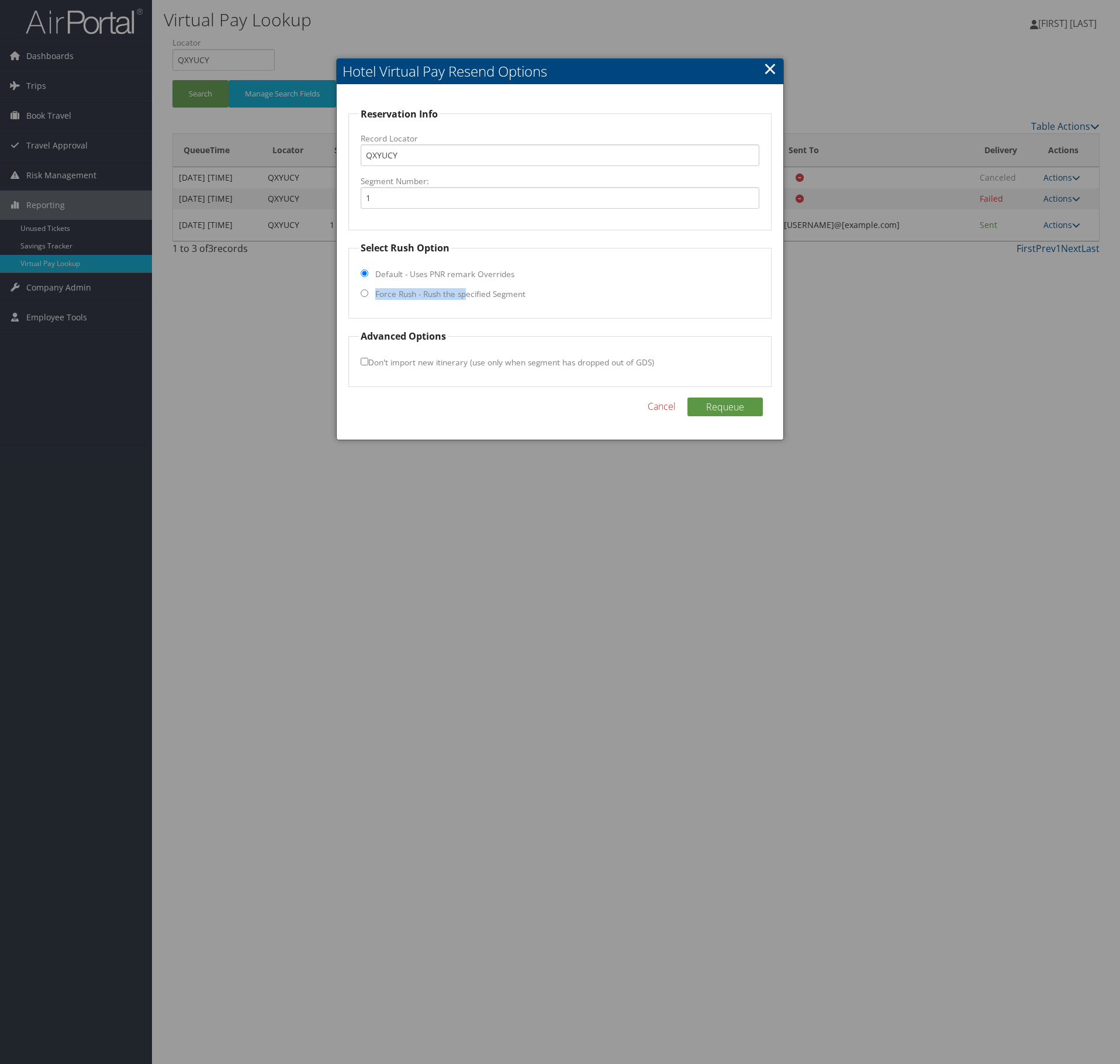 click on "Force Rush - Rush the specified Segment" at bounding box center (450, 294) 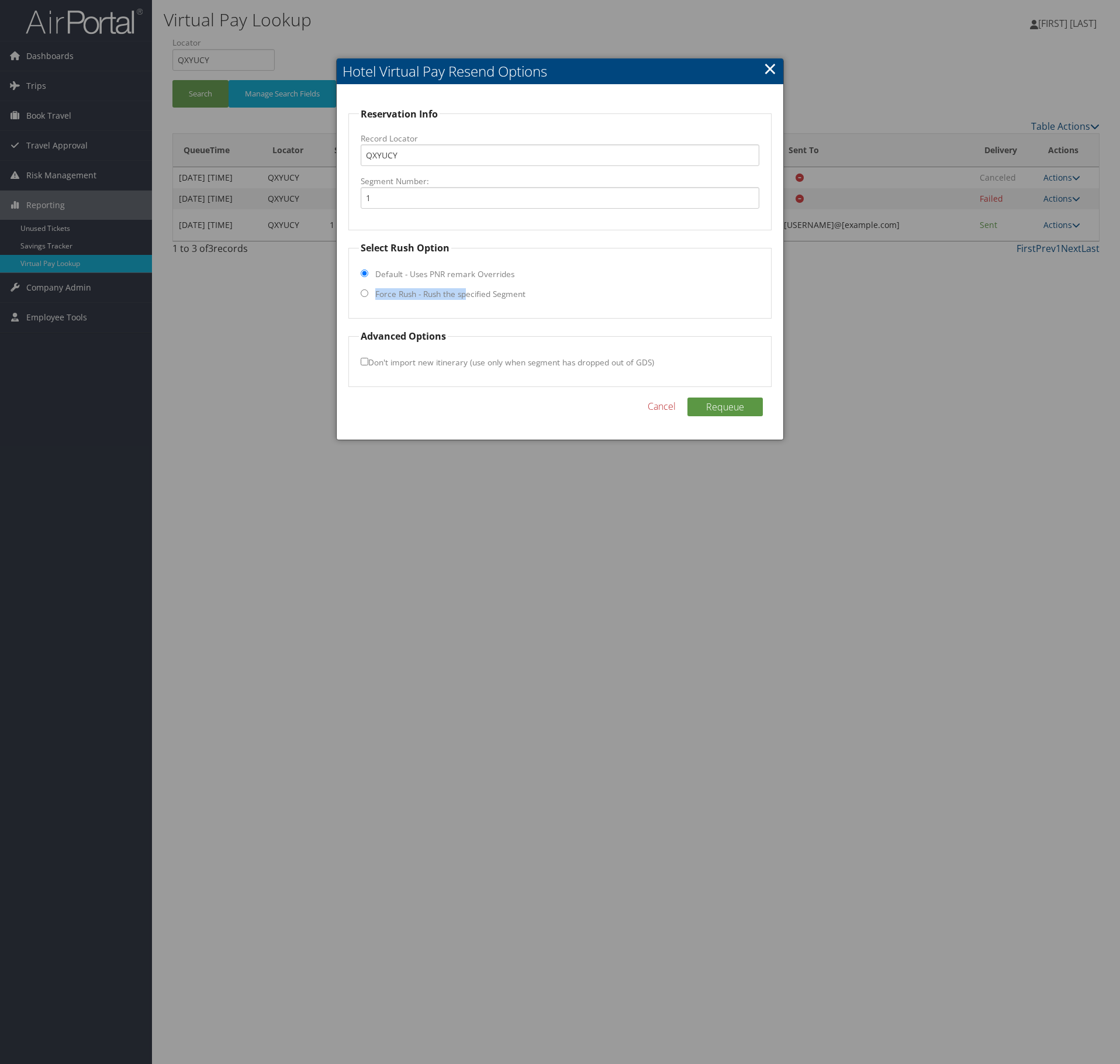 click on "Force Rush - Rush the specified Segment" at bounding box center [364, 293] 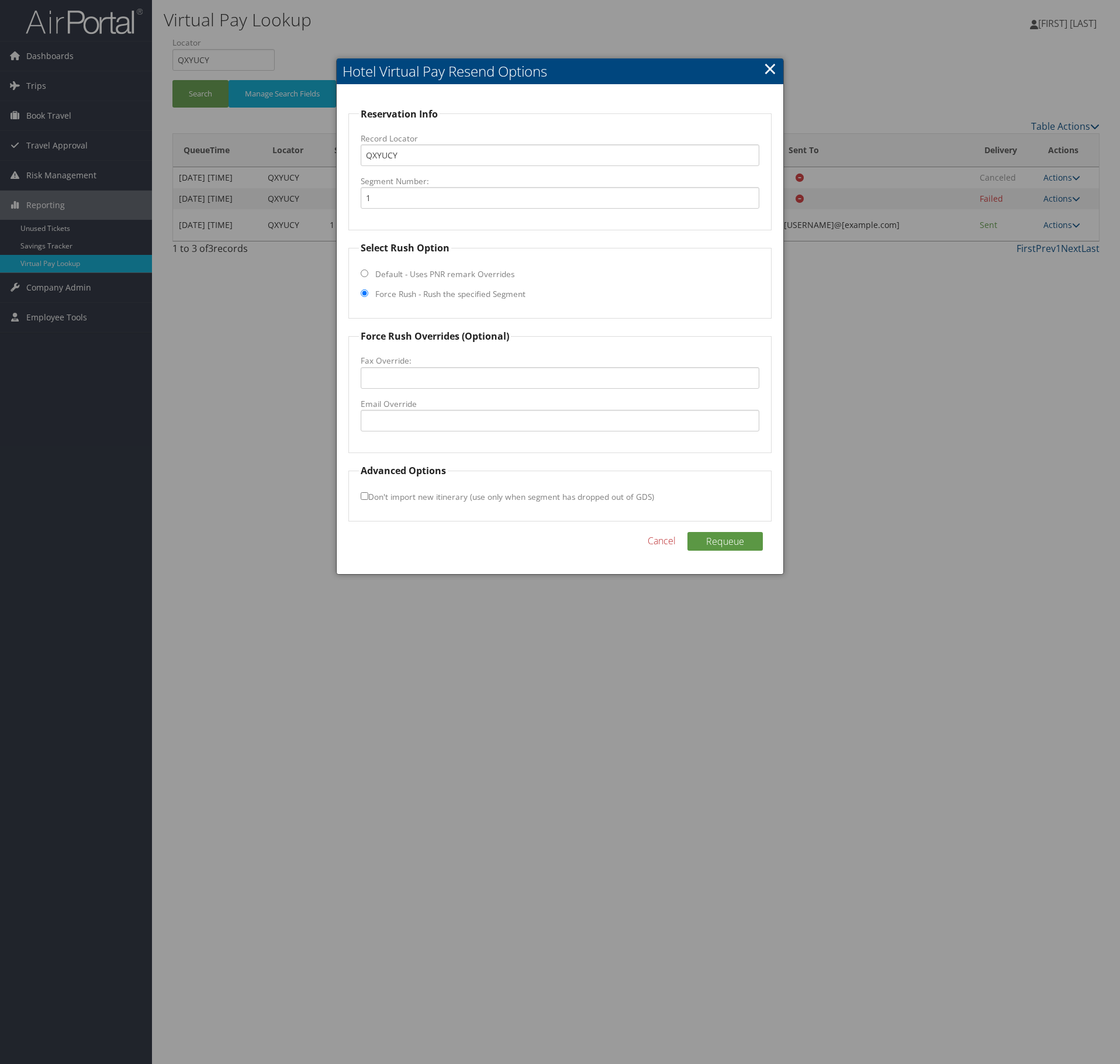 click on "Email Override" at bounding box center (560, 404) 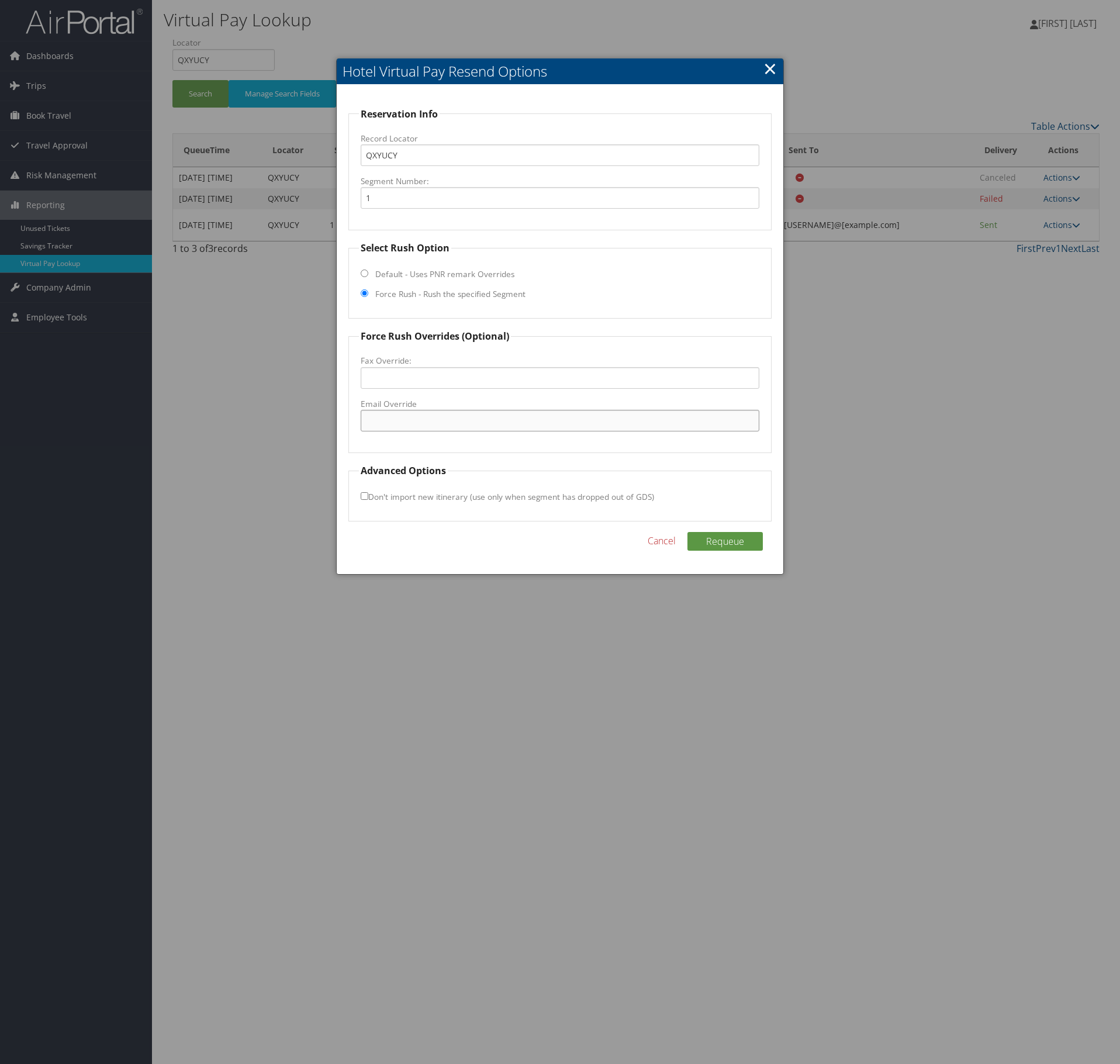 click on "Email Override" at bounding box center (560, 420) 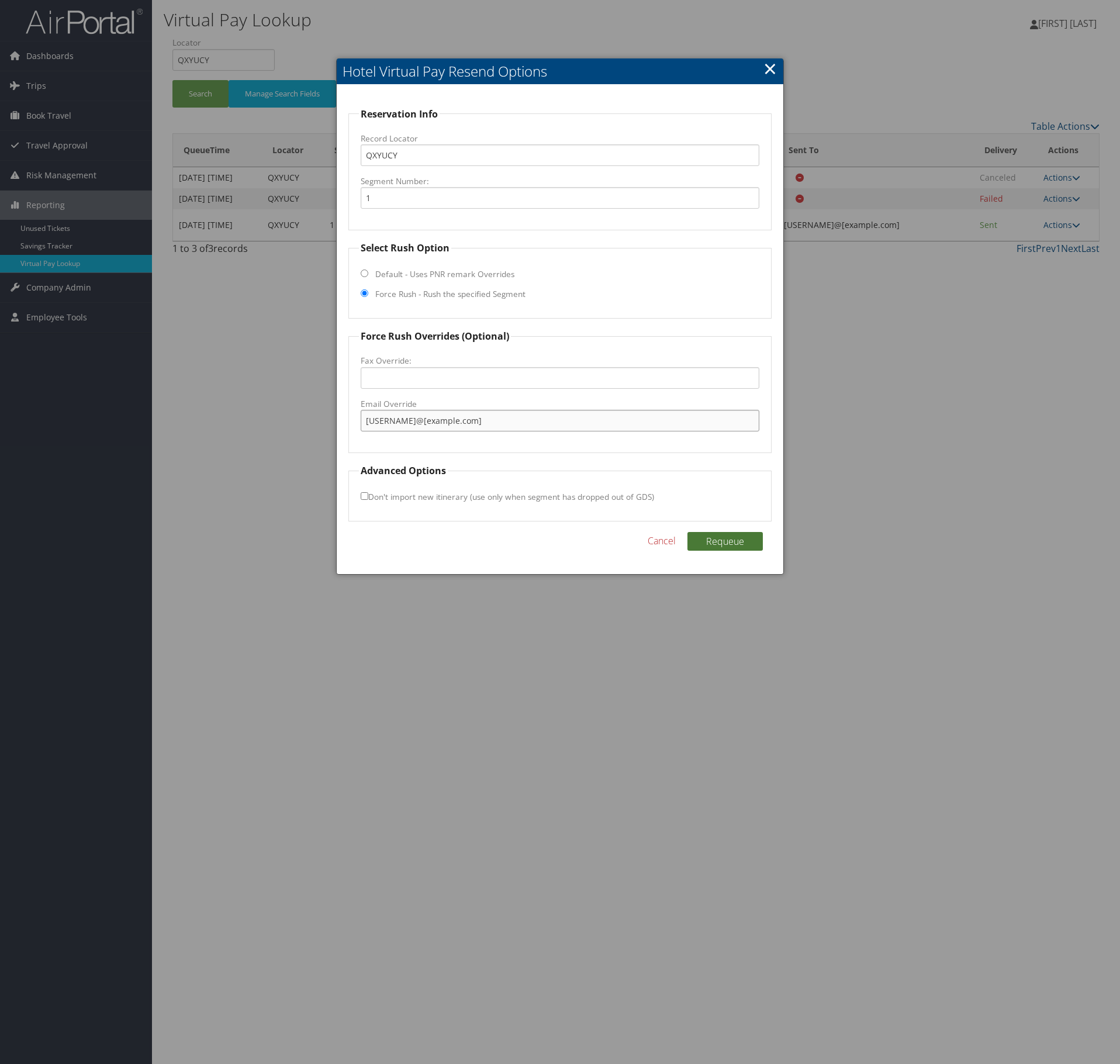 type on "teryn@LivingstonLofts.com" 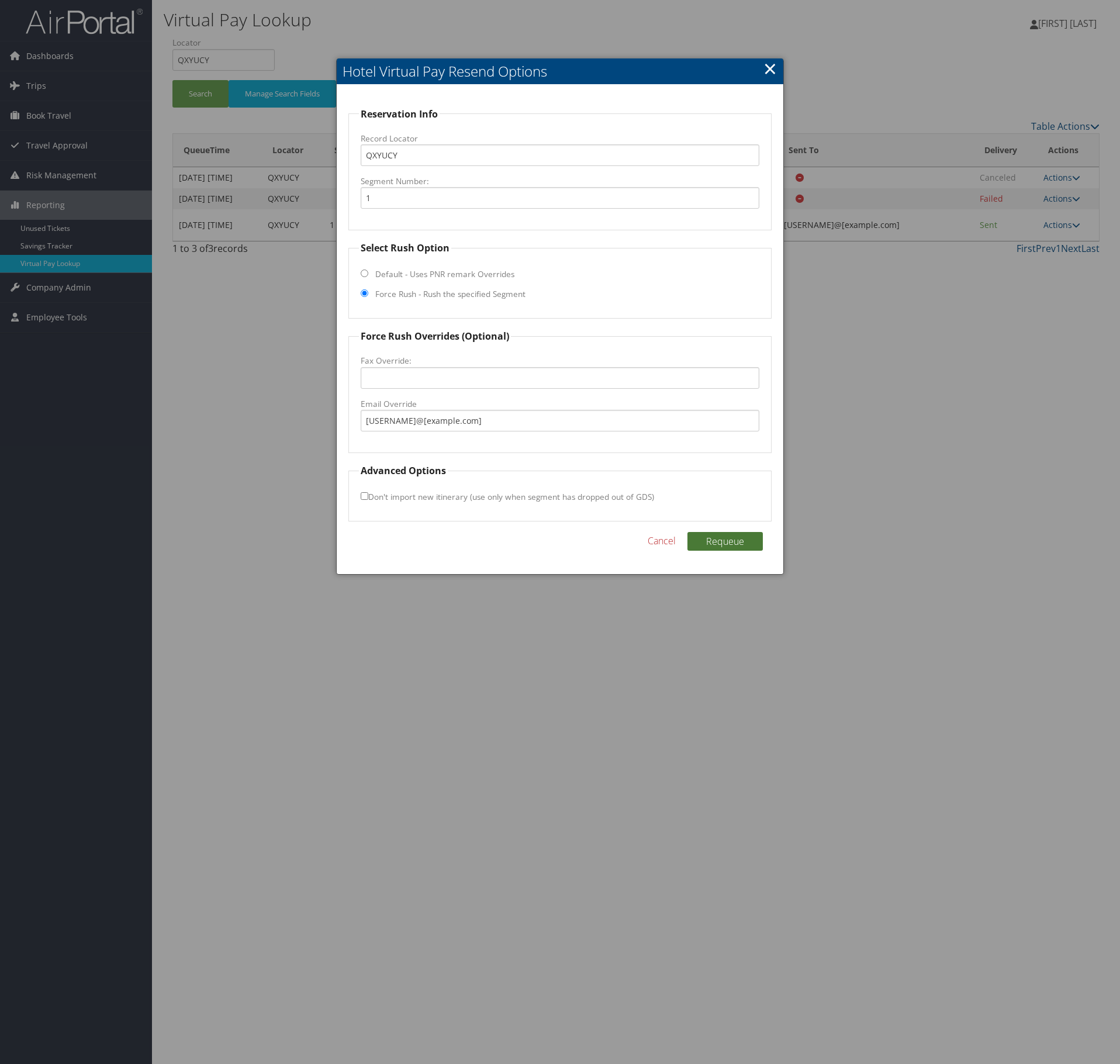 click on "Requeue" at bounding box center [725, 541] 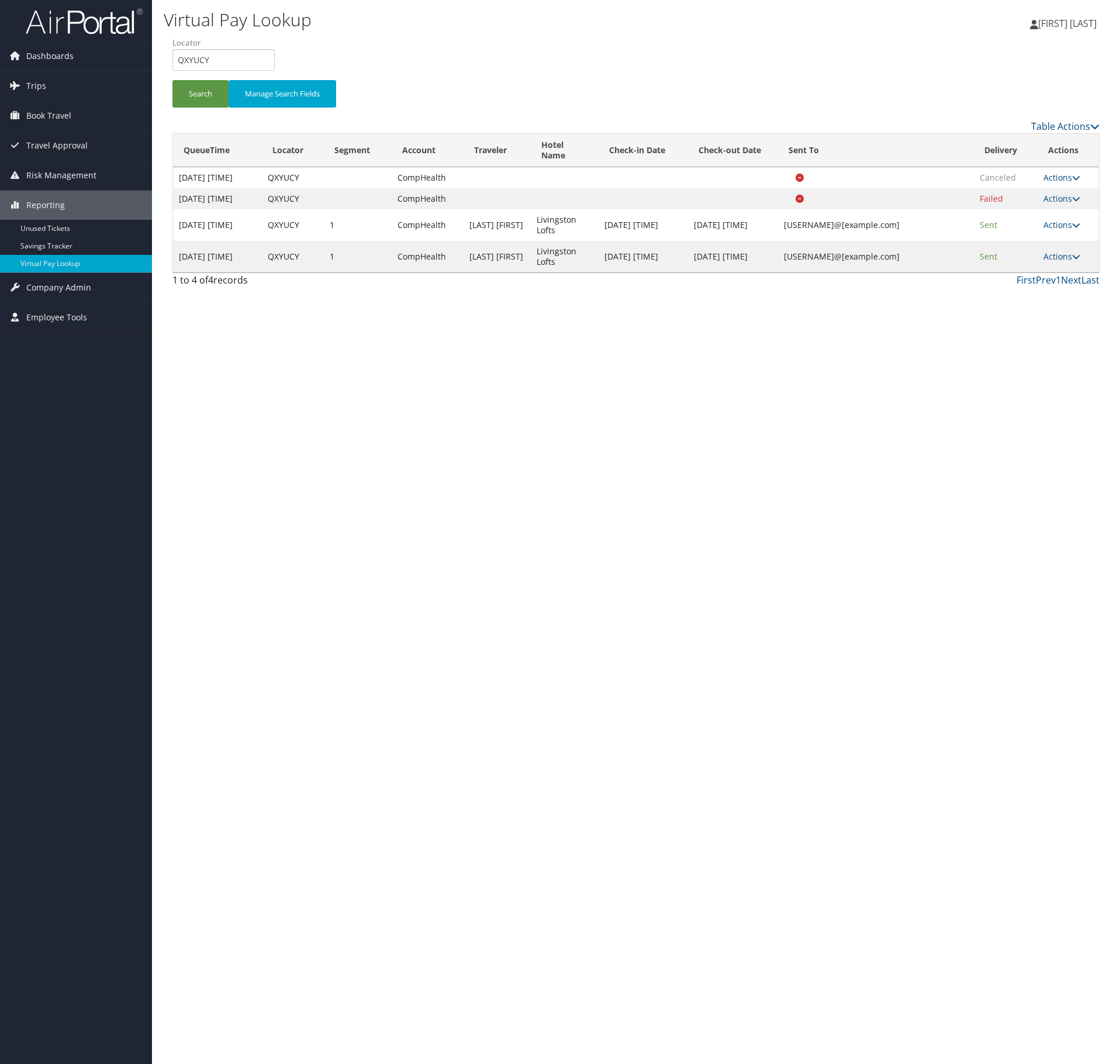 drag, startPoint x: 292, startPoint y: 401, endPoint x: 319, endPoint y: 417, distance: 31.38471 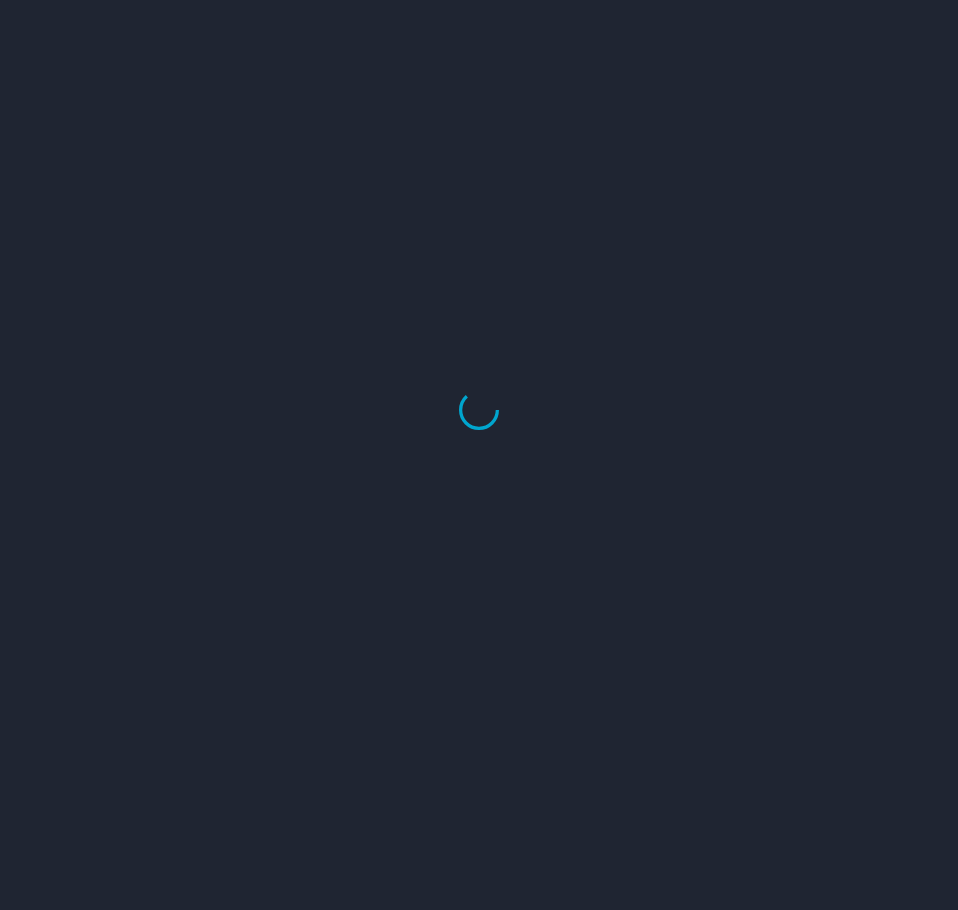 scroll, scrollTop: 0, scrollLeft: 0, axis: both 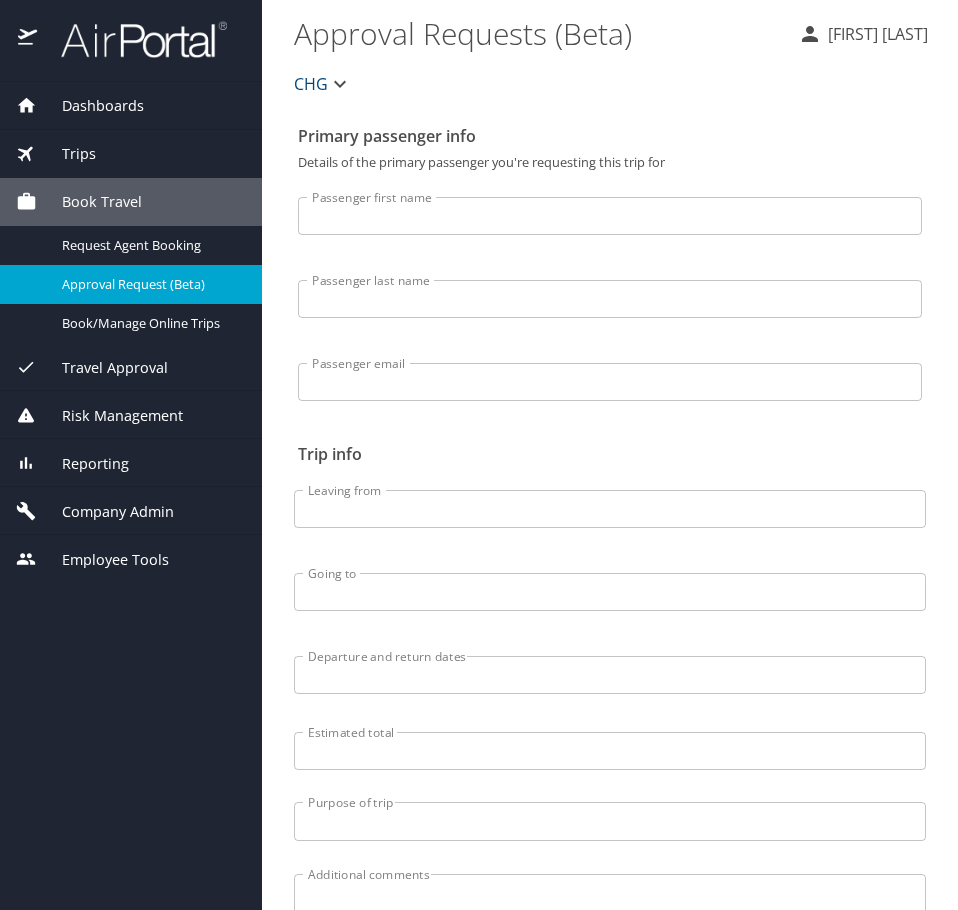 click on "Employee Tools" at bounding box center [131, 559] 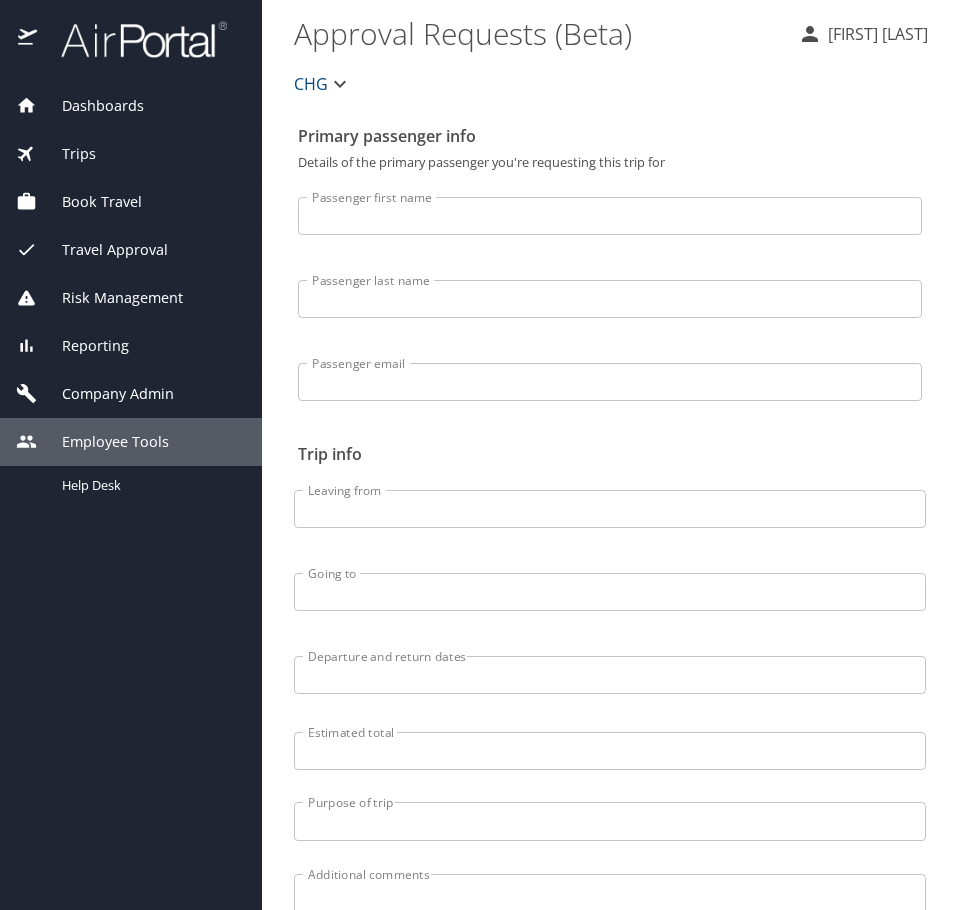 click on "Company Admin" at bounding box center [105, 394] 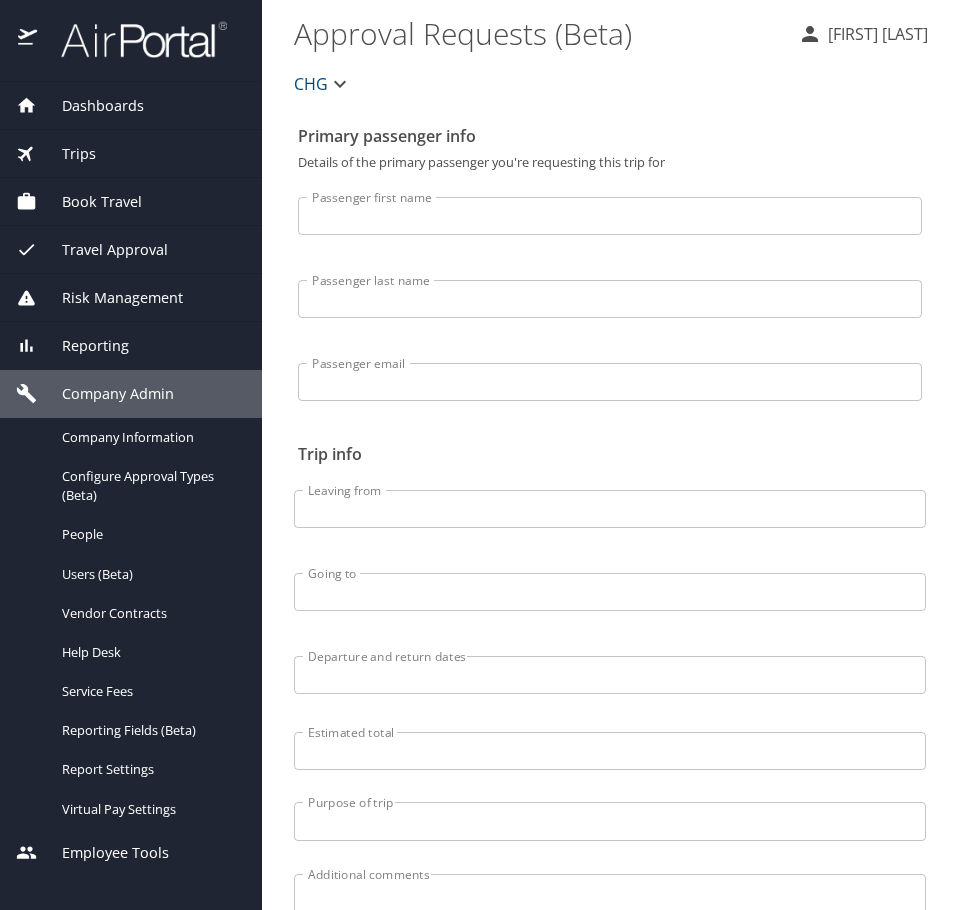 click on "Reporting" at bounding box center (131, 346) 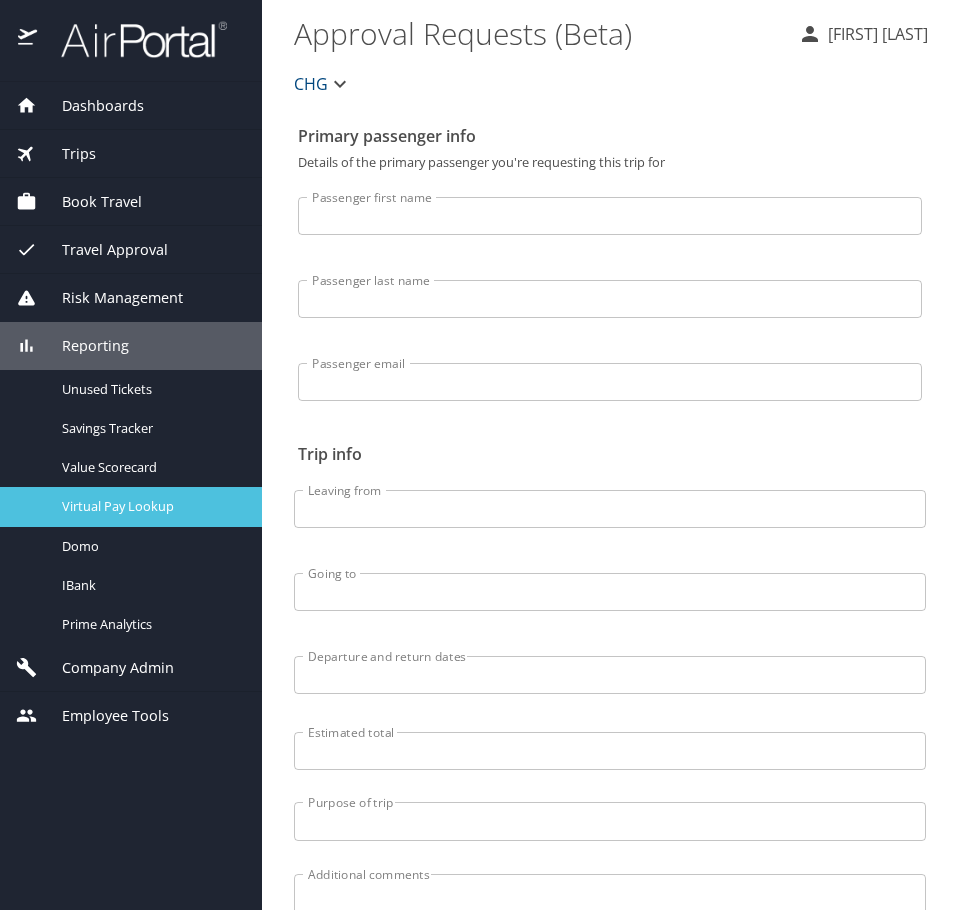 click on "Virtual Pay Lookup" at bounding box center (150, 506) 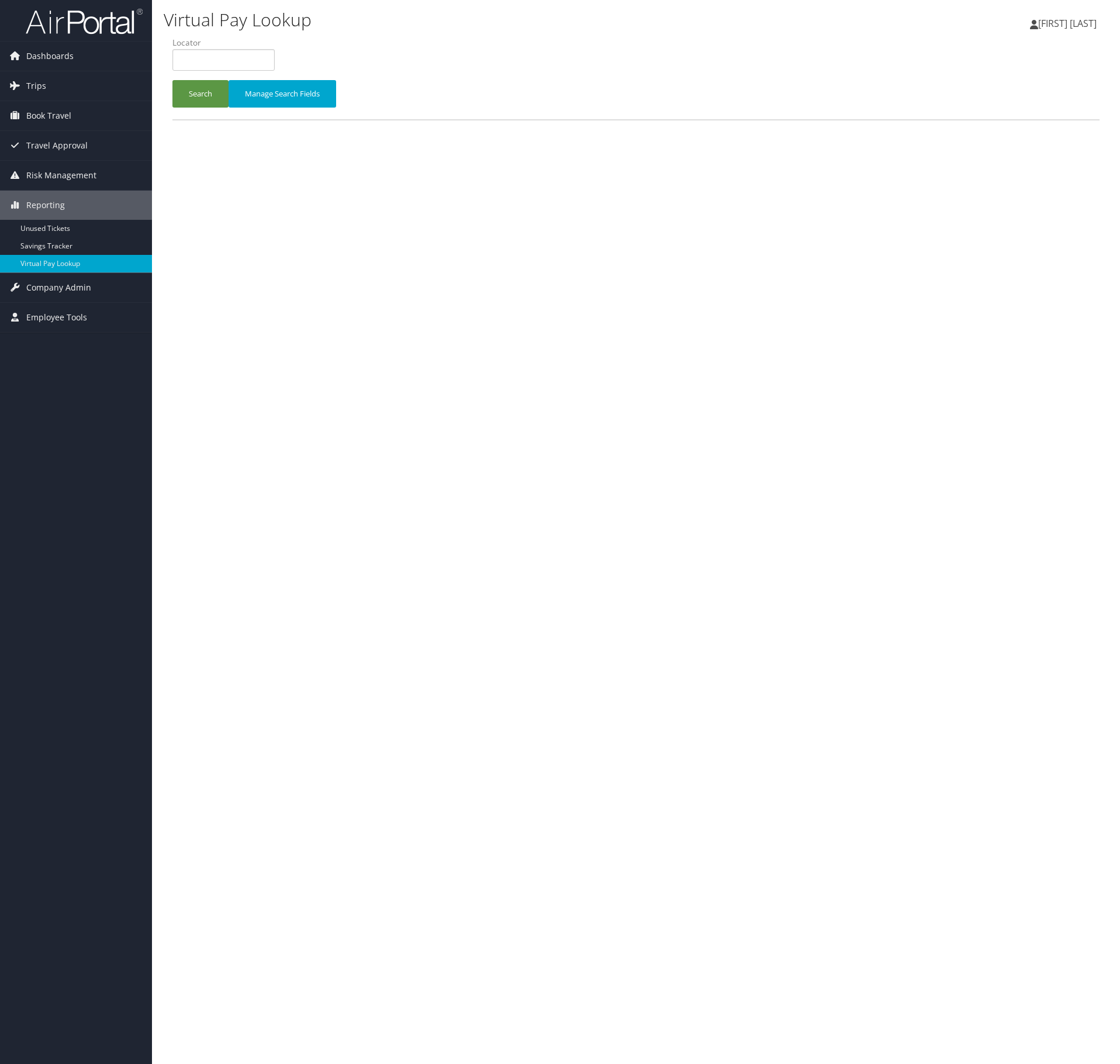 scroll, scrollTop: 0, scrollLeft: 0, axis: both 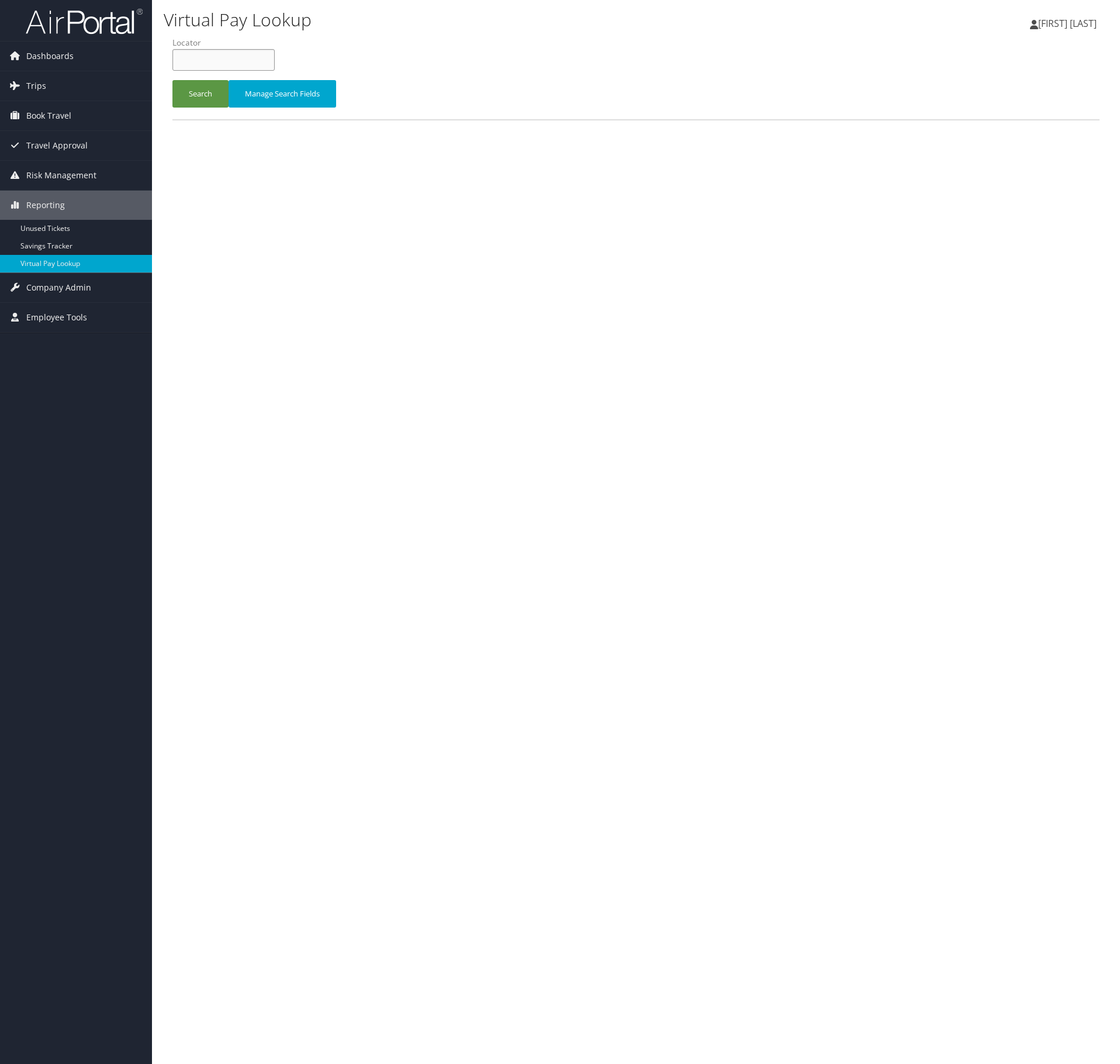 click on "Locator" at bounding box center [228, 58] 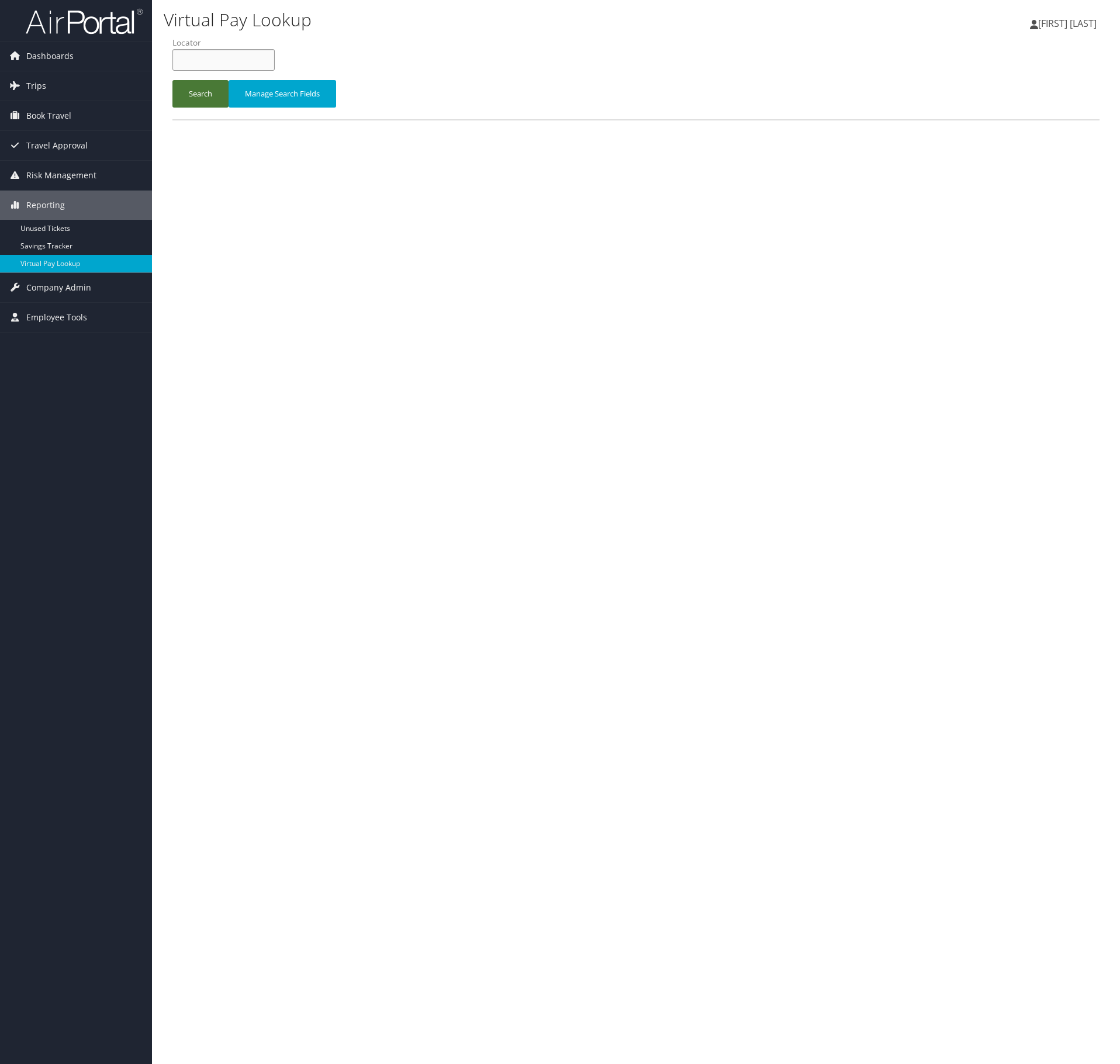 paste on "MCBJMZ" 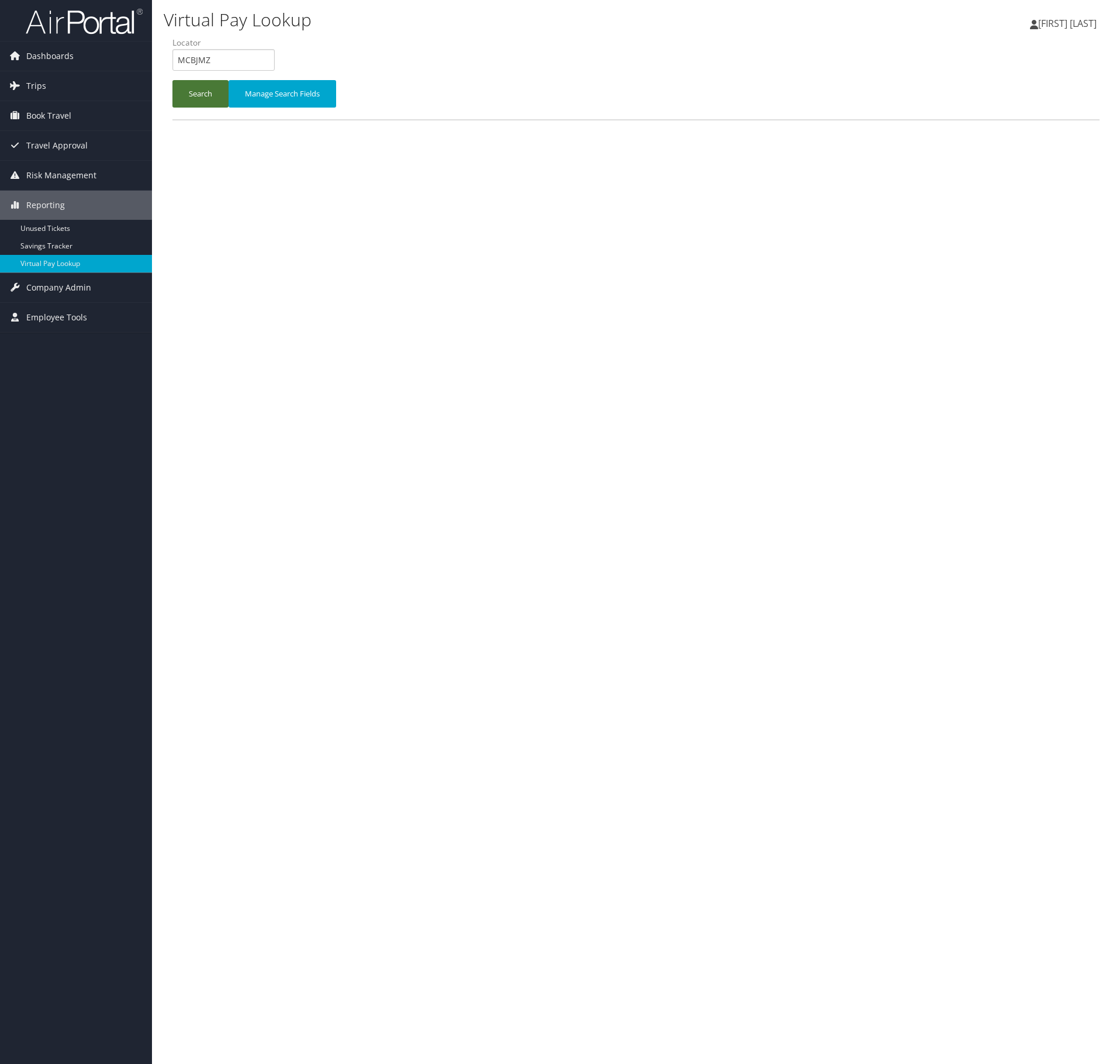 click on "Search" at bounding box center (201, 94) 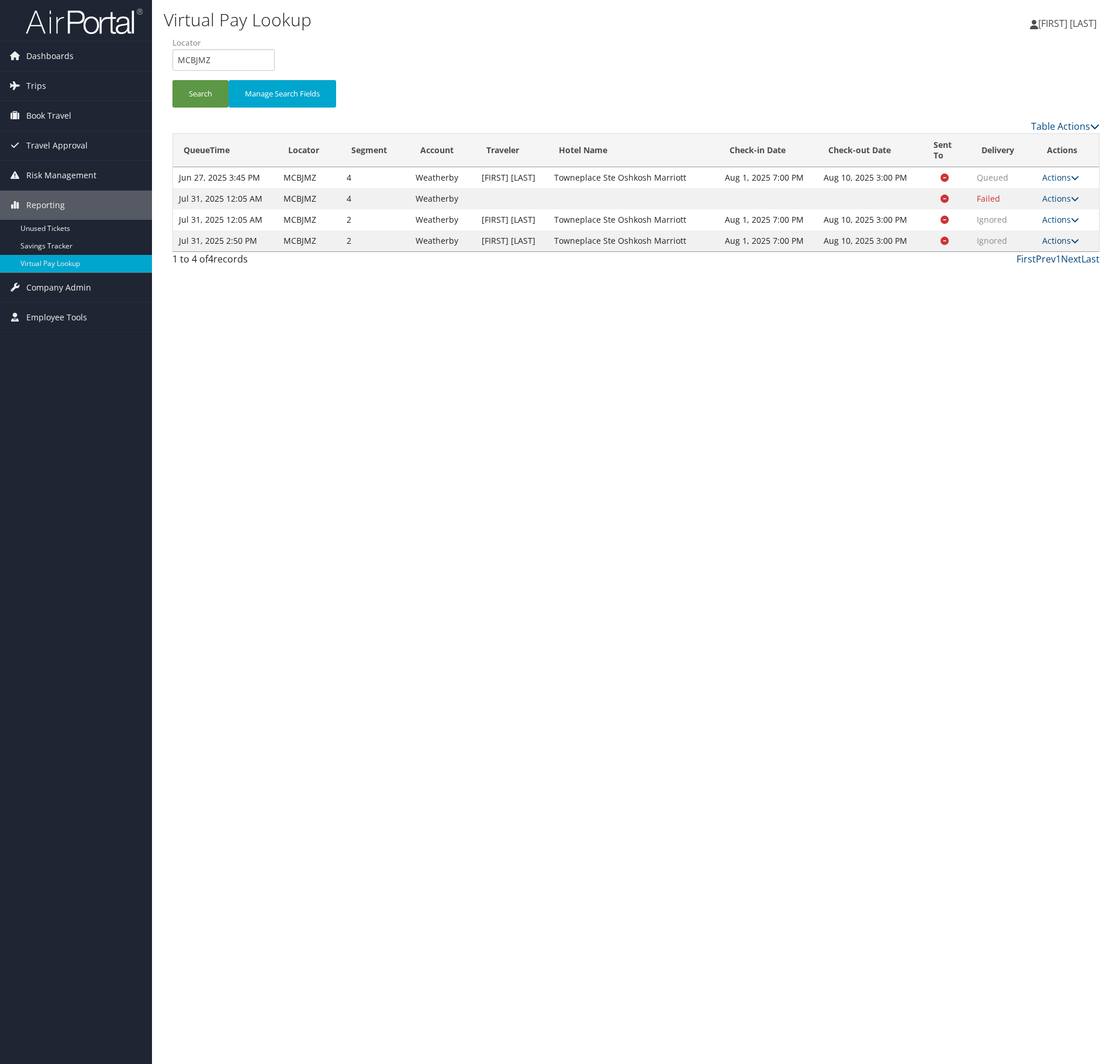 click on "Actions" at bounding box center [1060, 240] 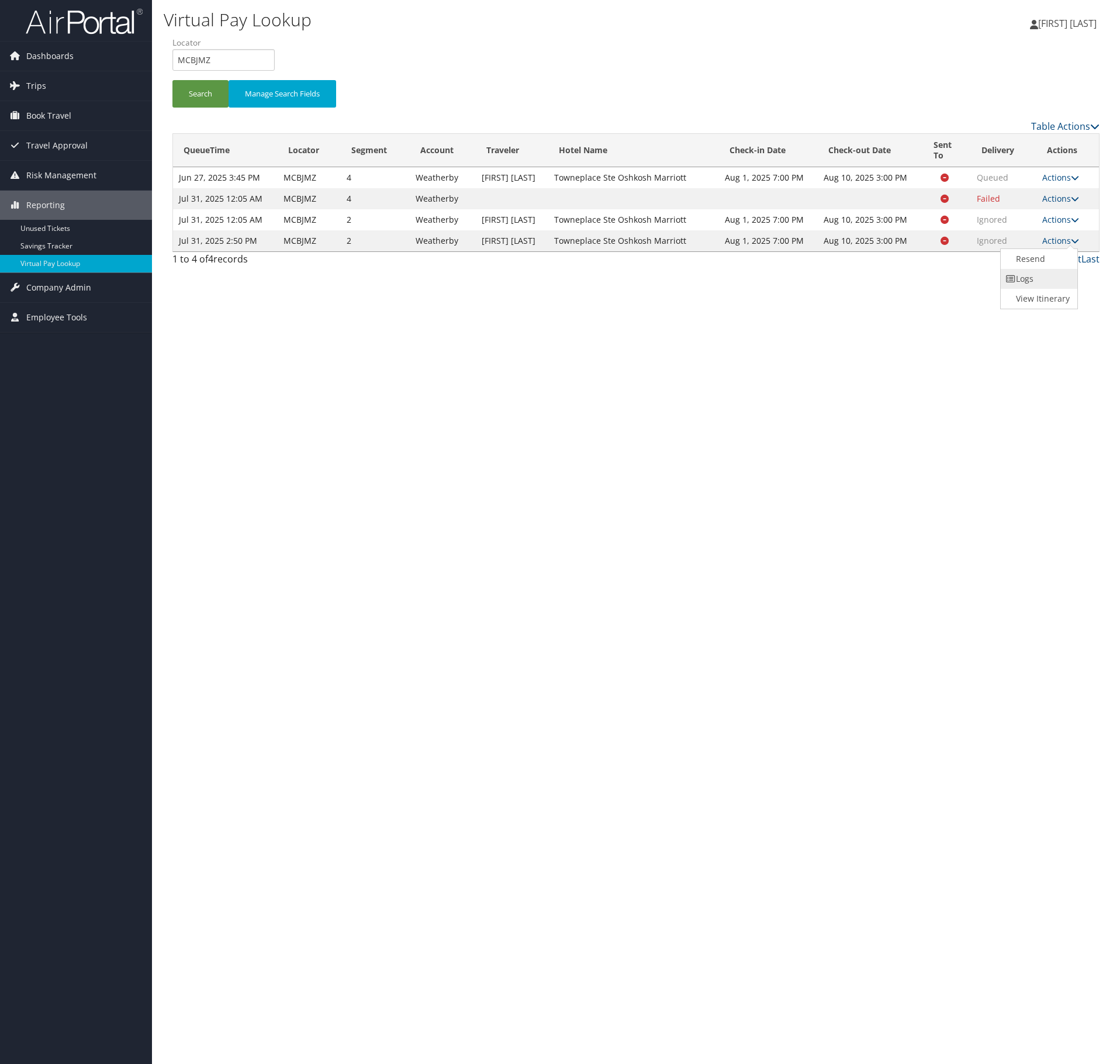 click on "Logs" at bounding box center [1038, 279] 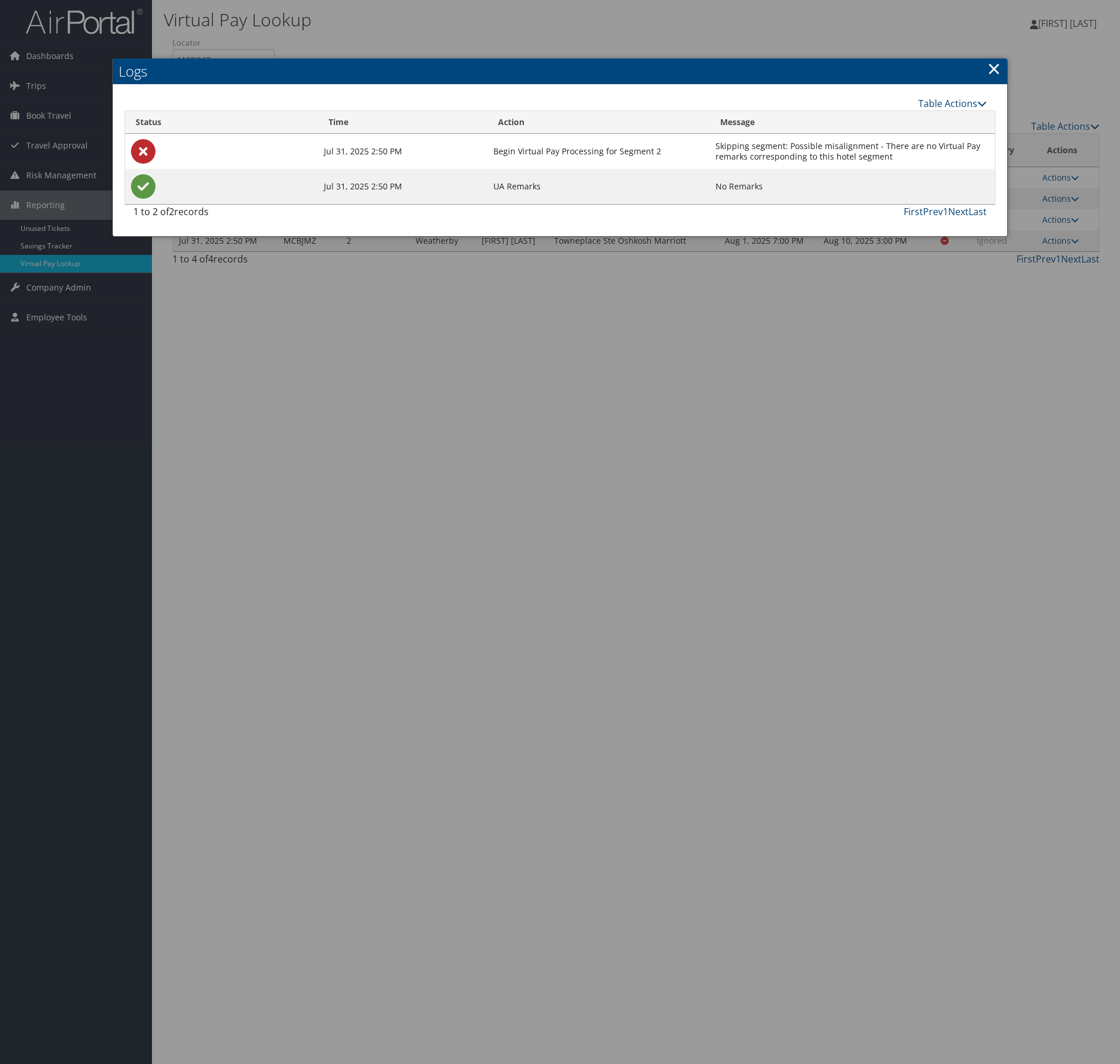 click on "×" at bounding box center [994, 68] 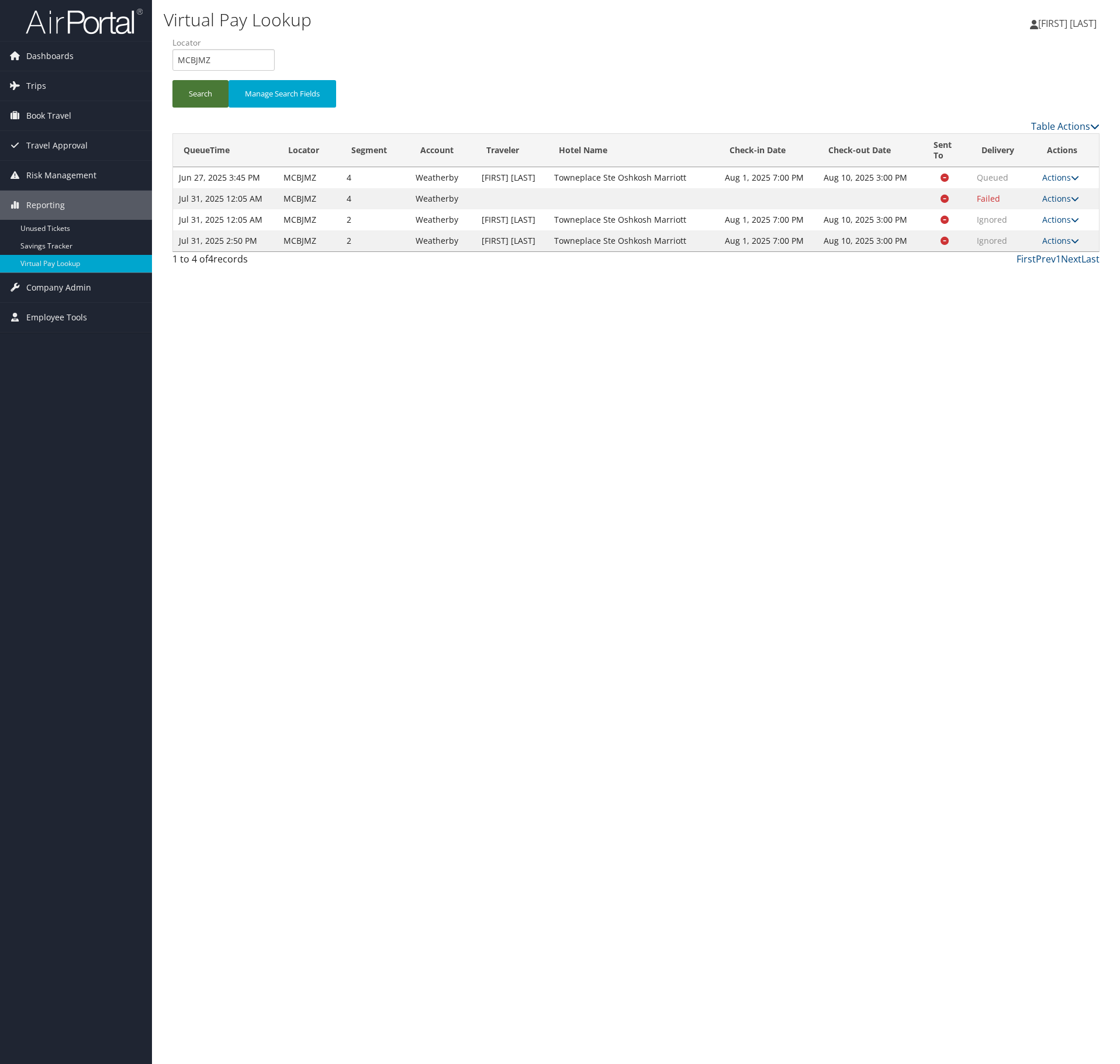 click on "Search" at bounding box center (201, 94) 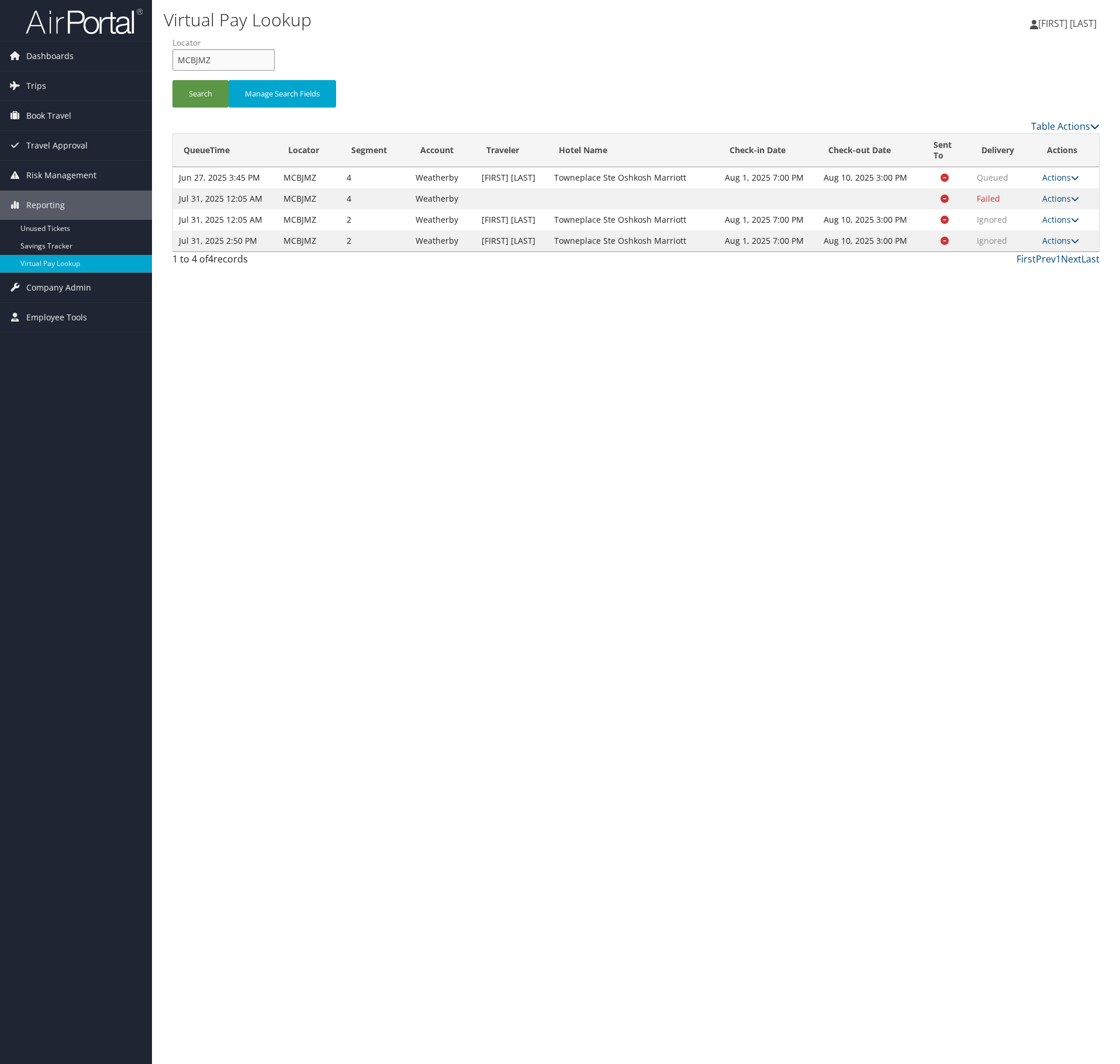 click on "MCBJMZ" at bounding box center (223, 60) 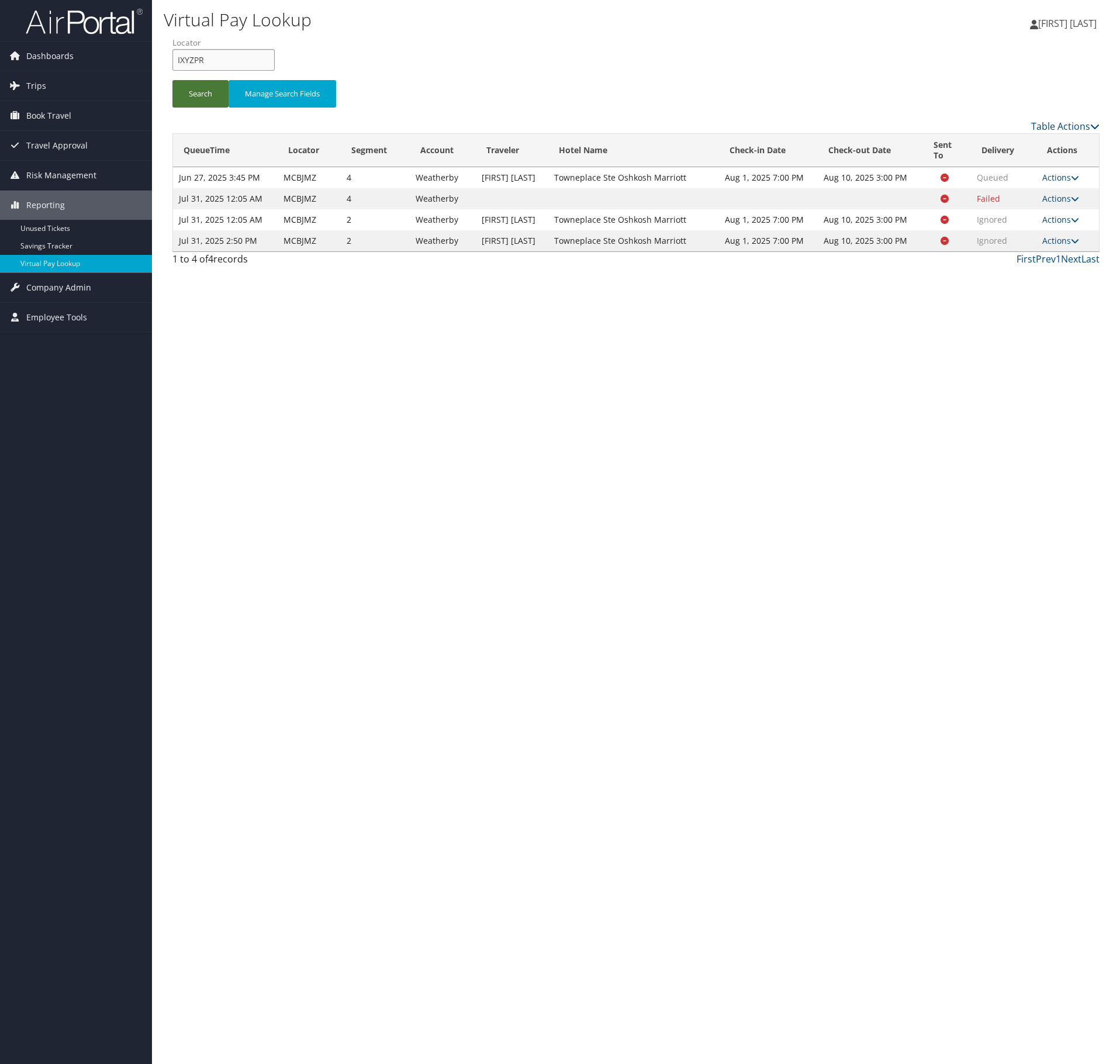 type on "IXYZPR" 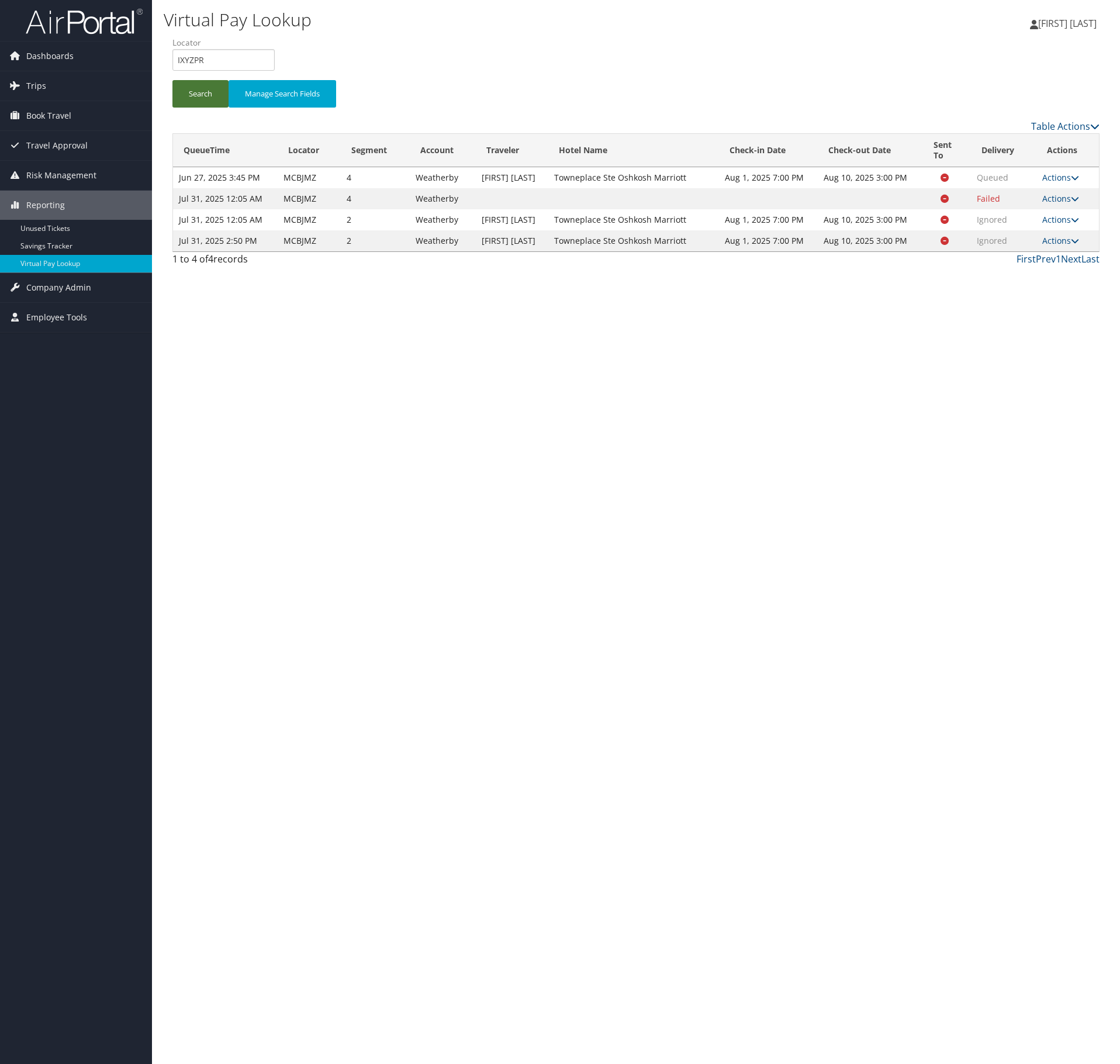 click on "Search" at bounding box center (201, 94) 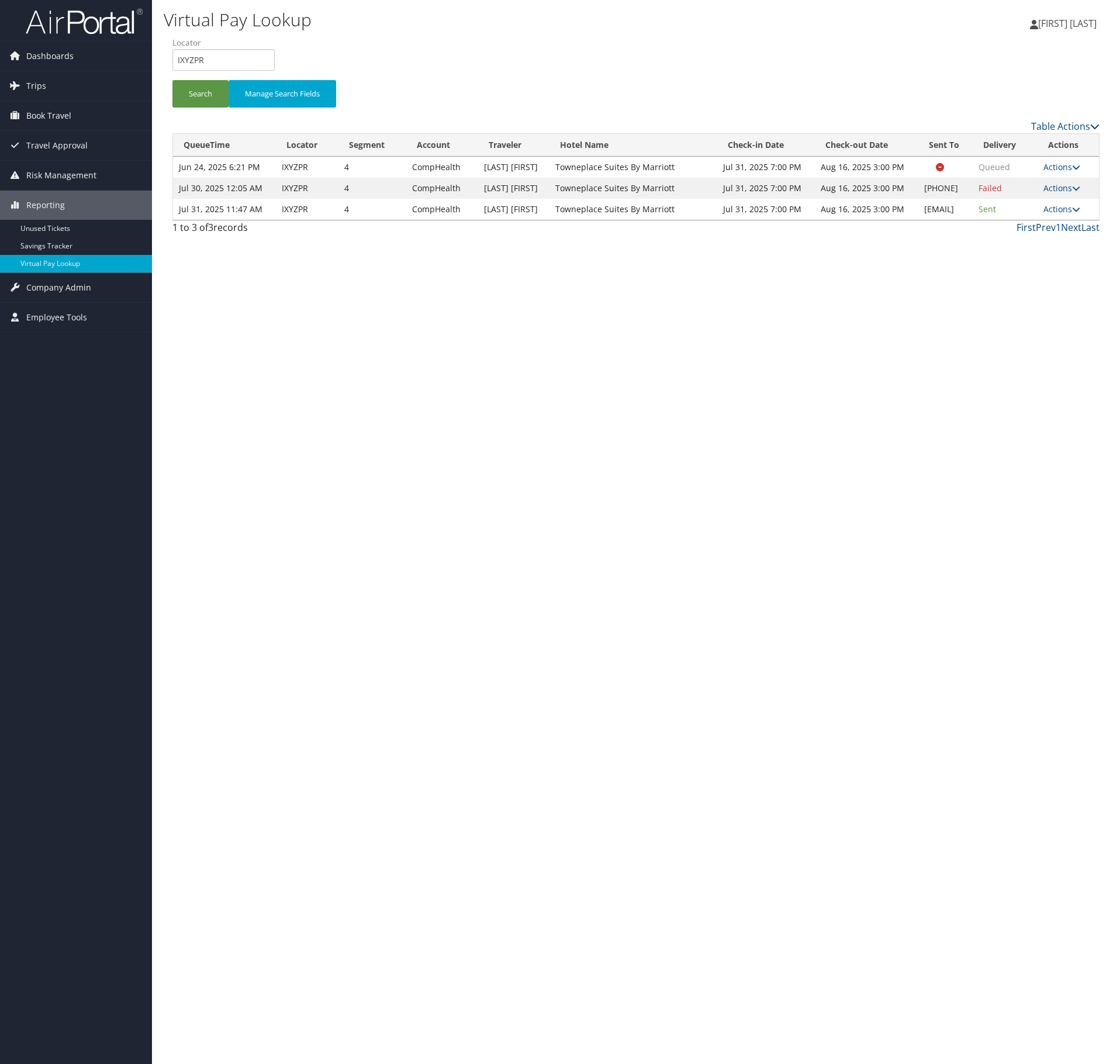click on "Sent" at bounding box center (1005, 209) 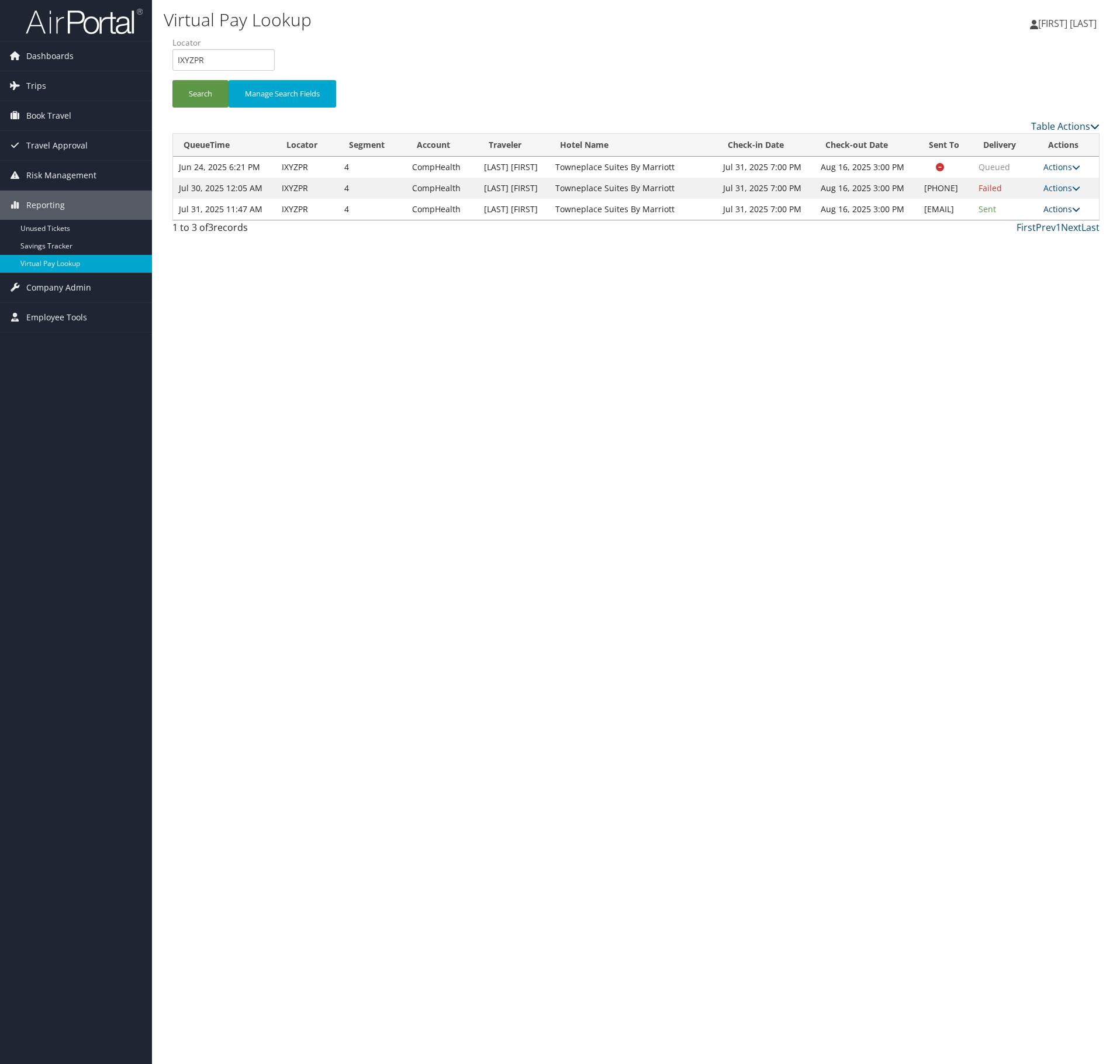 click on "Actions" at bounding box center (1062, 209) 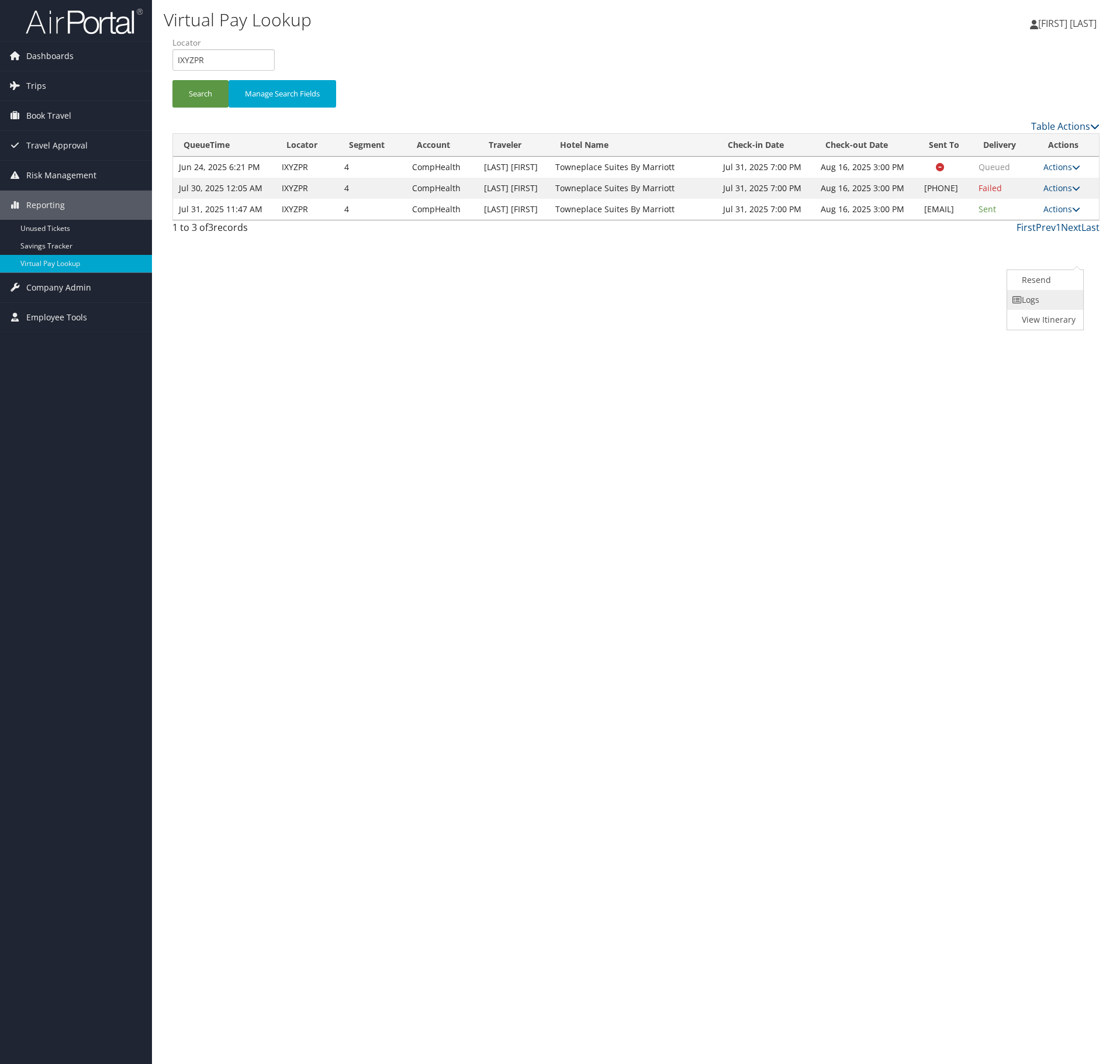 click on "Logs" at bounding box center [1044, 300] 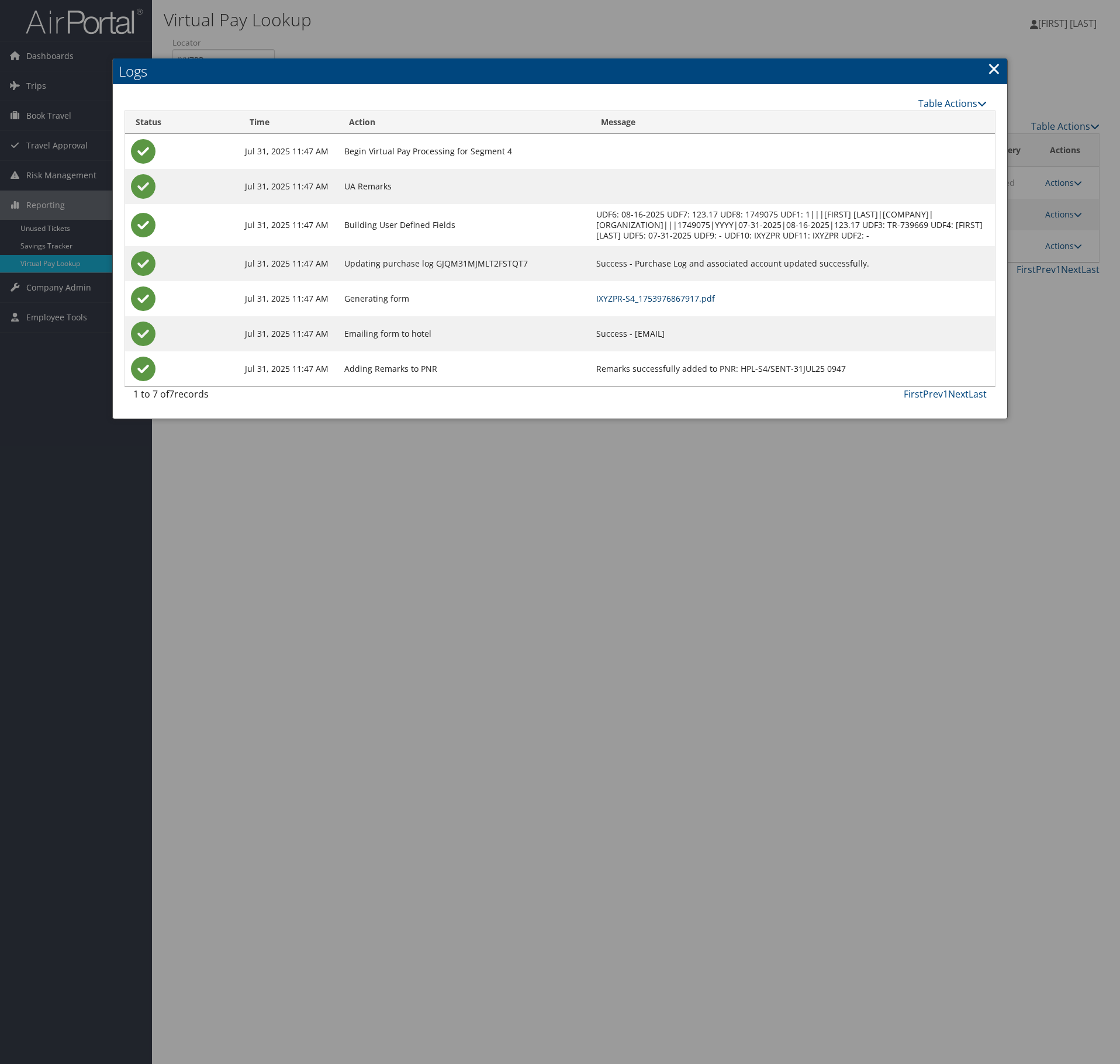 drag, startPoint x: 726, startPoint y: 325, endPoint x: 735, endPoint y: 305, distance: 21.931712 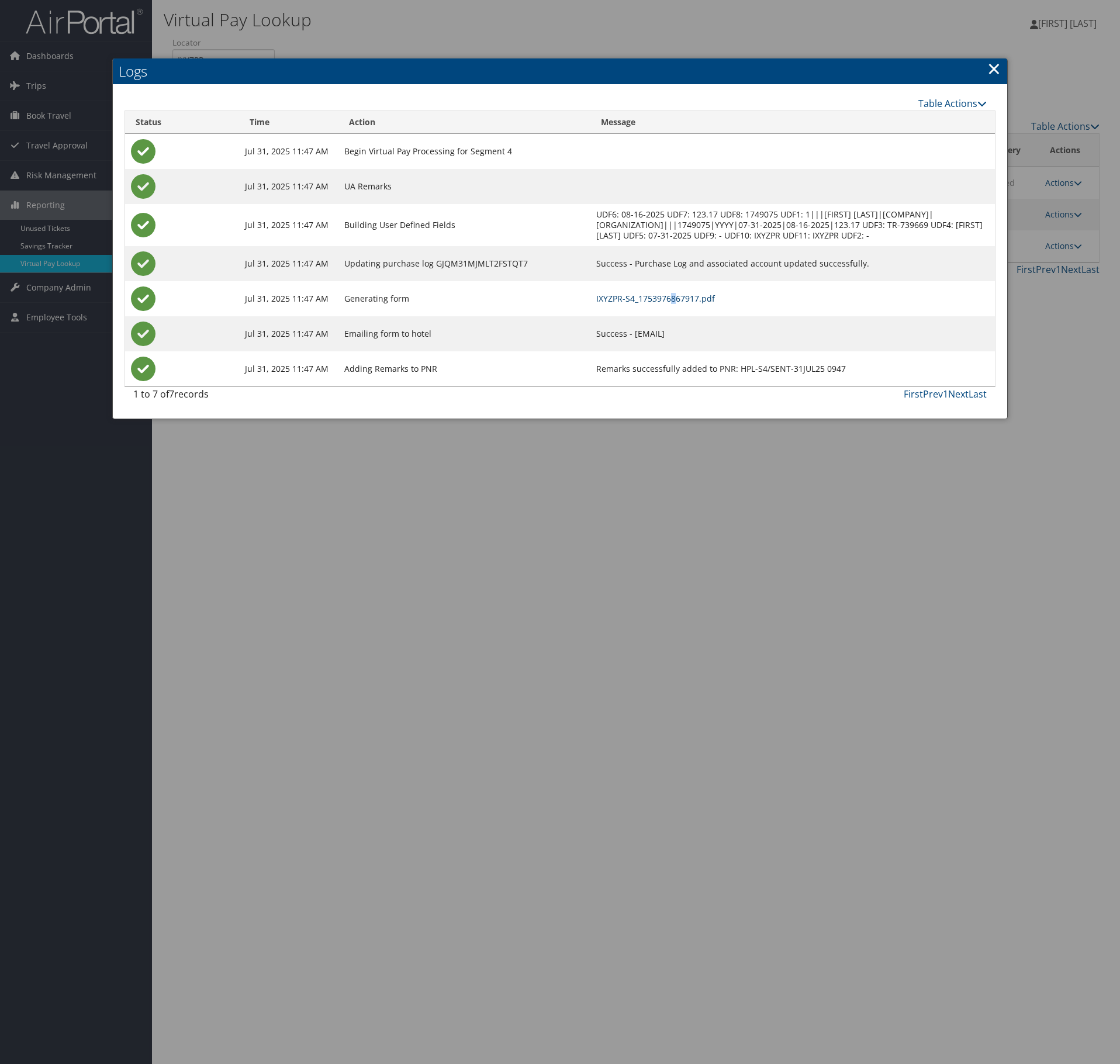 click on "IXYZPR-S4_1753976867917.pdf" at bounding box center (655, 298) 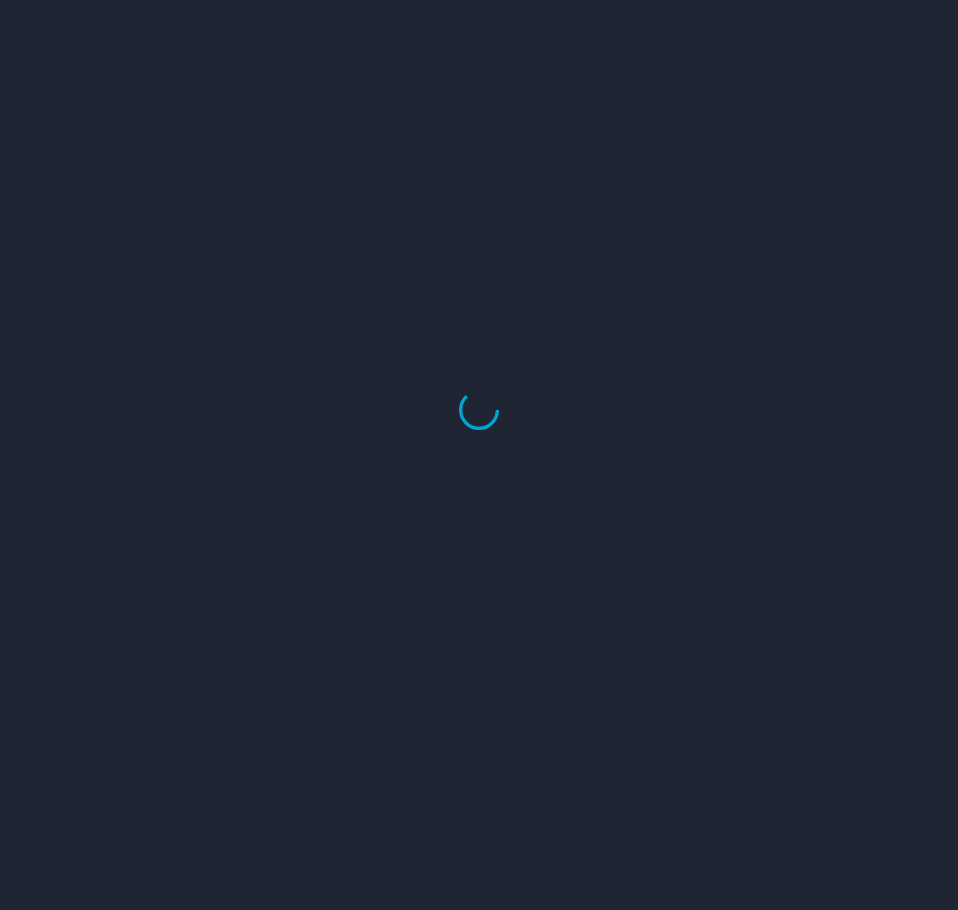 scroll, scrollTop: 0, scrollLeft: 0, axis: both 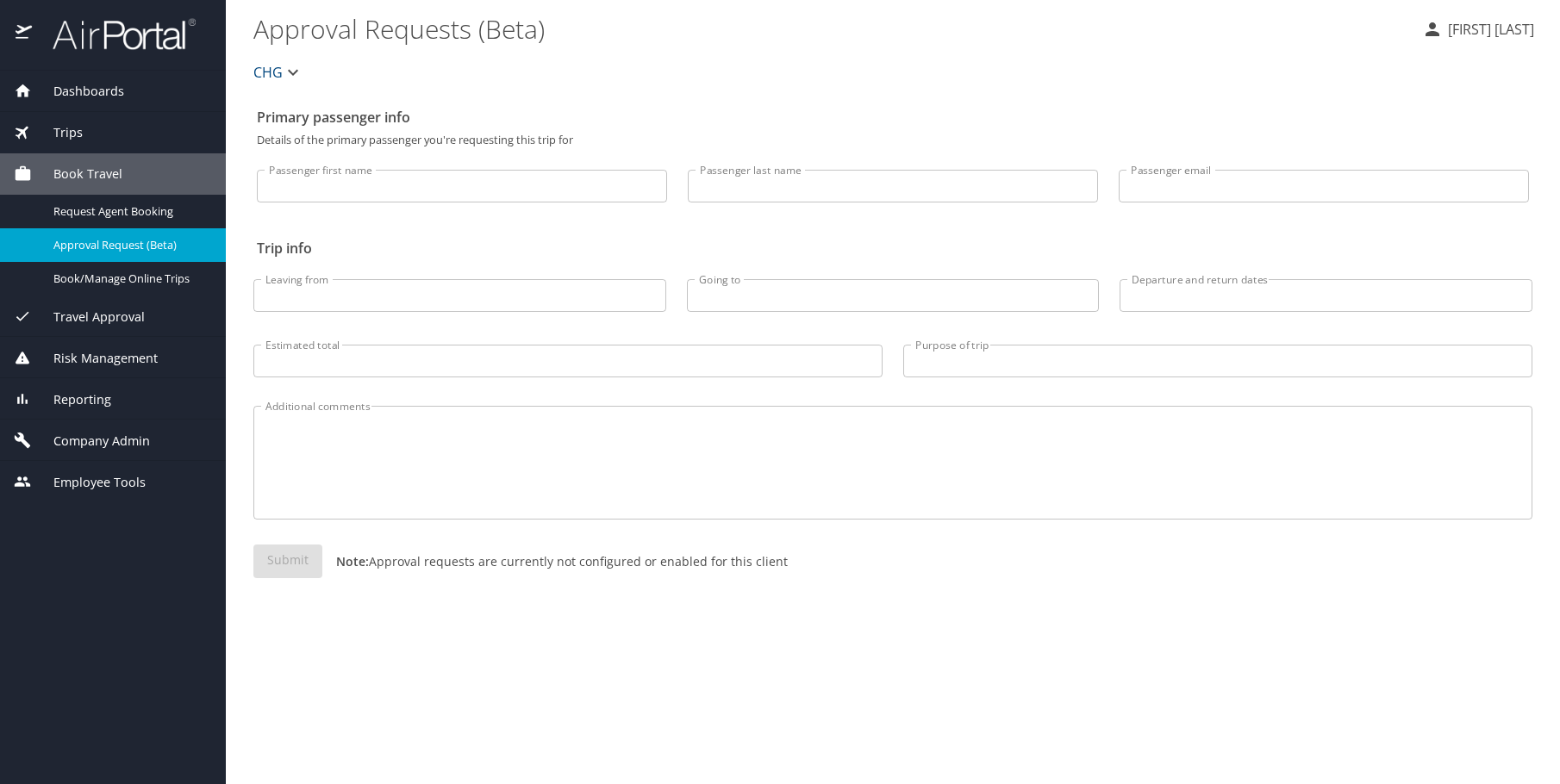 drag, startPoint x: 103, startPoint y: 383, endPoint x: 108, endPoint y: 401, distance: 18.68154 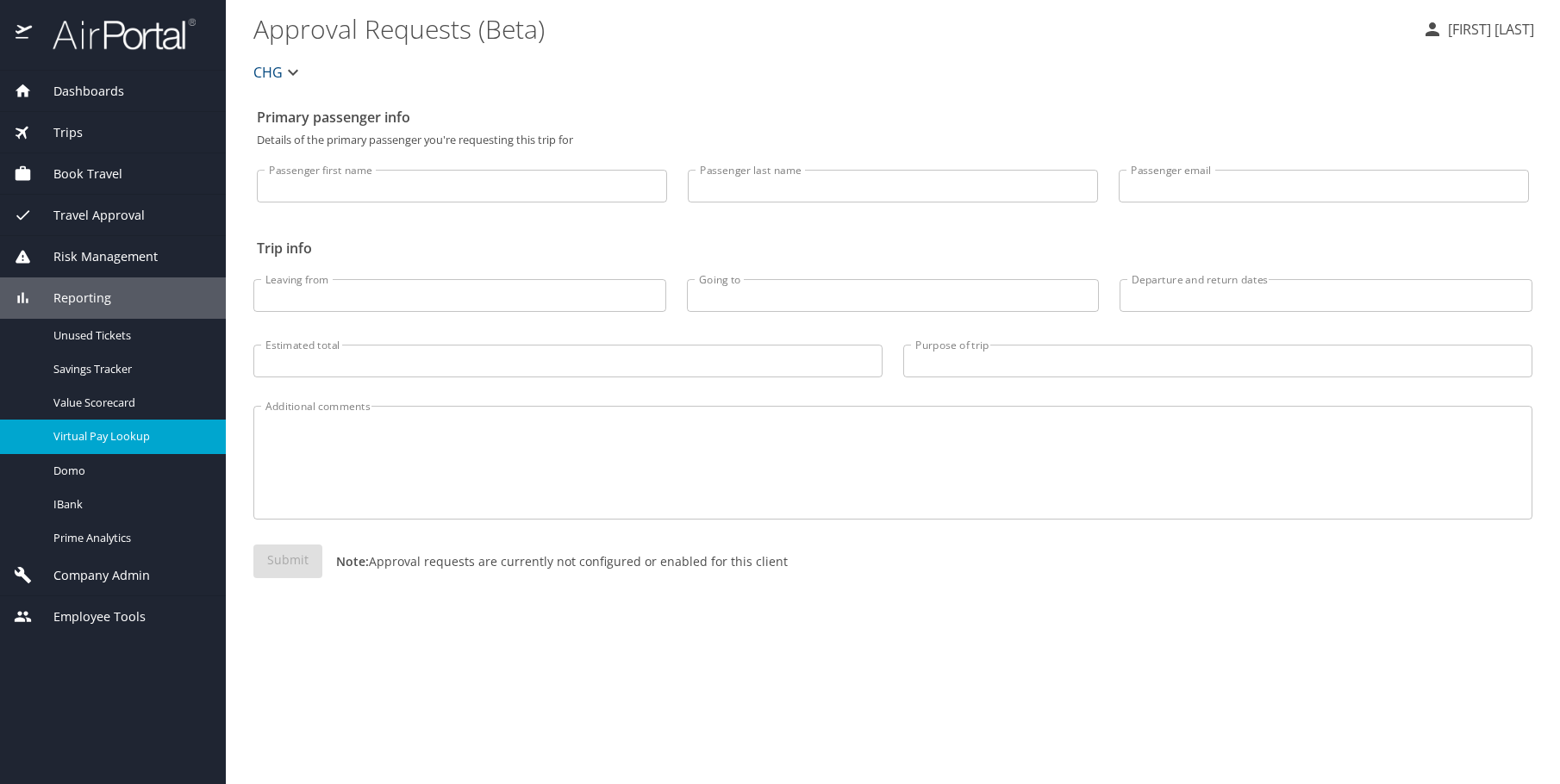 click on "Virtual Pay Lookup" at bounding box center (129, 436) 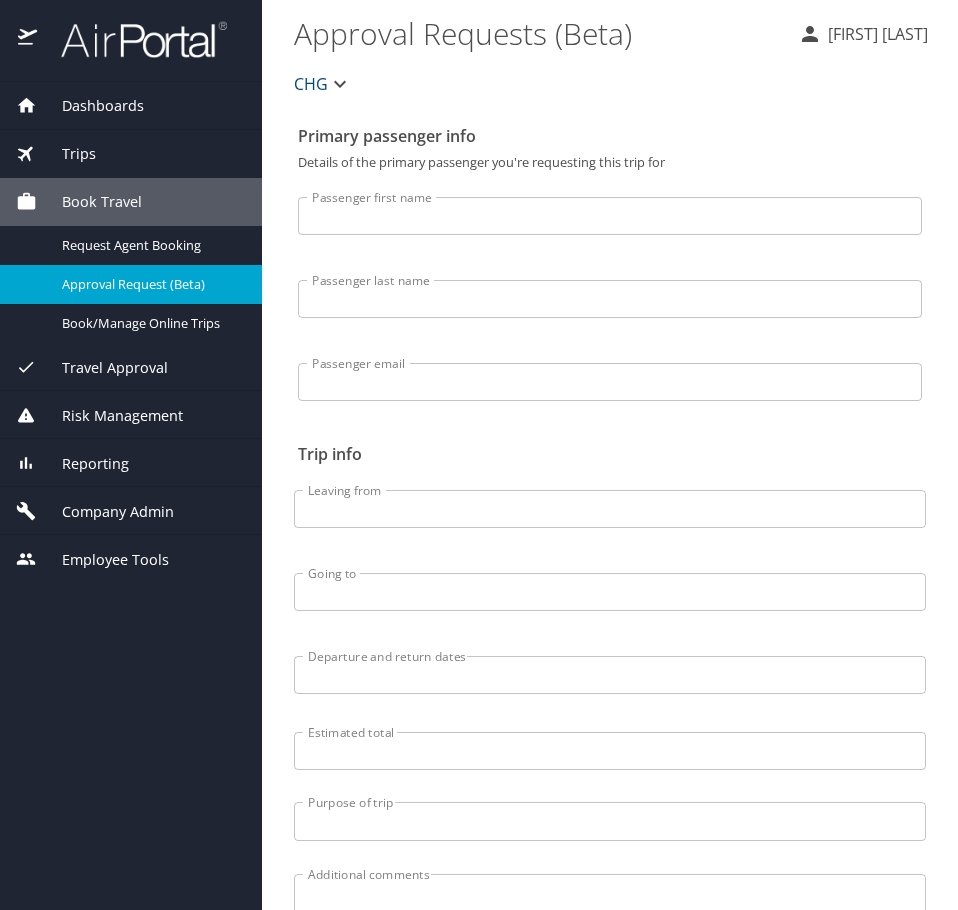 scroll, scrollTop: 0, scrollLeft: 0, axis: both 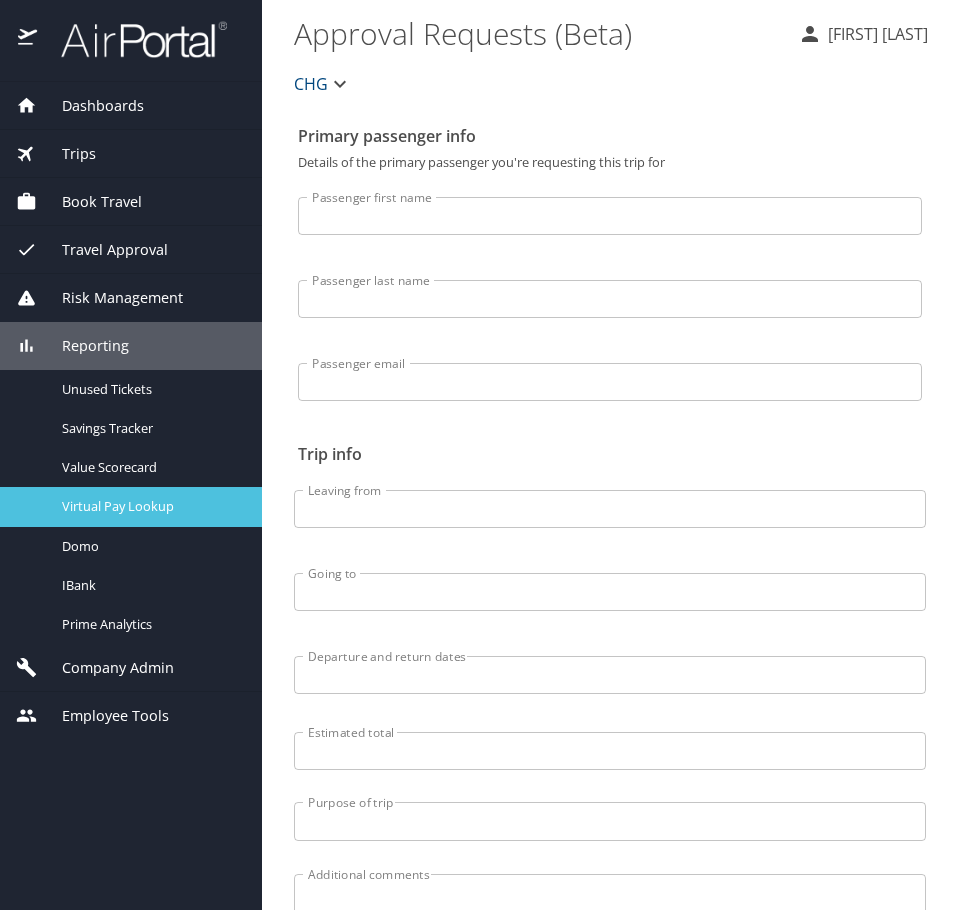 click on "Virtual Pay Lookup" at bounding box center (150, 506) 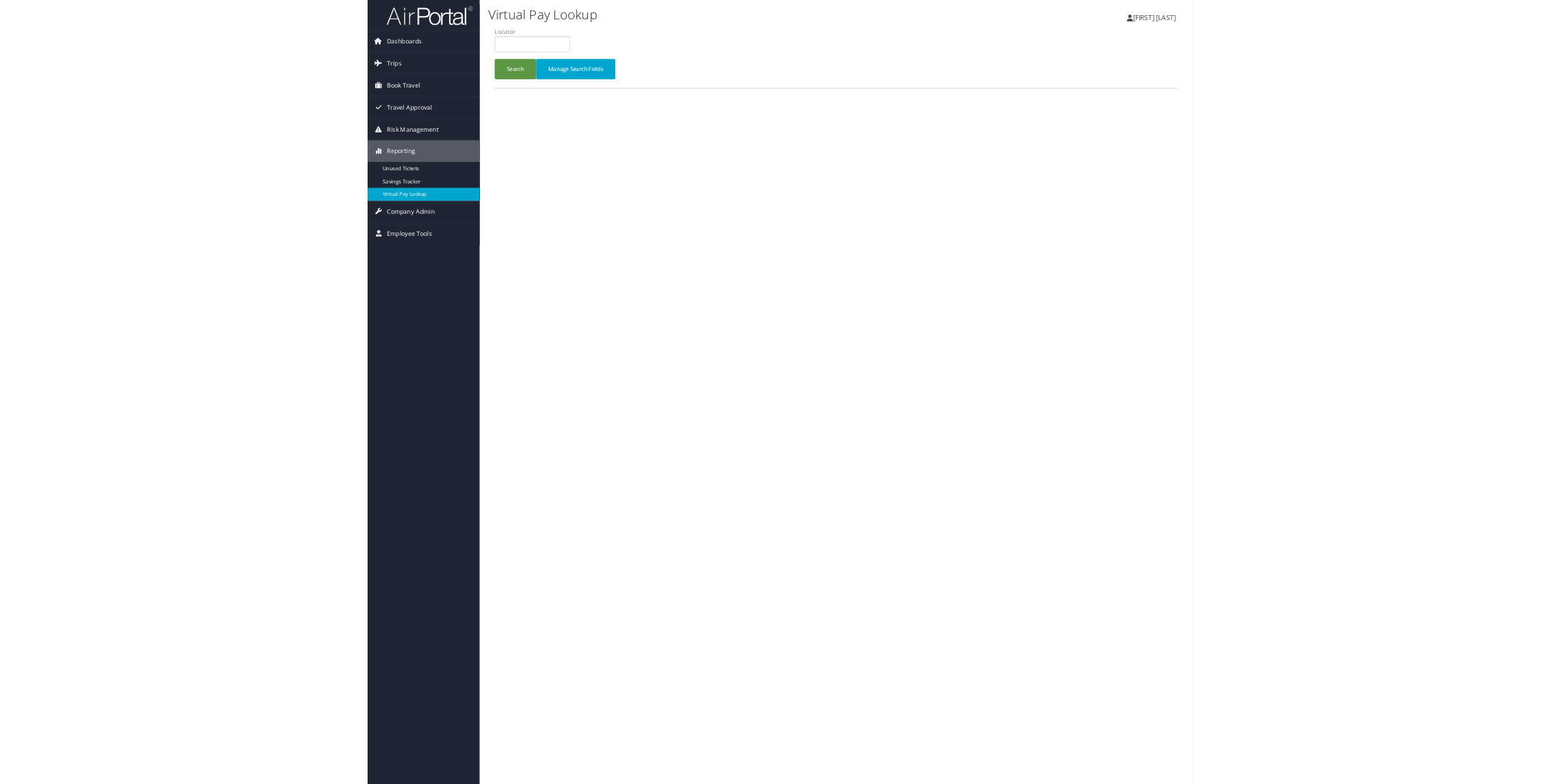 scroll, scrollTop: 0, scrollLeft: 0, axis: both 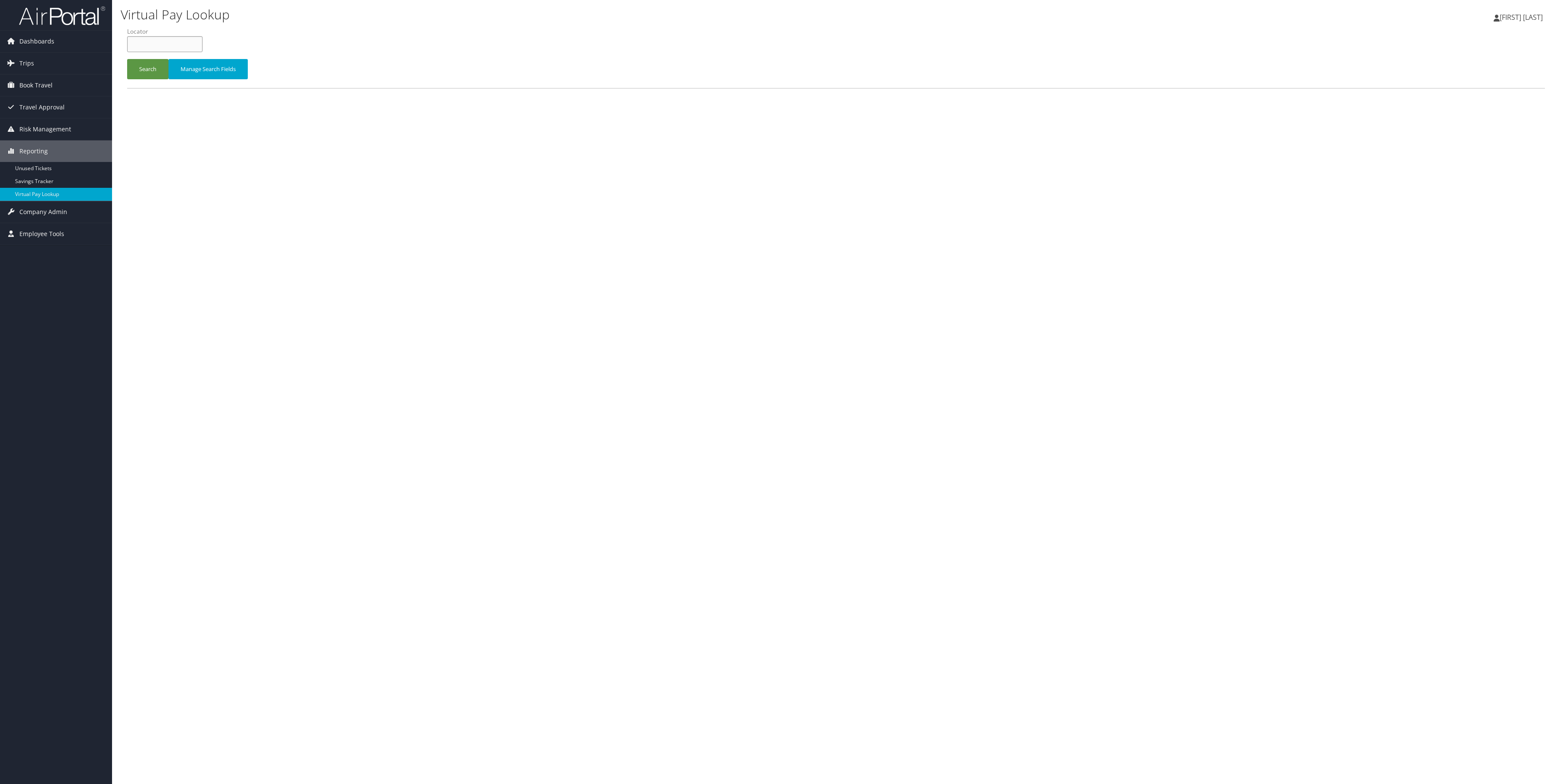 click at bounding box center [165, 44] 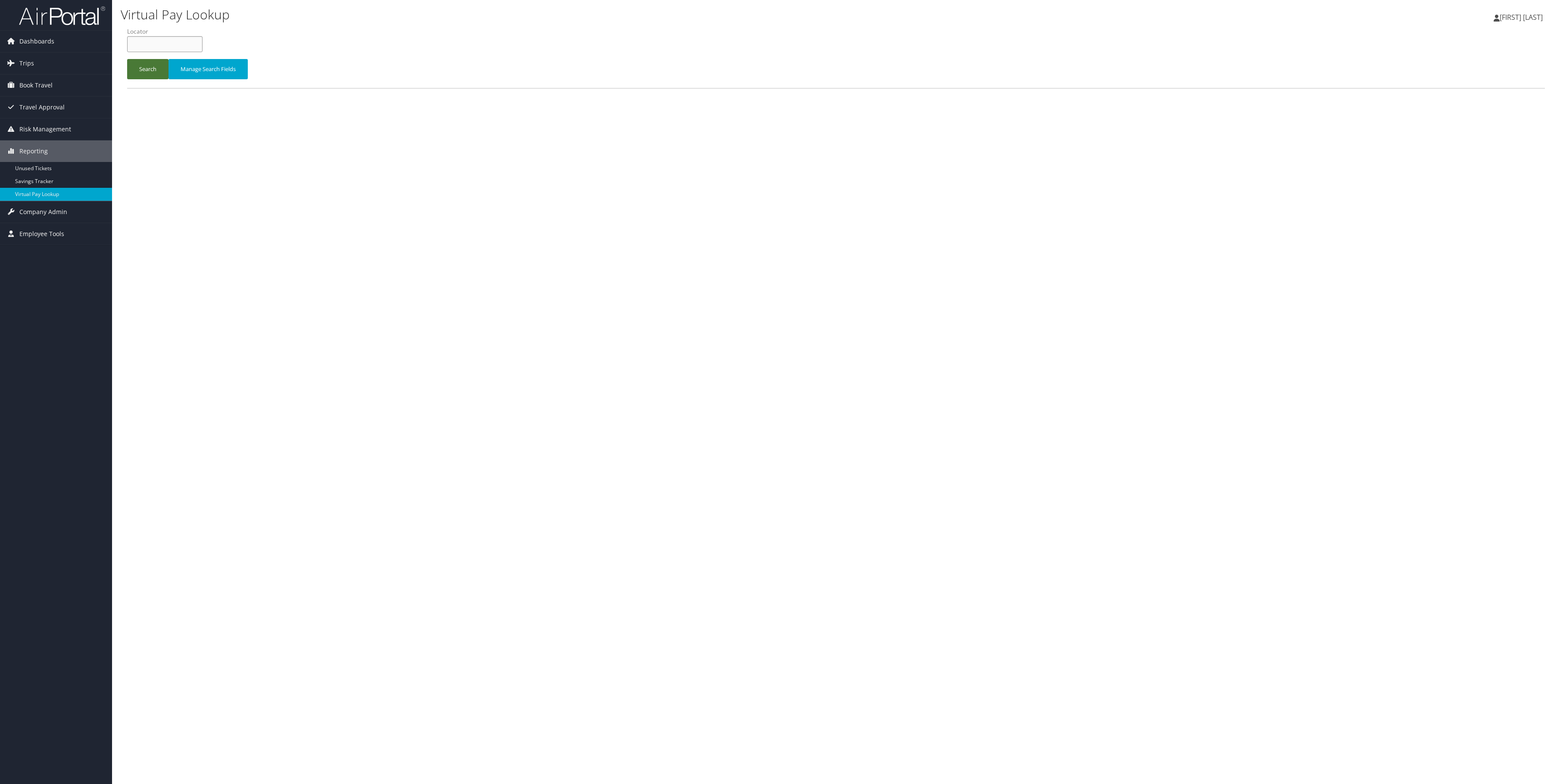 paste on "EYGOWS" 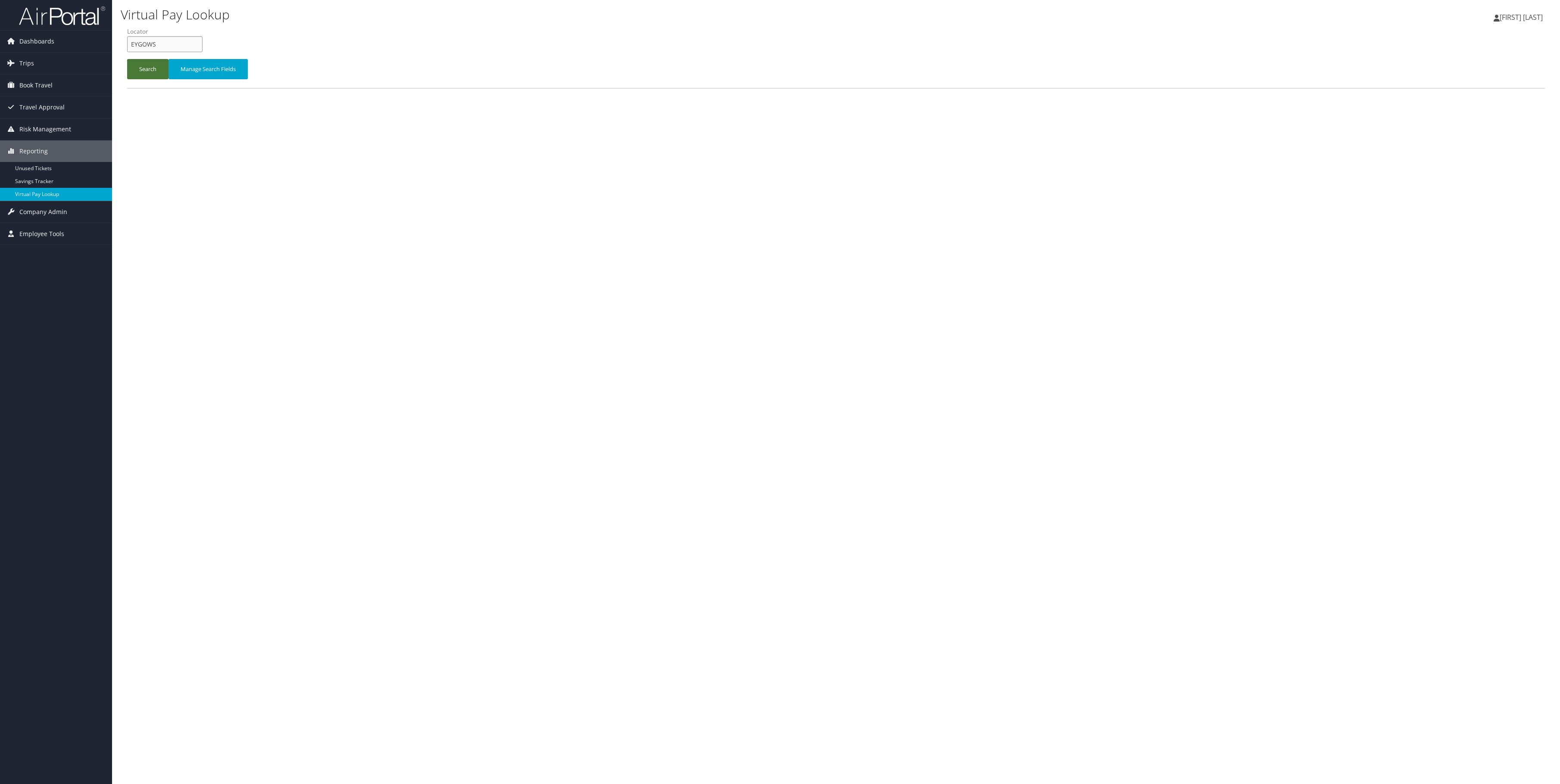 type on "EYGOWS" 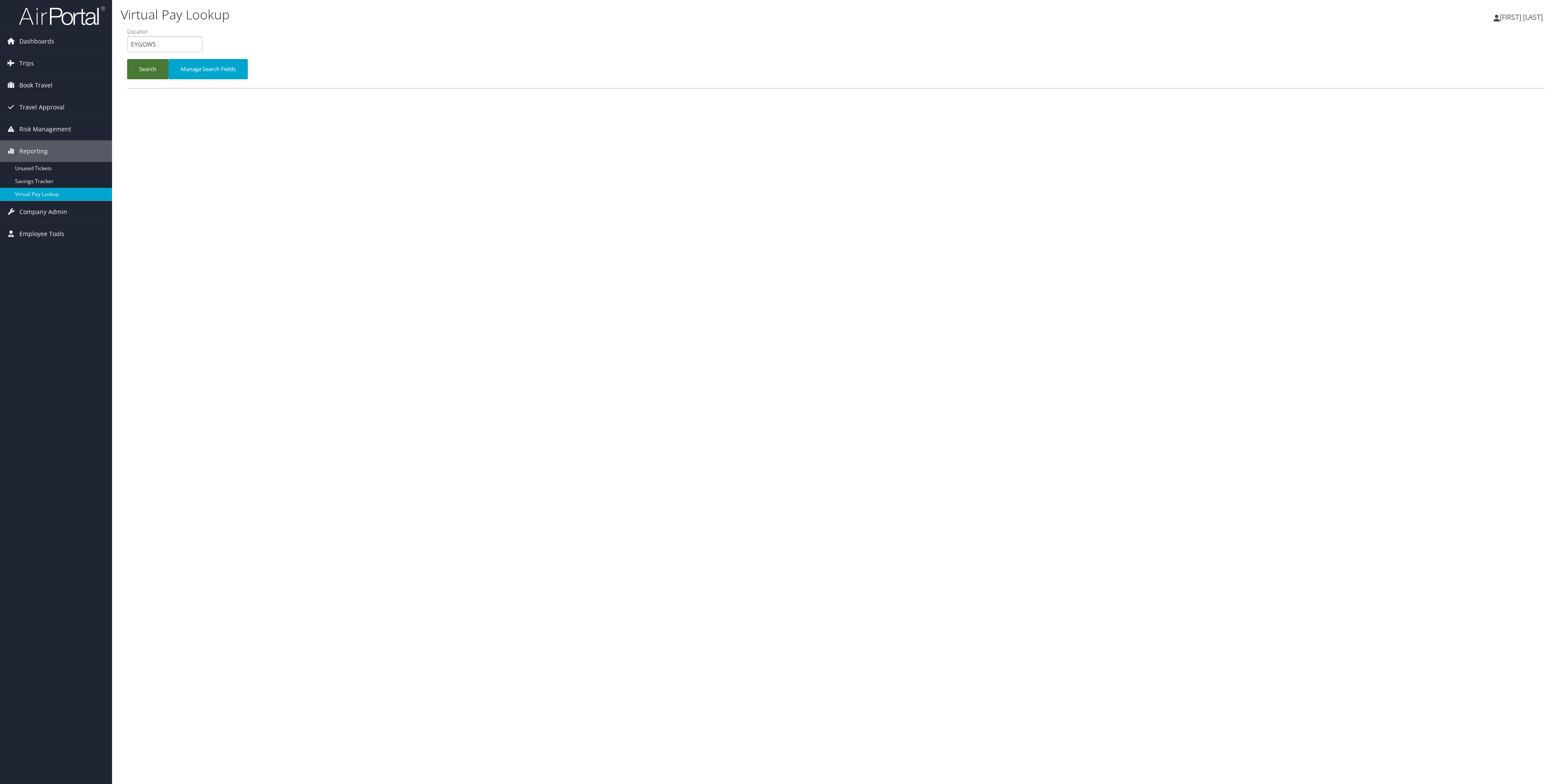 click on "Search" at bounding box center (148, 69) 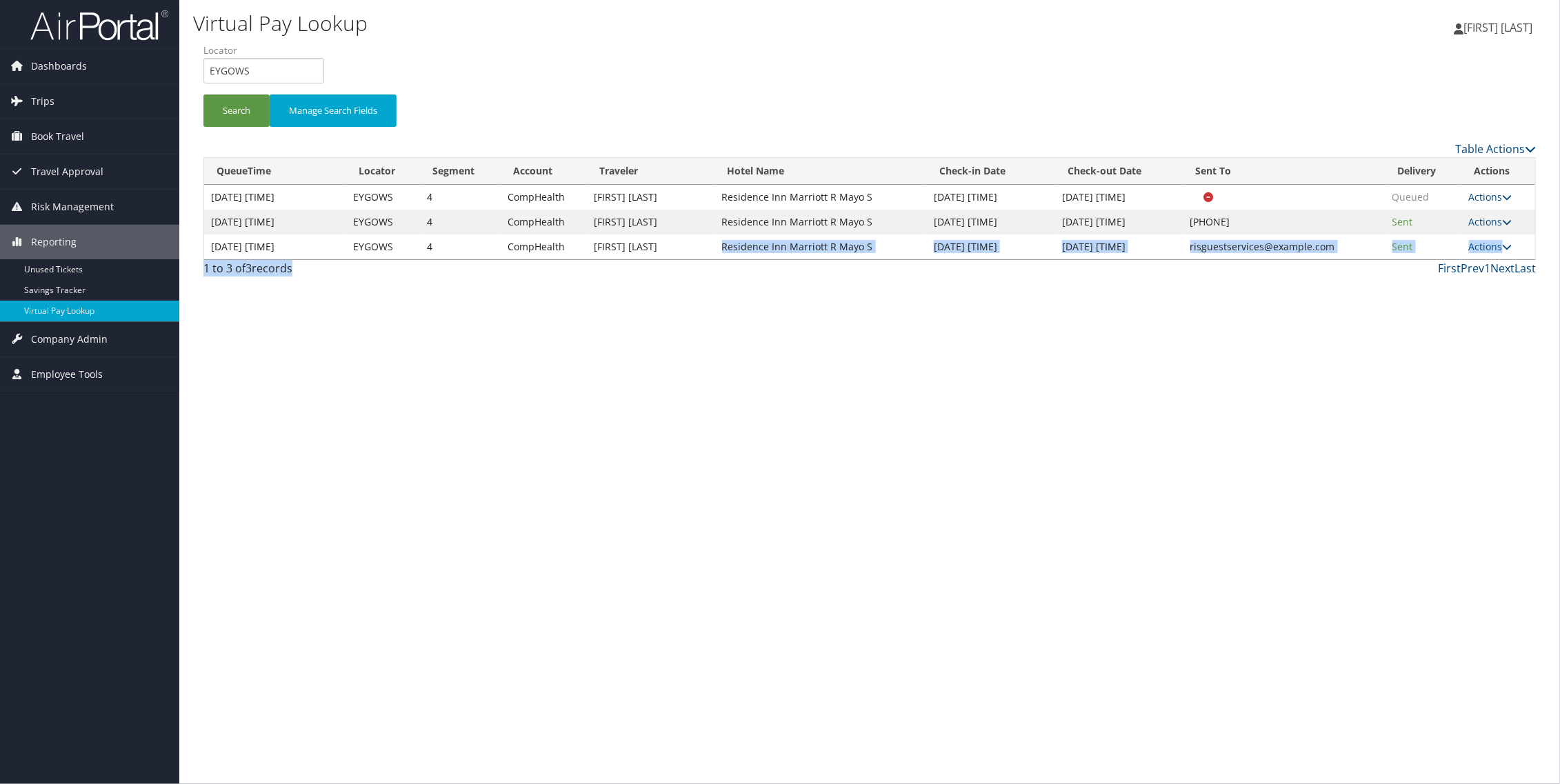 drag, startPoint x: 719, startPoint y: 253, endPoint x: 922, endPoint y: 276, distance: 204.2988 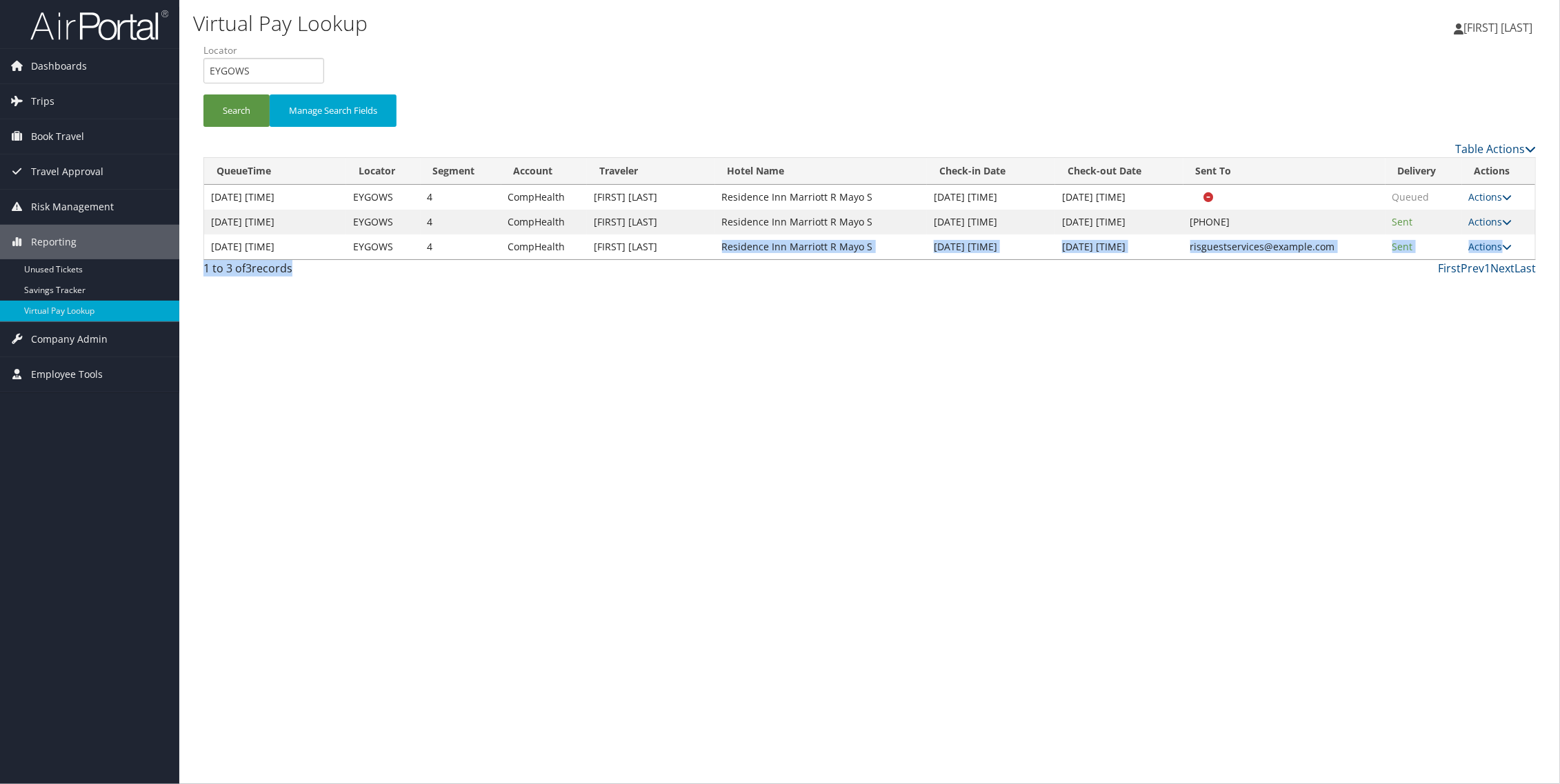 click on "Table Actions  Loading... QueueTime Locator Segment Account Traveler Hotel Name Check-in Date Check-out Date Sent To Delivery Actions Jun 10, 2025 11:21 AM EYGOWS 4 CompHealth WASKIN RANDOLPH Residence Inn Marriott R Mayo S Jul 17, 2025 7:00 PM Jul 23, 2025 3:00 PM Queued Actions   Resend  Logs  View Itinerary Jul 16, 2025 12:04 AM EYGOWS 4 CompHealth WASKIN RANDOLPH Residence Inn Marriott R Mayo S Jul 17, 2025 7:00 PM Jul 23, 2025 3:00 PM +1 (507) 923-2159 Sent Actions   Resend  Logs  Delivery Information  View Itinerary Jul 16, 2025 12:27 PM EYGOWS 4 CompHealth WASKIN RANDOLPH Residence Inn Marriott R Mayo S Jul 17, 2025 7:00 PM Jul 23, 2025 3:00 PM risguestservices@nrhotels.com Sent Actions   Resend  Logs  View Itinerary 1 to 3 of  3  records First Prev 1 Next Last" at bounding box center (870, 212) 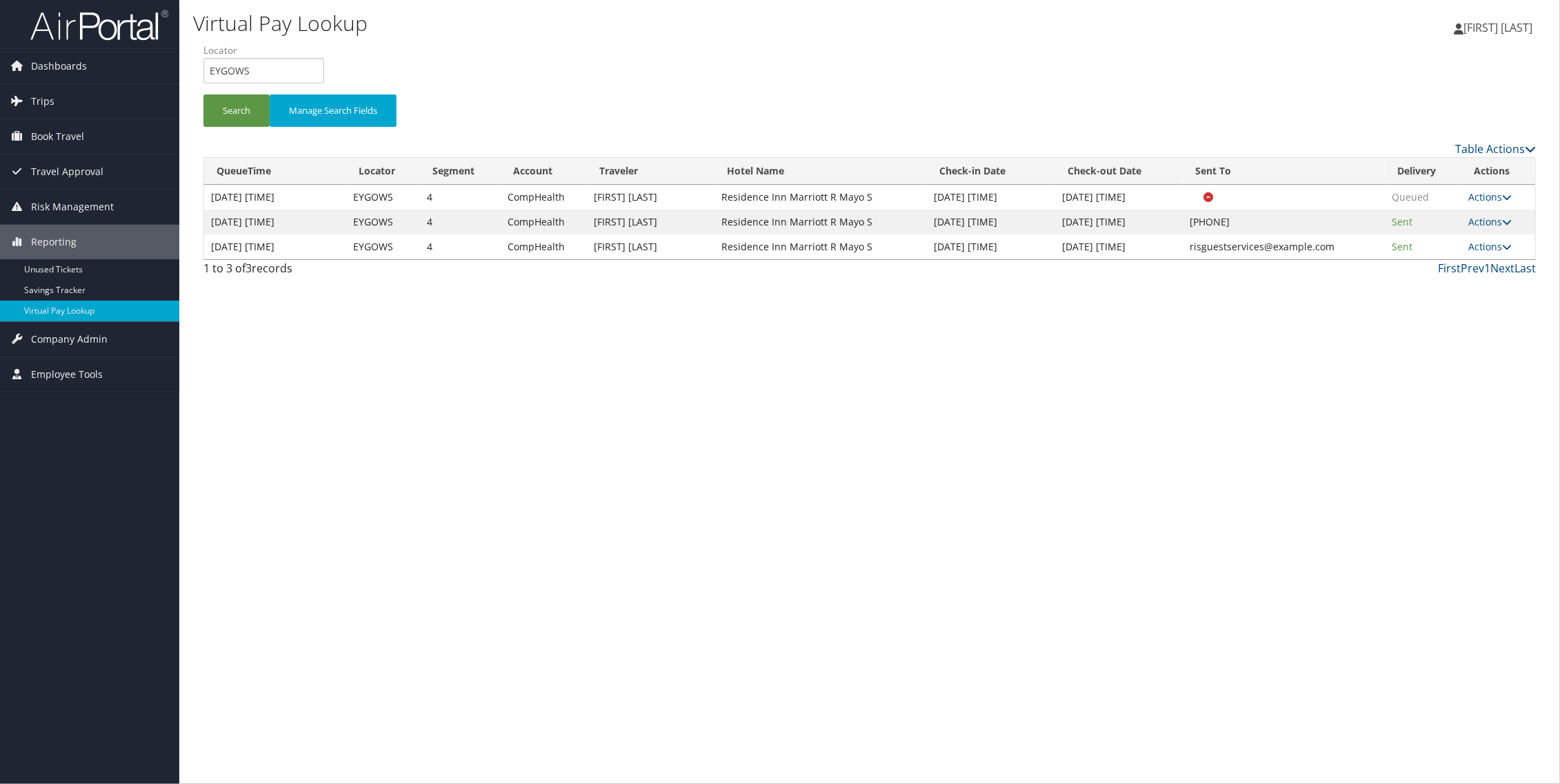 drag, startPoint x: 914, startPoint y: 246, endPoint x: 1180, endPoint y: 256, distance: 266.1879 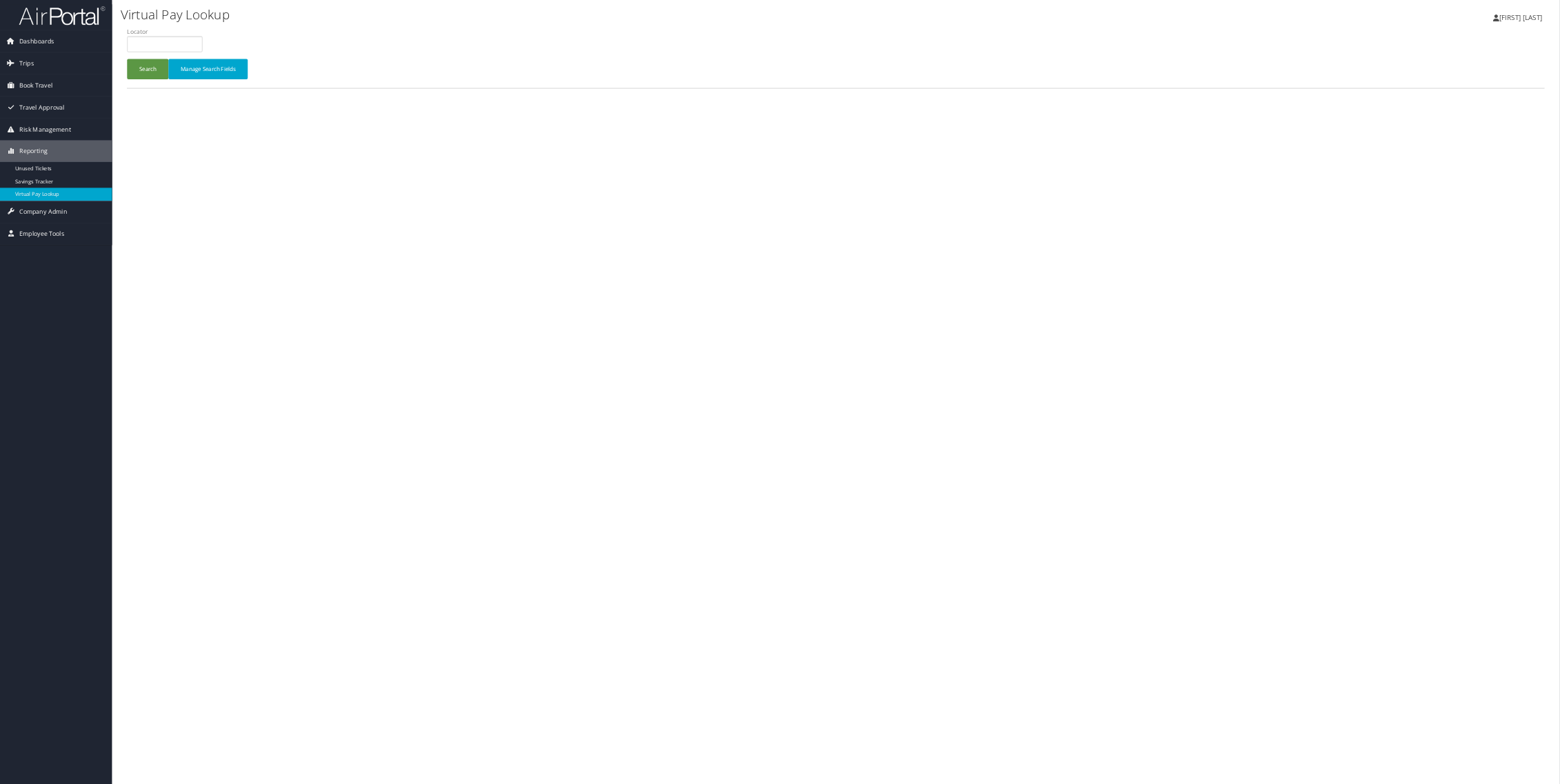 scroll, scrollTop: 0, scrollLeft: 0, axis: both 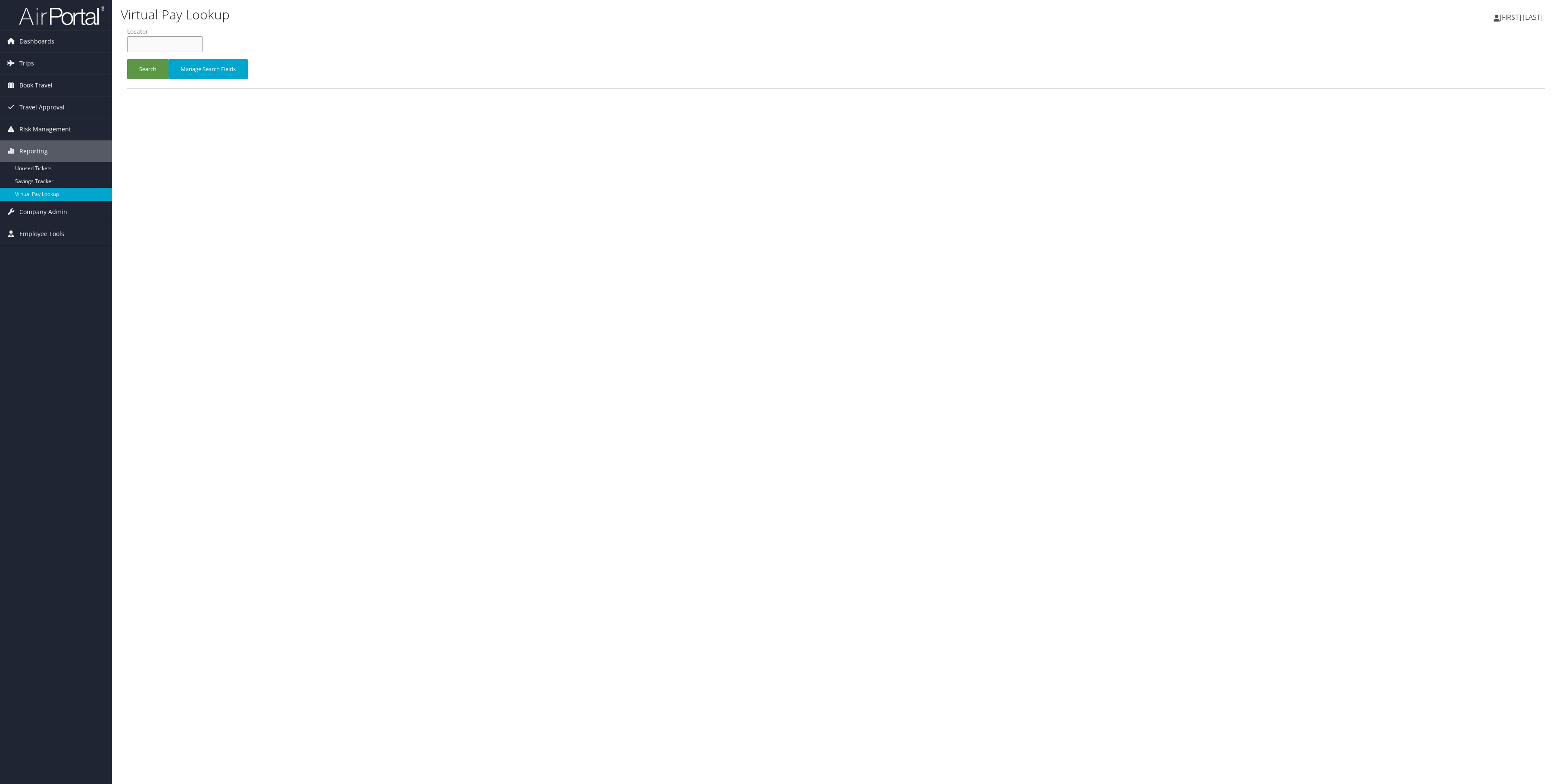 click at bounding box center [165, 44] 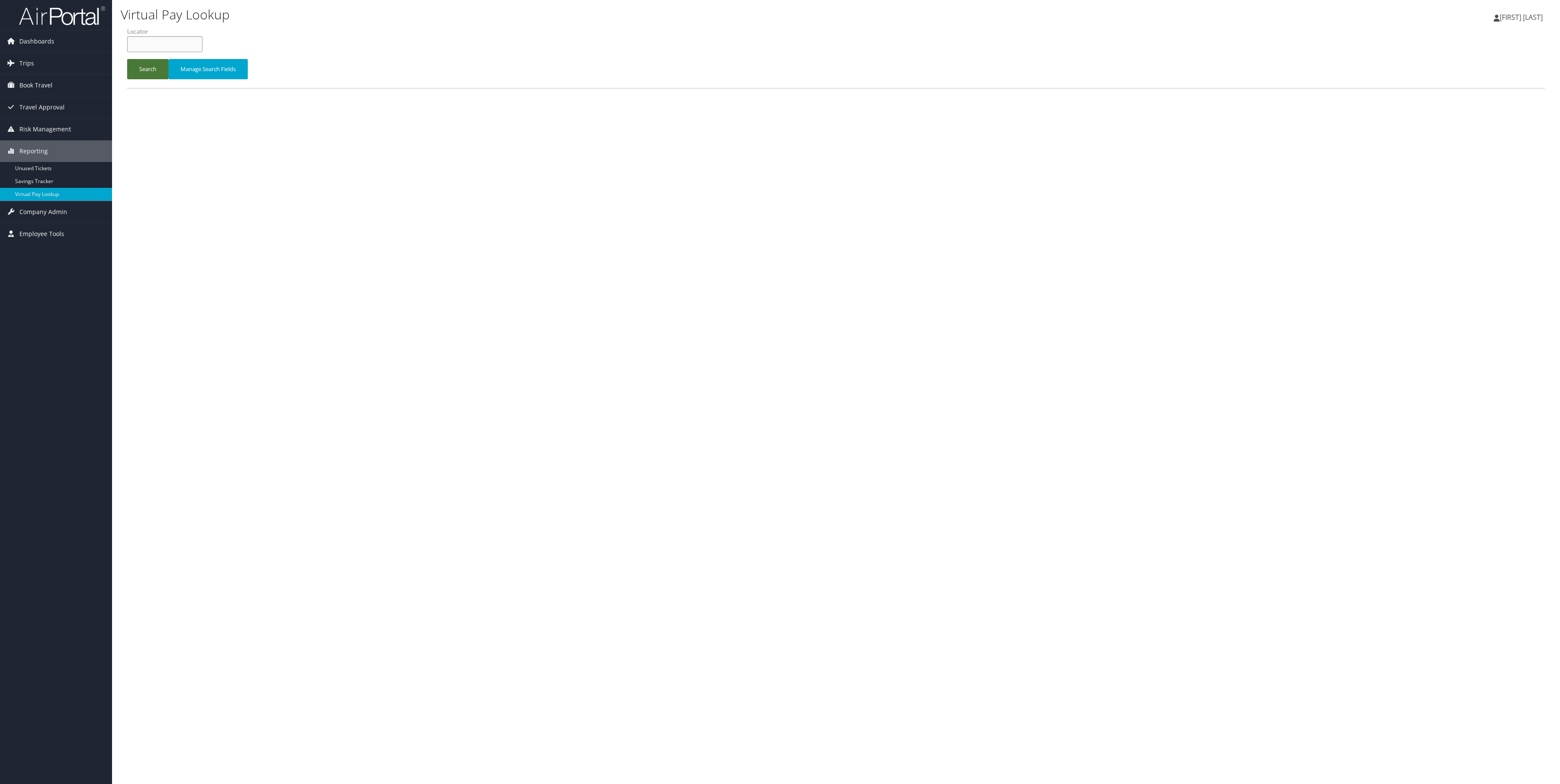 paste on "EXHZWB" 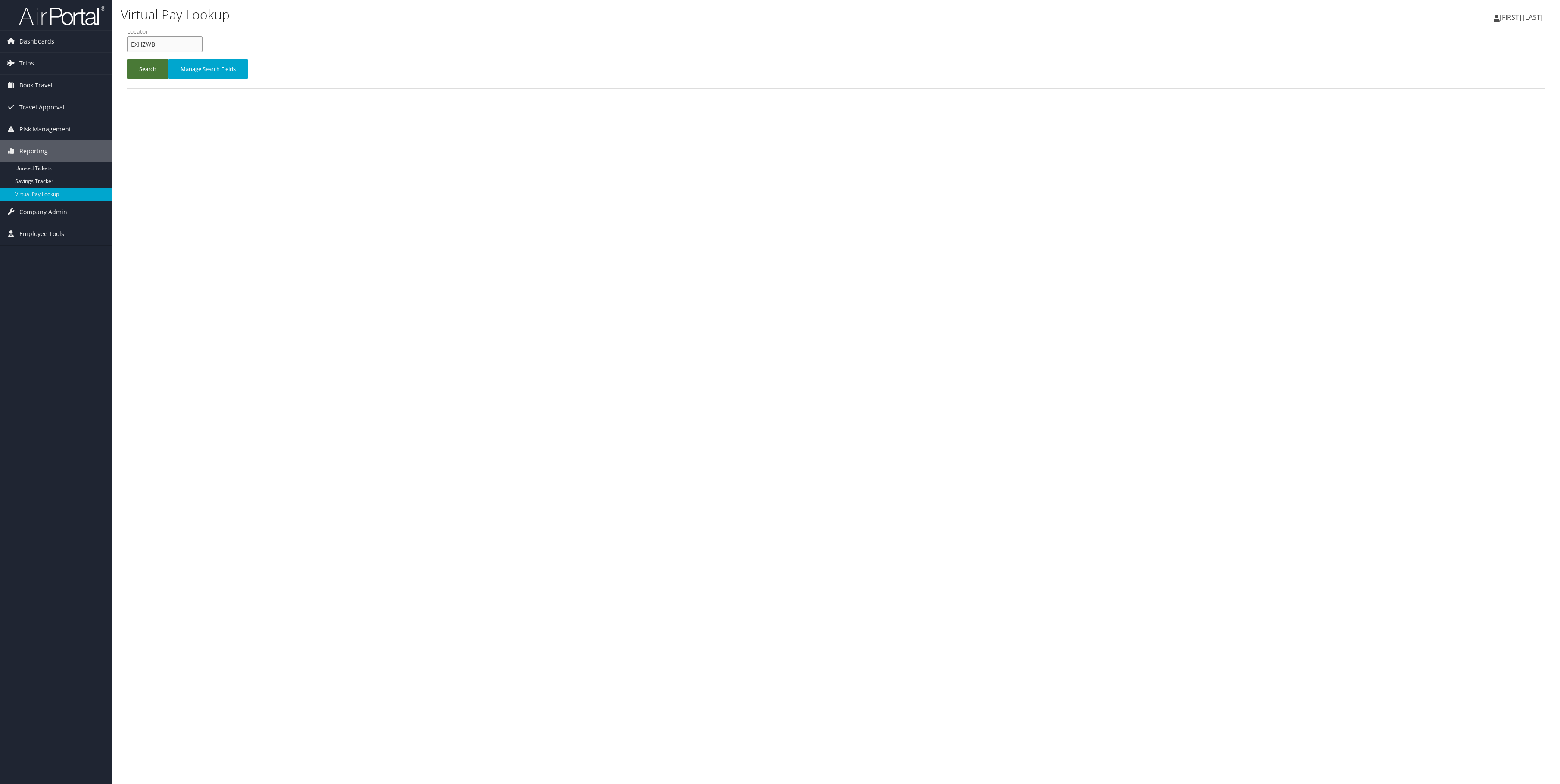 type on "EXHZWB" 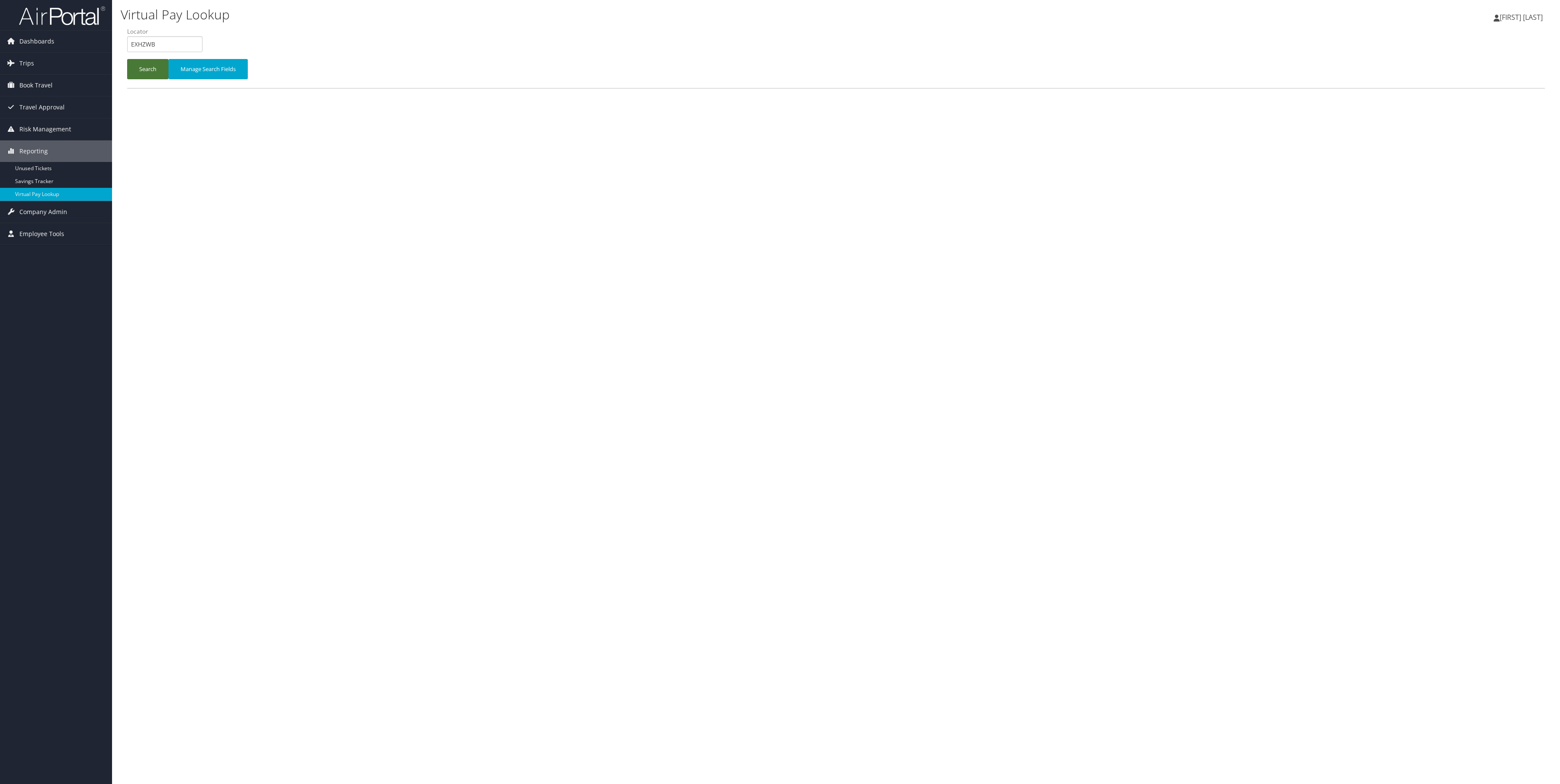 click on "Search" at bounding box center [148, 69] 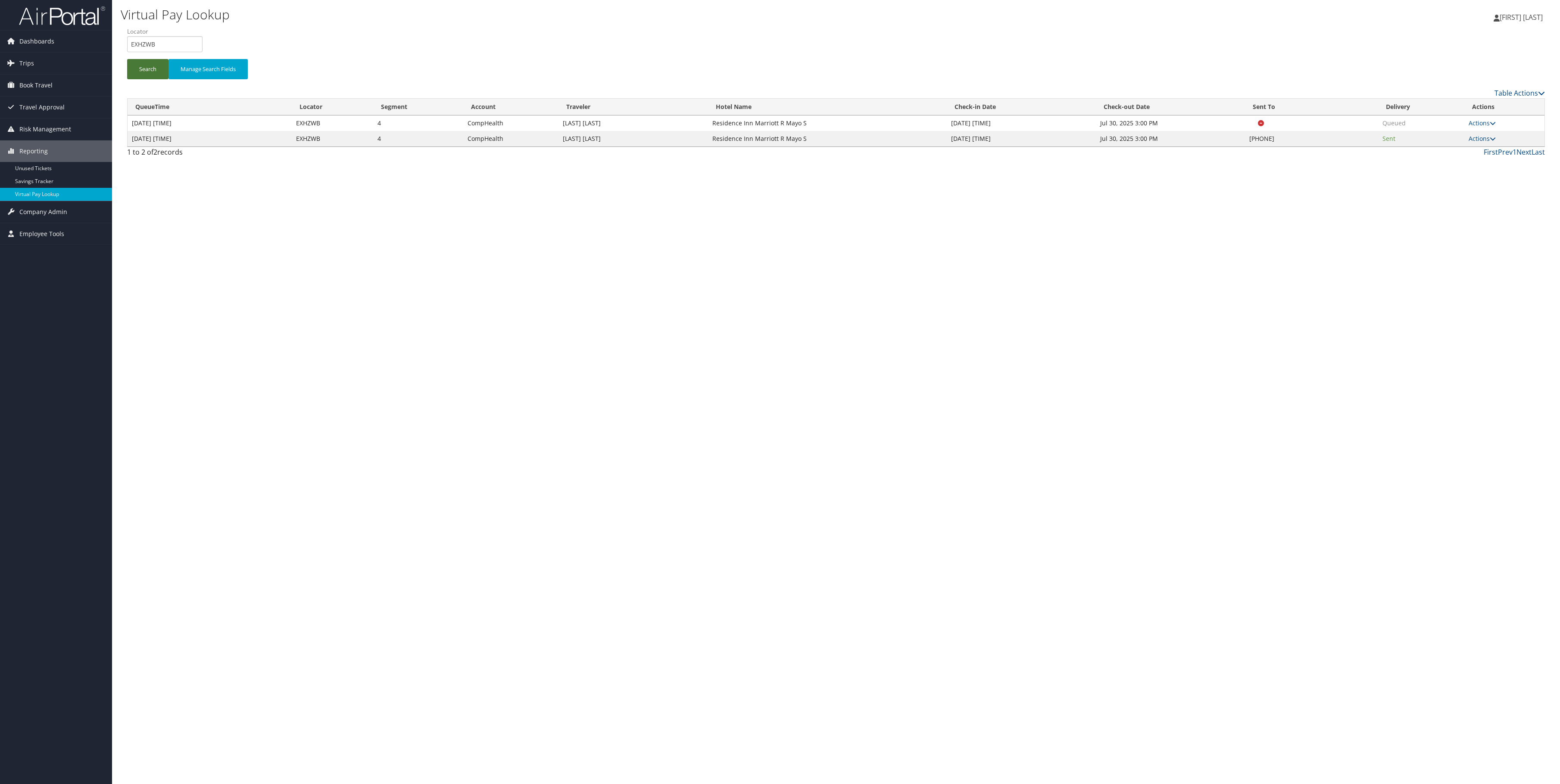 type 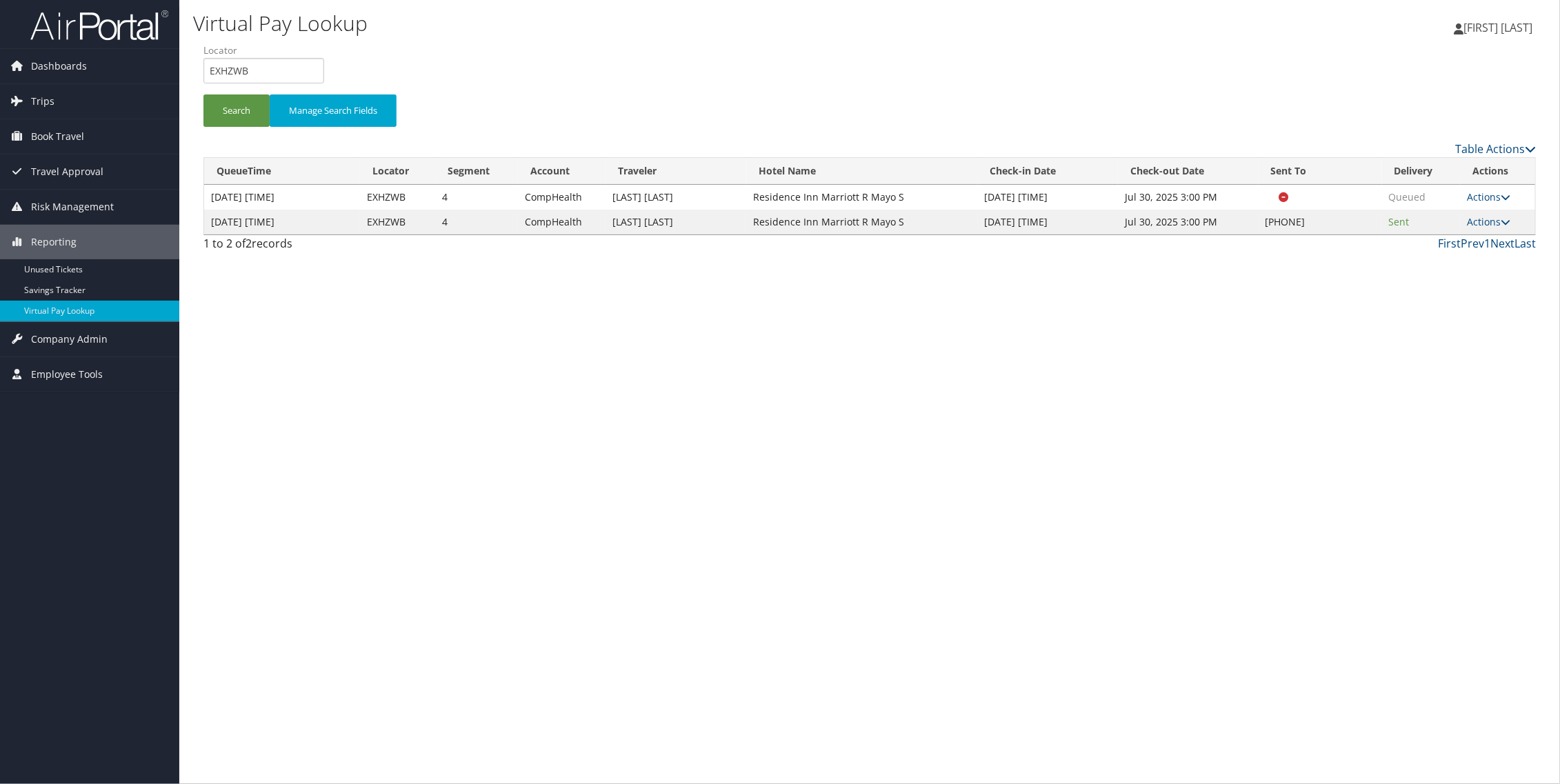 drag, startPoint x: 943, startPoint y: 202, endPoint x: 1084, endPoint y: 270, distance: 156.54073 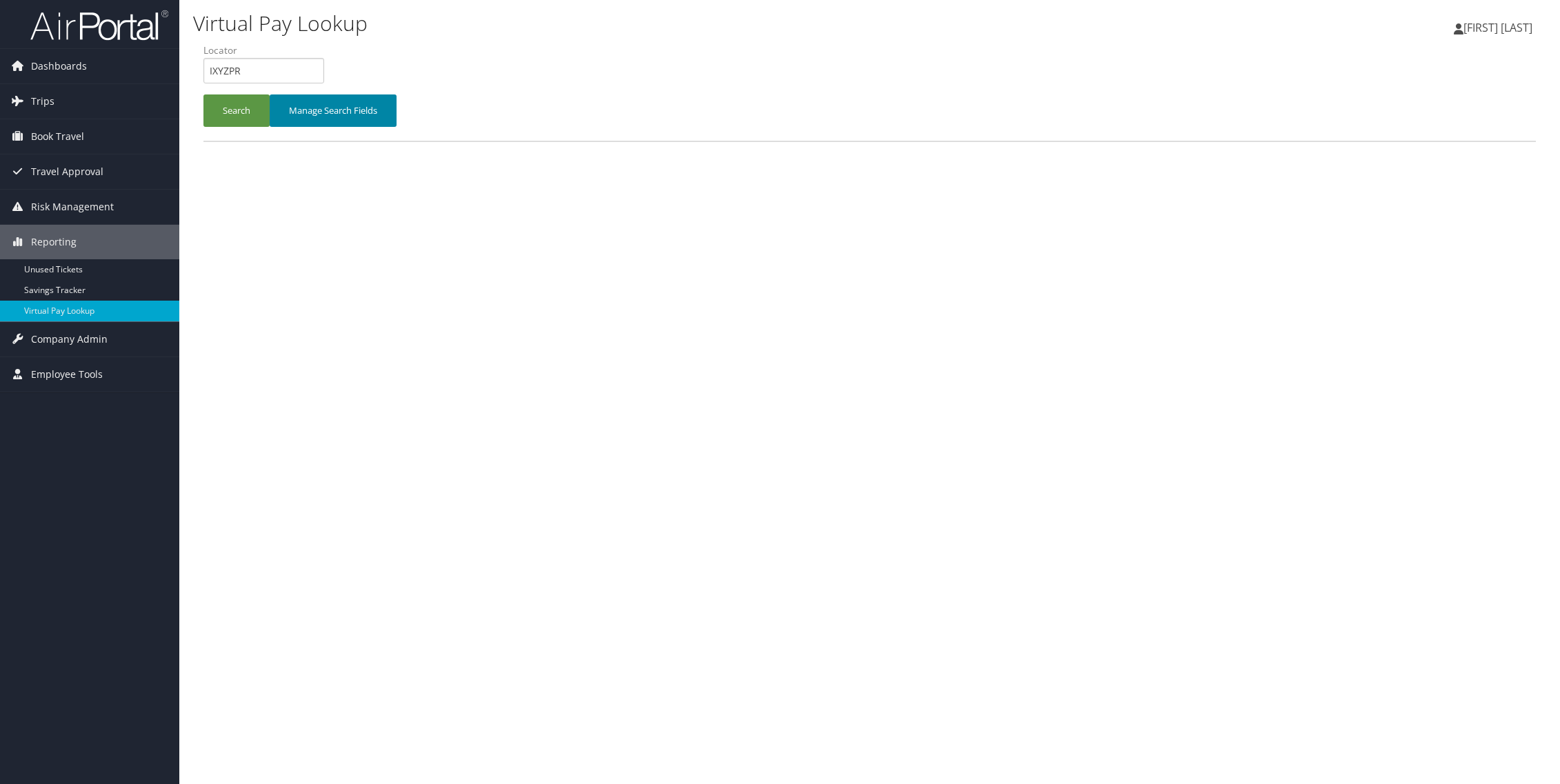scroll, scrollTop: 0, scrollLeft: 0, axis: both 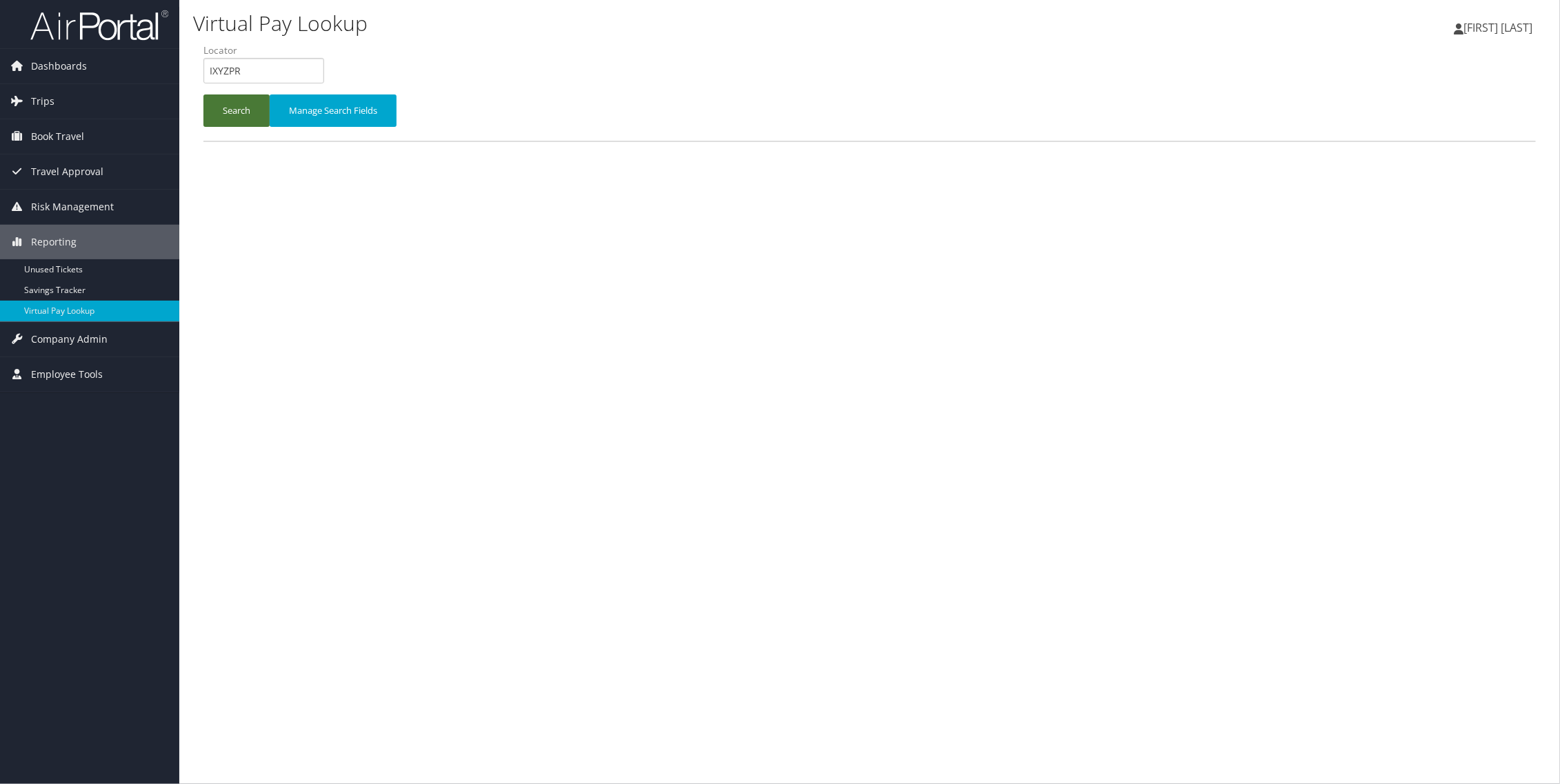 click on "Search" at bounding box center [237, 110] 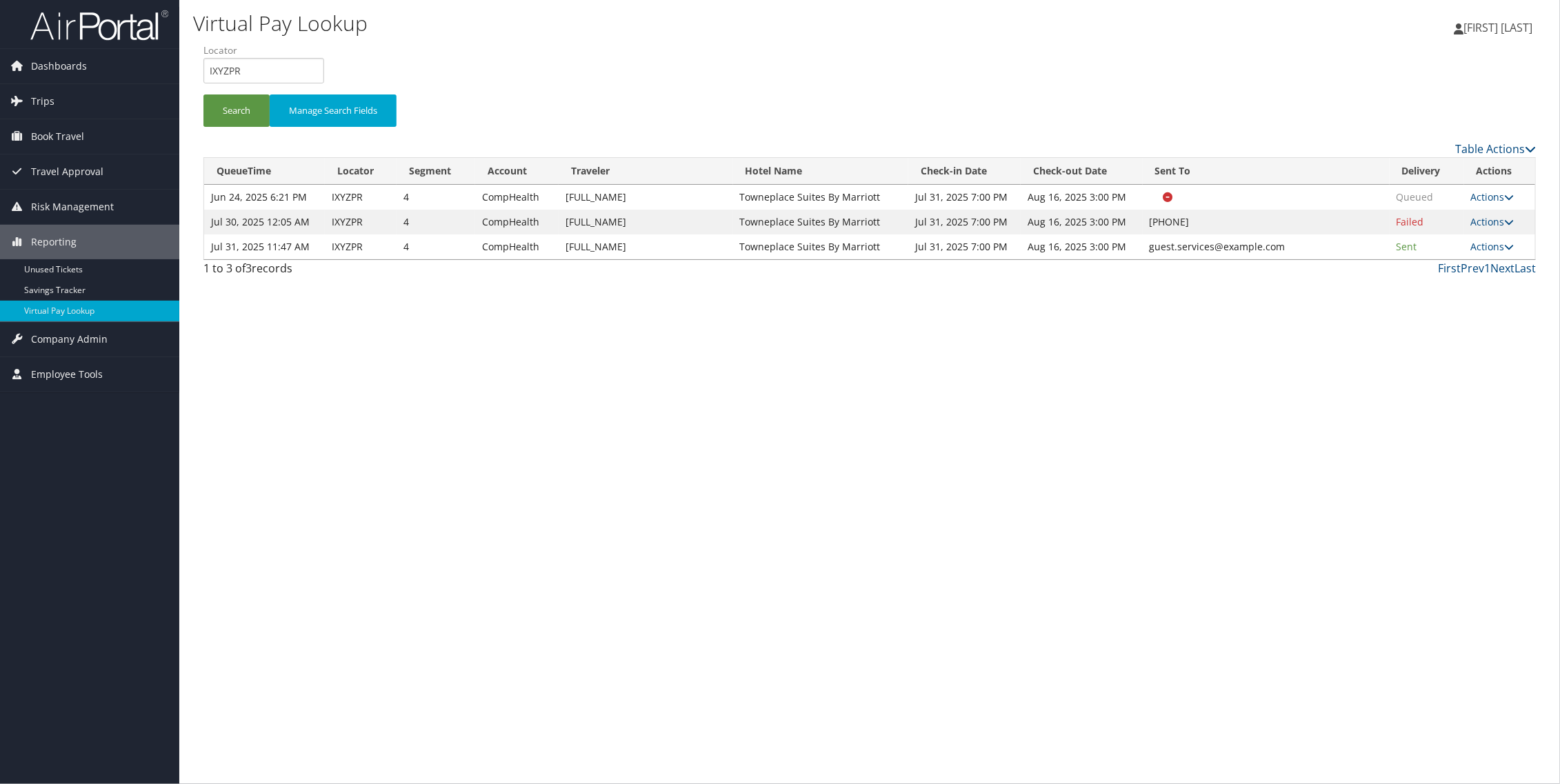 drag, startPoint x: 1321, startPoint y: 250, endPoint x: 1174, endPoint y: 250, distance: 147 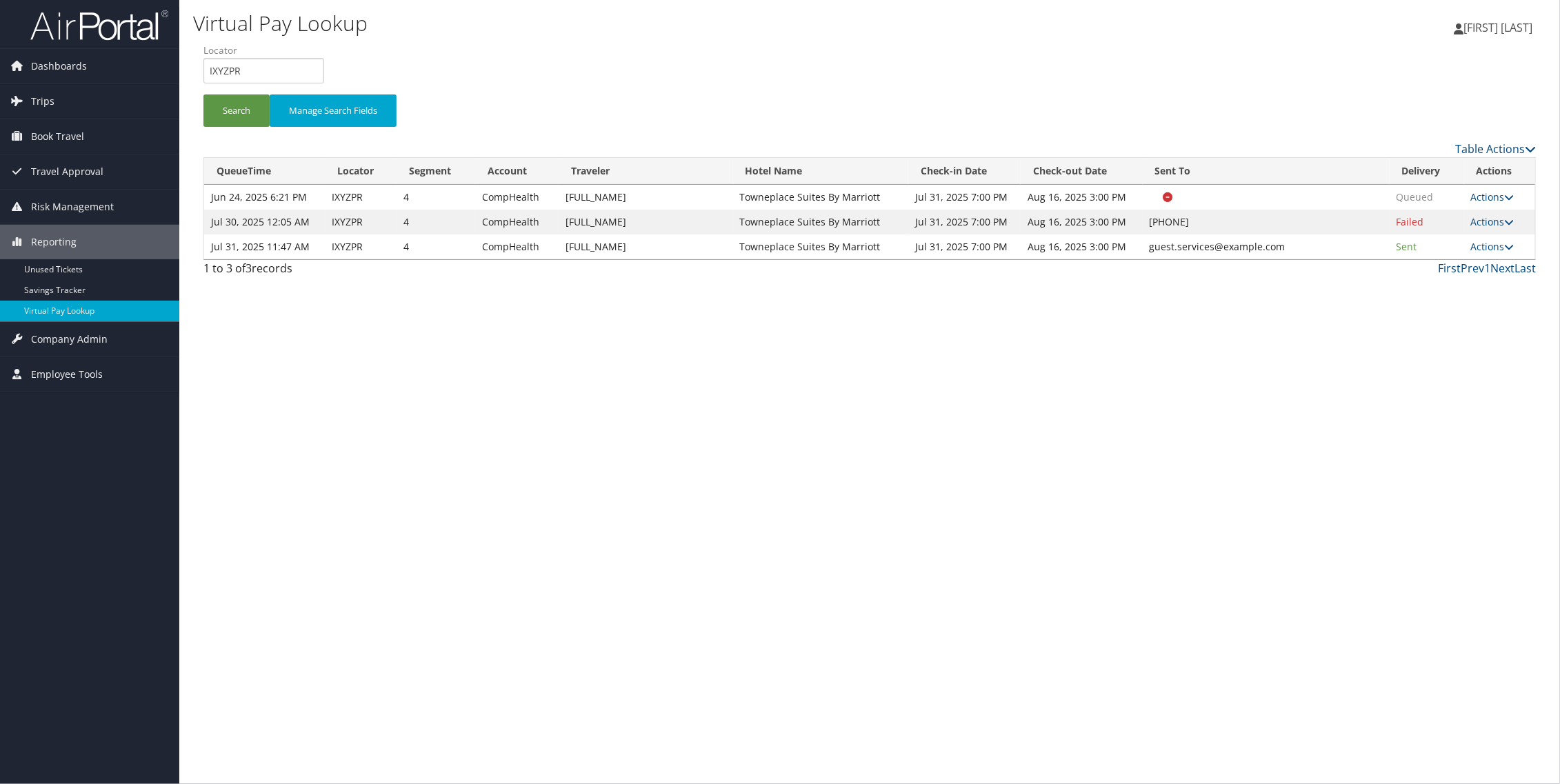 click on "Jul 31, 2025 11:47 AM IXYZPR 4 CompHealth GHRAOWI MOHAMAD AYMAN Towneplace Suites By Marriott Jul 31, 2025 7:00 PM Aug 16, 2025 3:00 PM guest.services@TownePlace-Lubbock.com Sent Actions   Resend  Logs  View Itinerary" at bounding box center (870, 247) 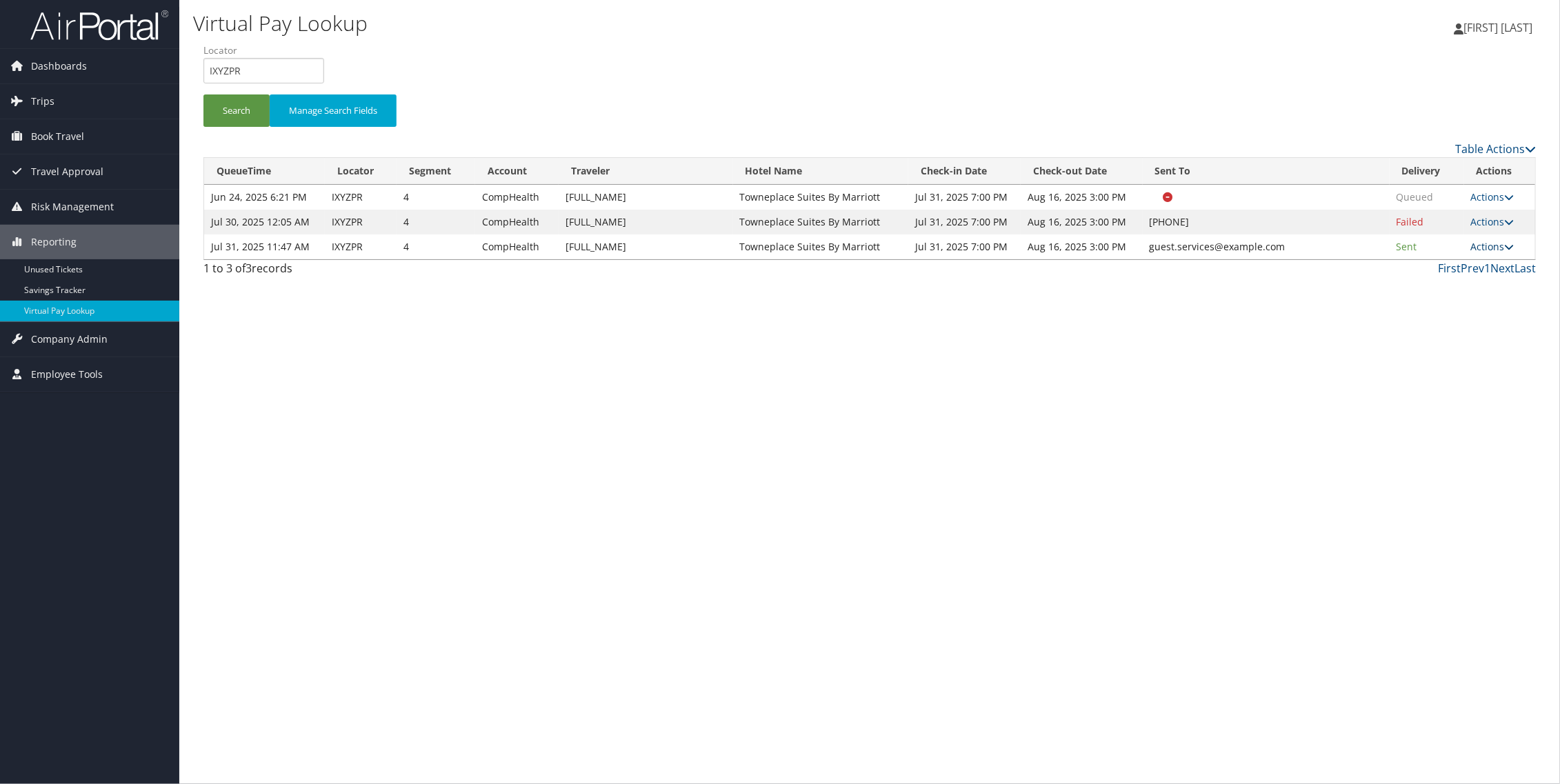 click on "Actions" at bounding box center [1492, 246] 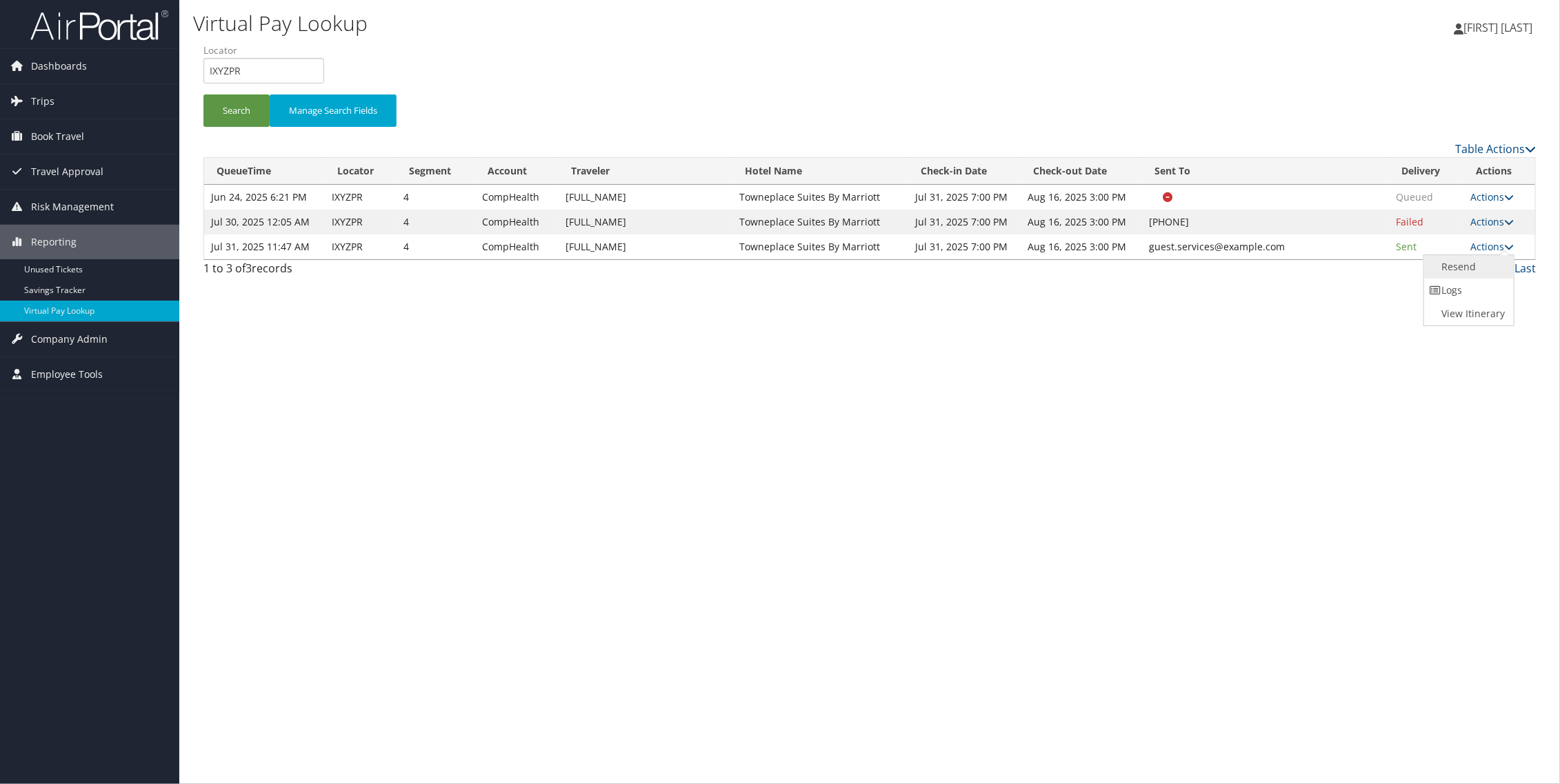 click on "Resend" at bounding box center (1468, 267) 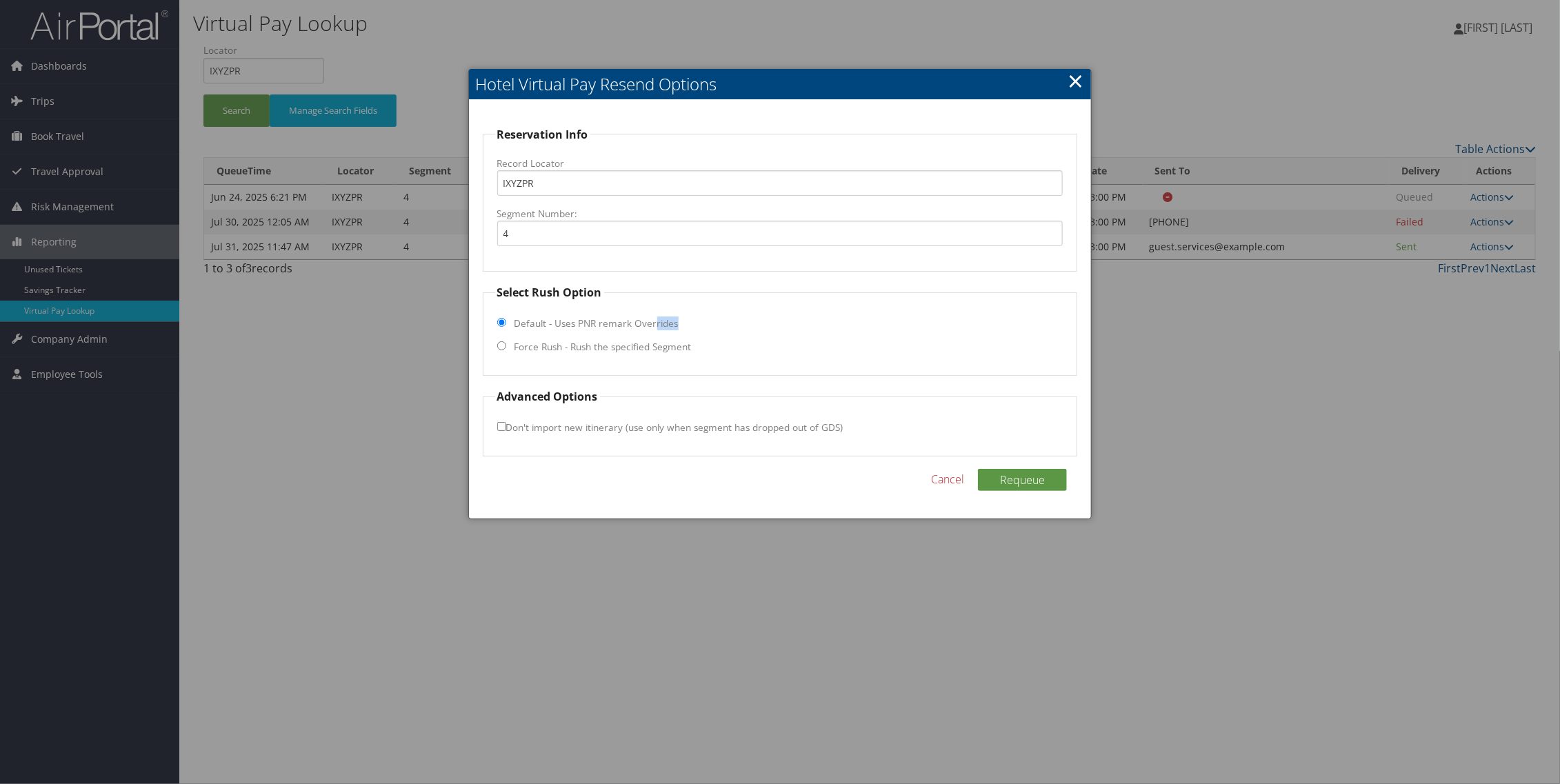 click on "Select Rush Option
Default - Uses PNR remark Overrides
Force Rush - Rush the specified Segment" at bounding box center (780, 330) 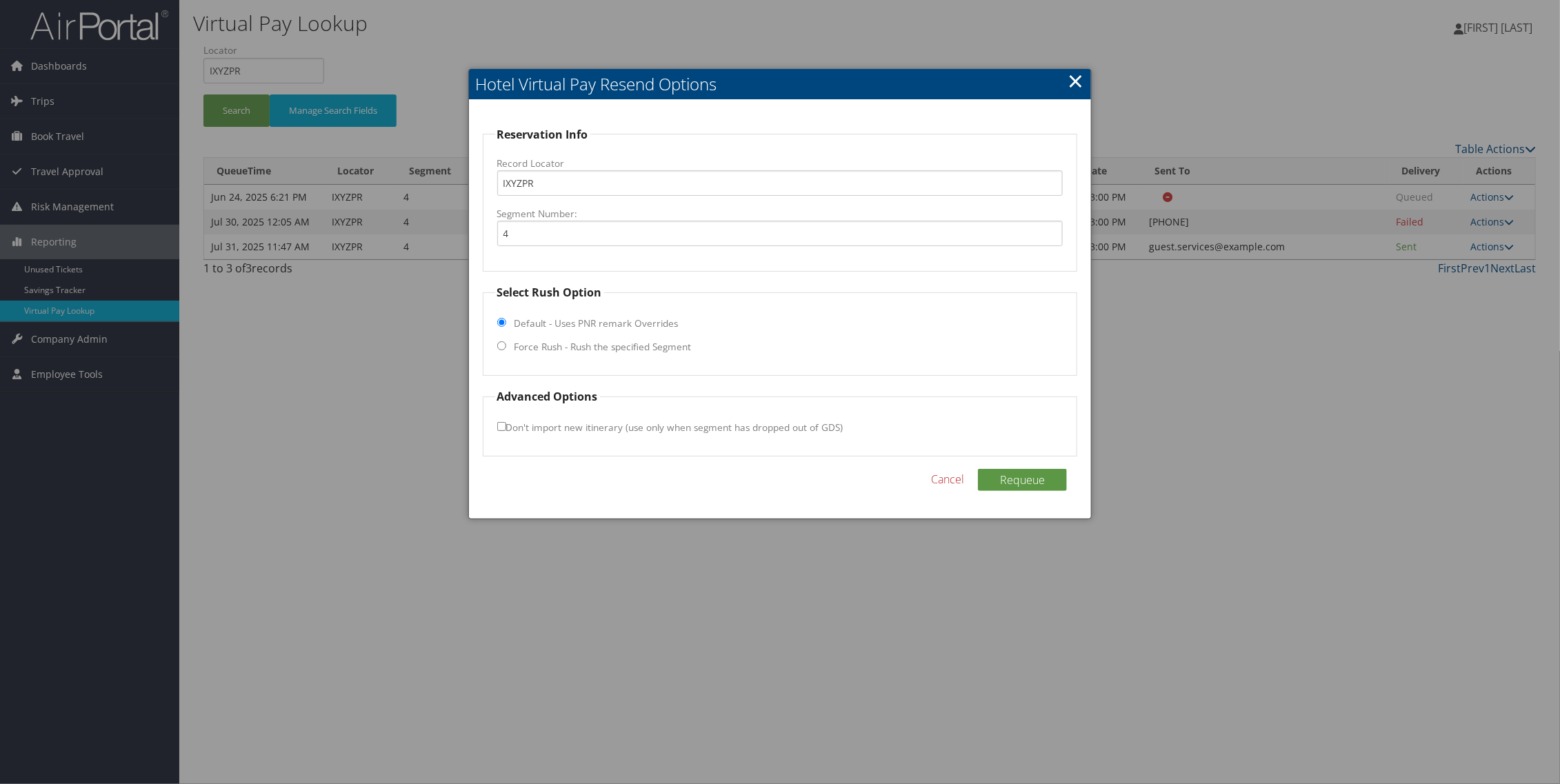 click on "Force Rush - Rush the specified Segment" at bounding box center (603, 347) 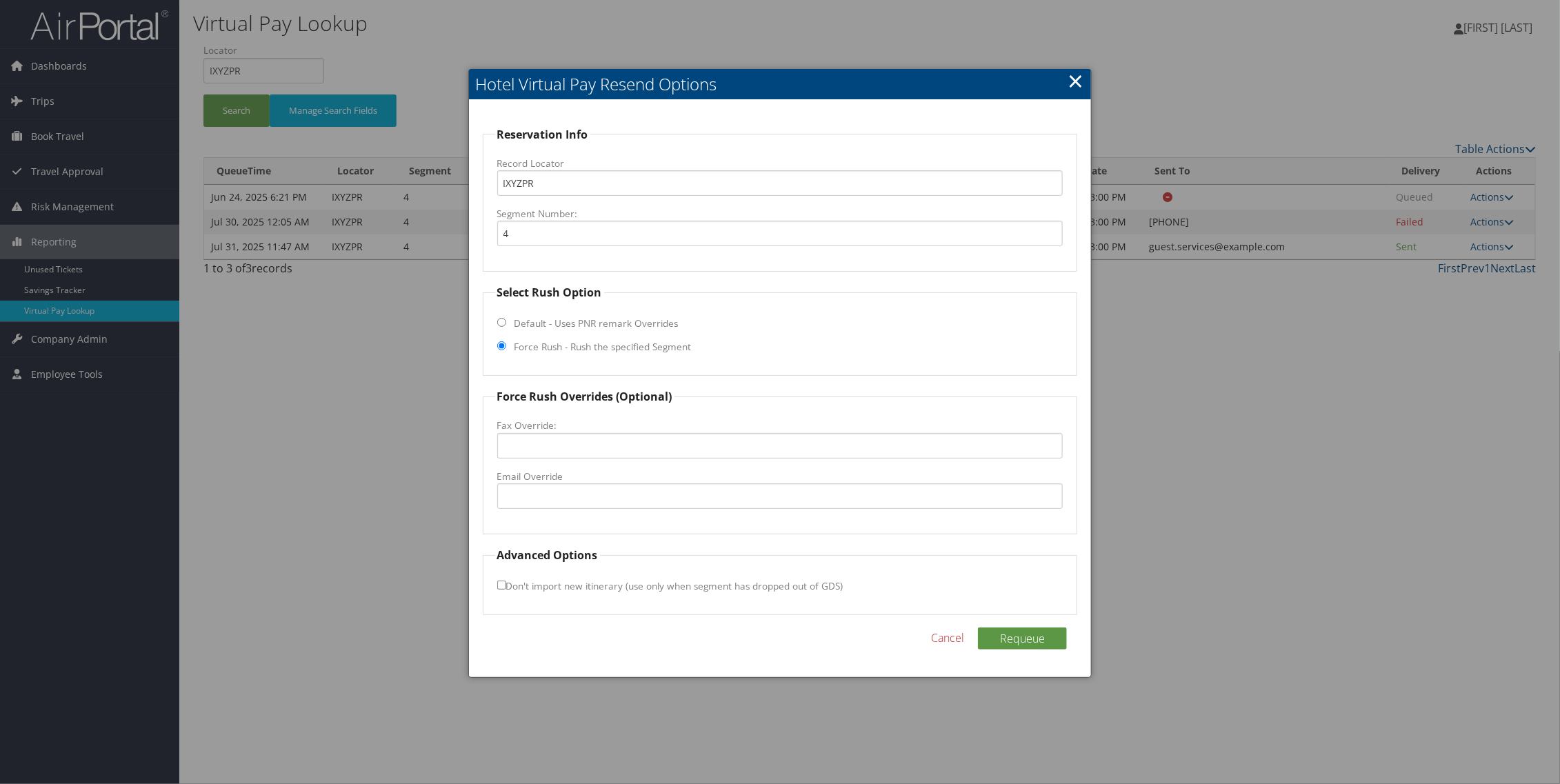 click on "Email Override" at bounding box center (780, 476) 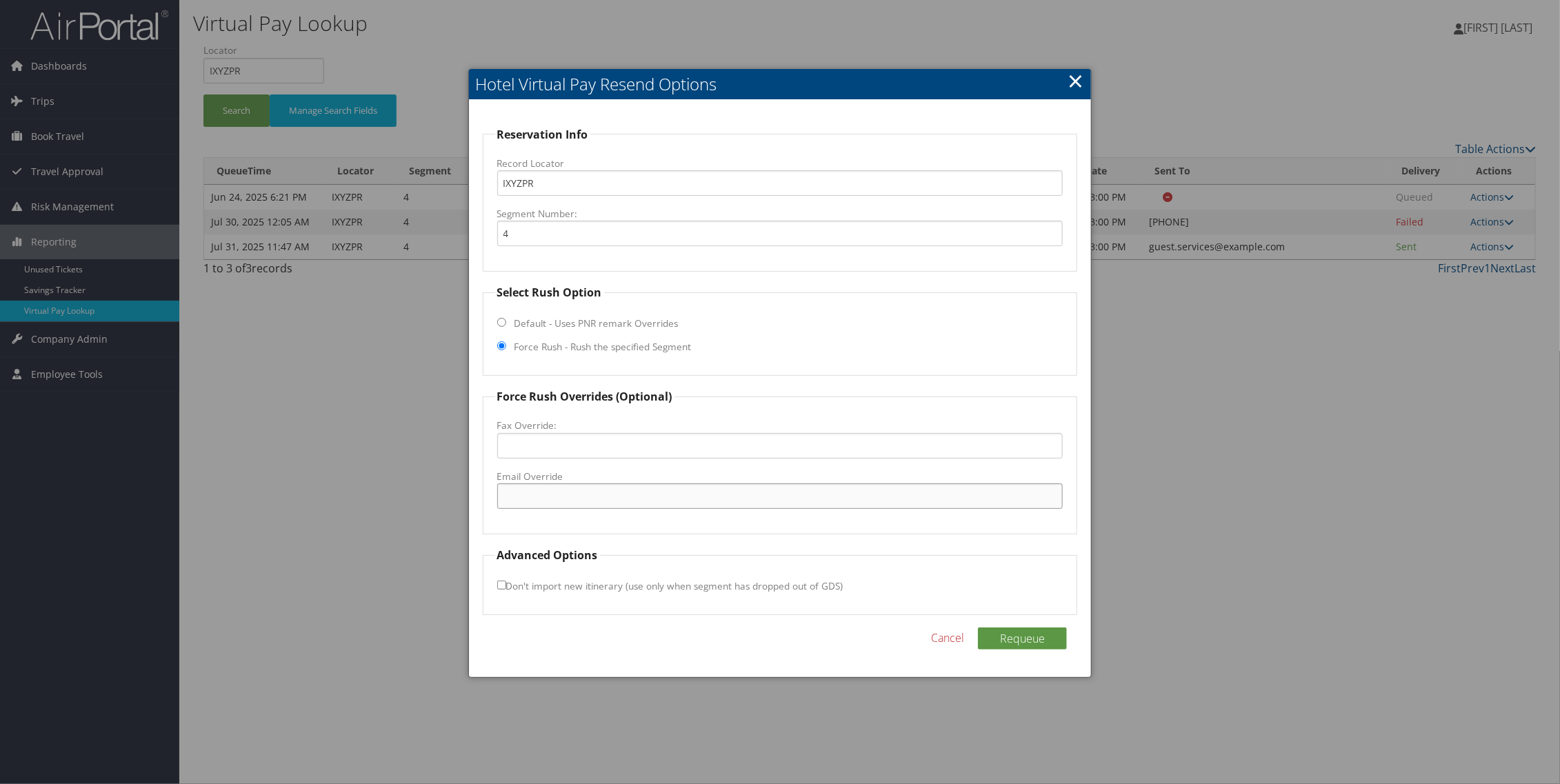 click on "Email Override" at bounding box center [780, 496] 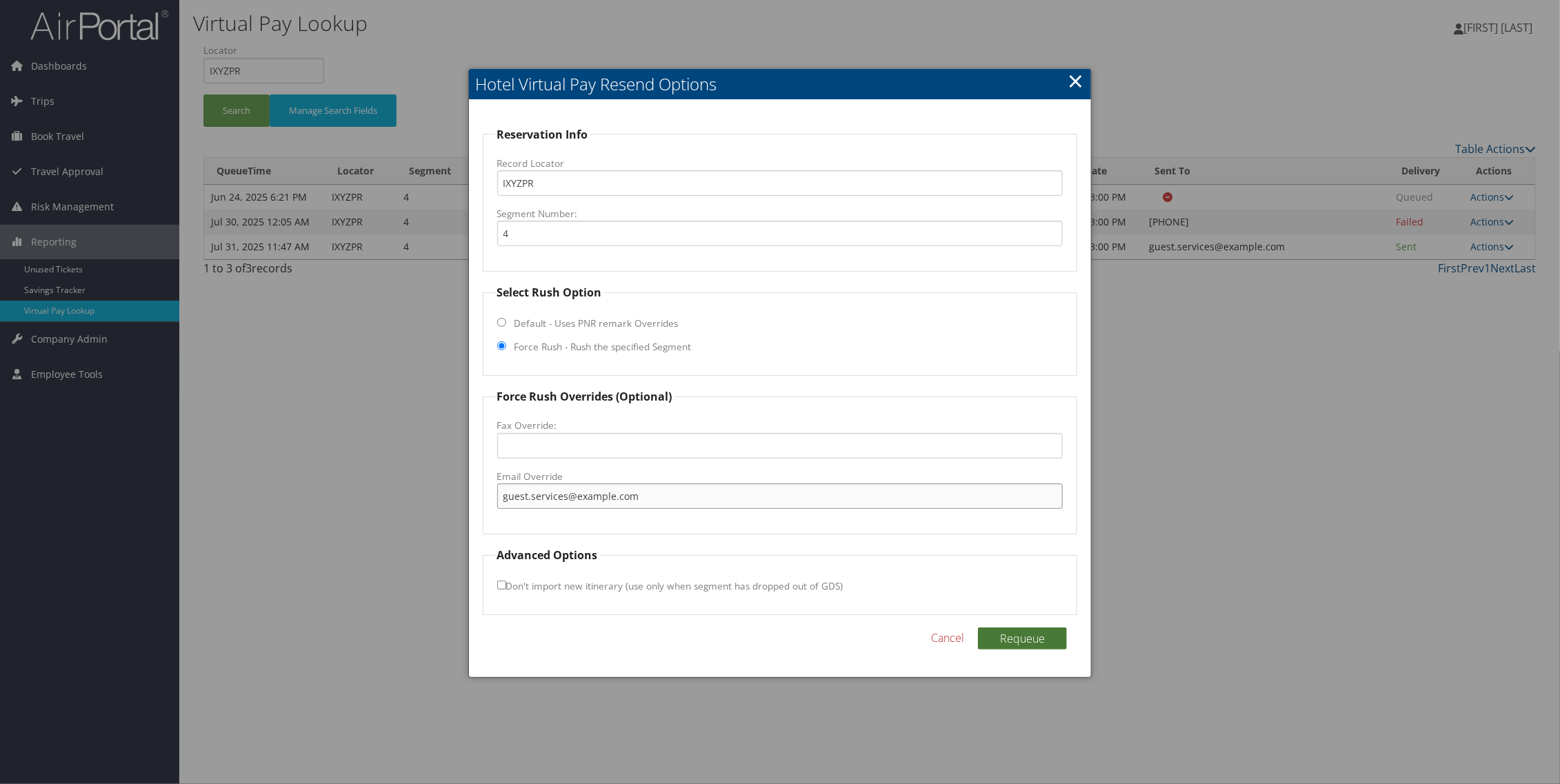 type on "guest.services@TownePlace-Lubbock.com" 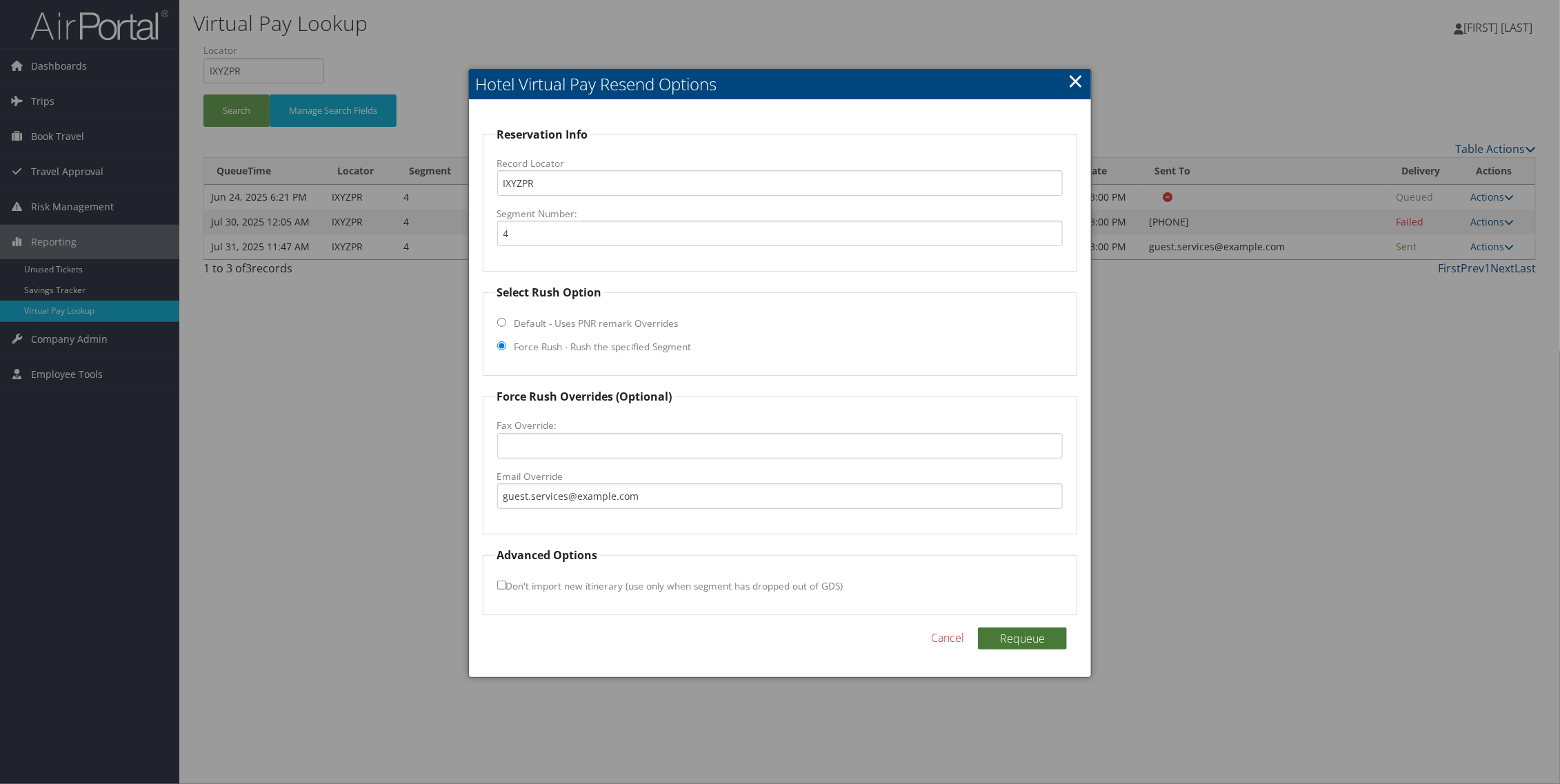 click on "Requeue" at bounding box center (1022, 639) 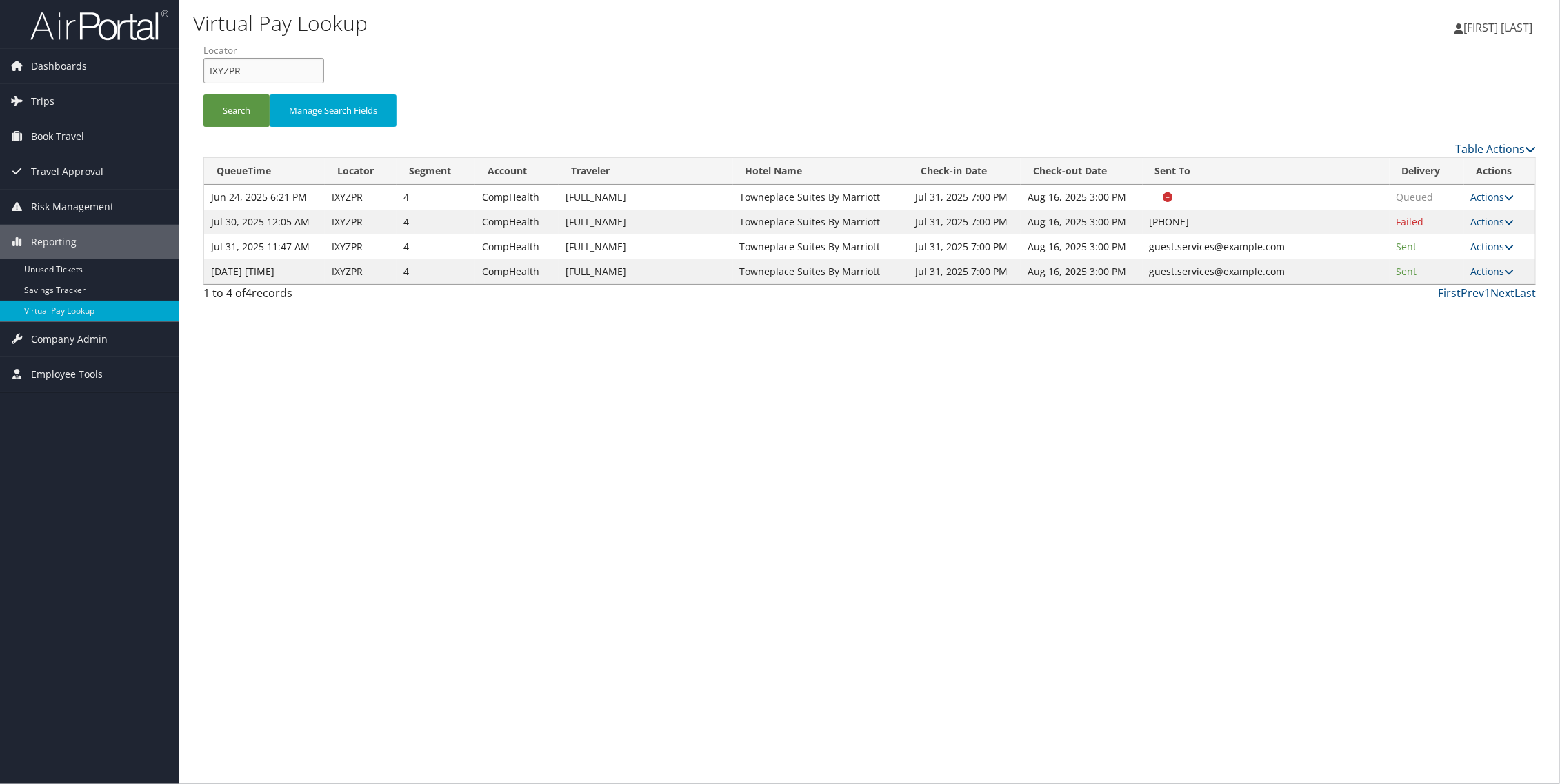 click on "IXYZPR" at bounding box center [263, 70] 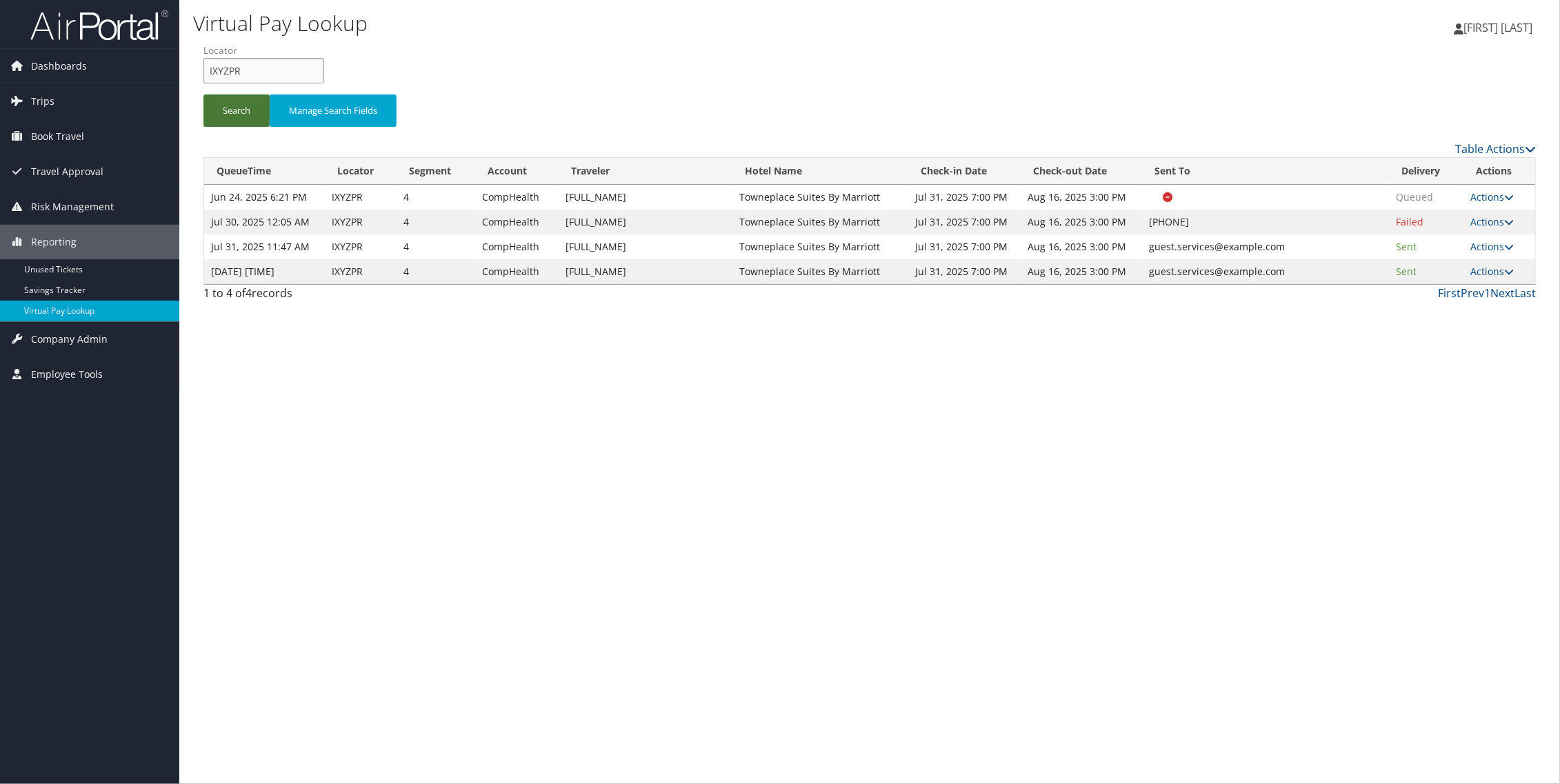 drag, startPoint x: 286, startPoint y: 73, endPoint x: 240, endPoint y: 104, distance: 55.47071 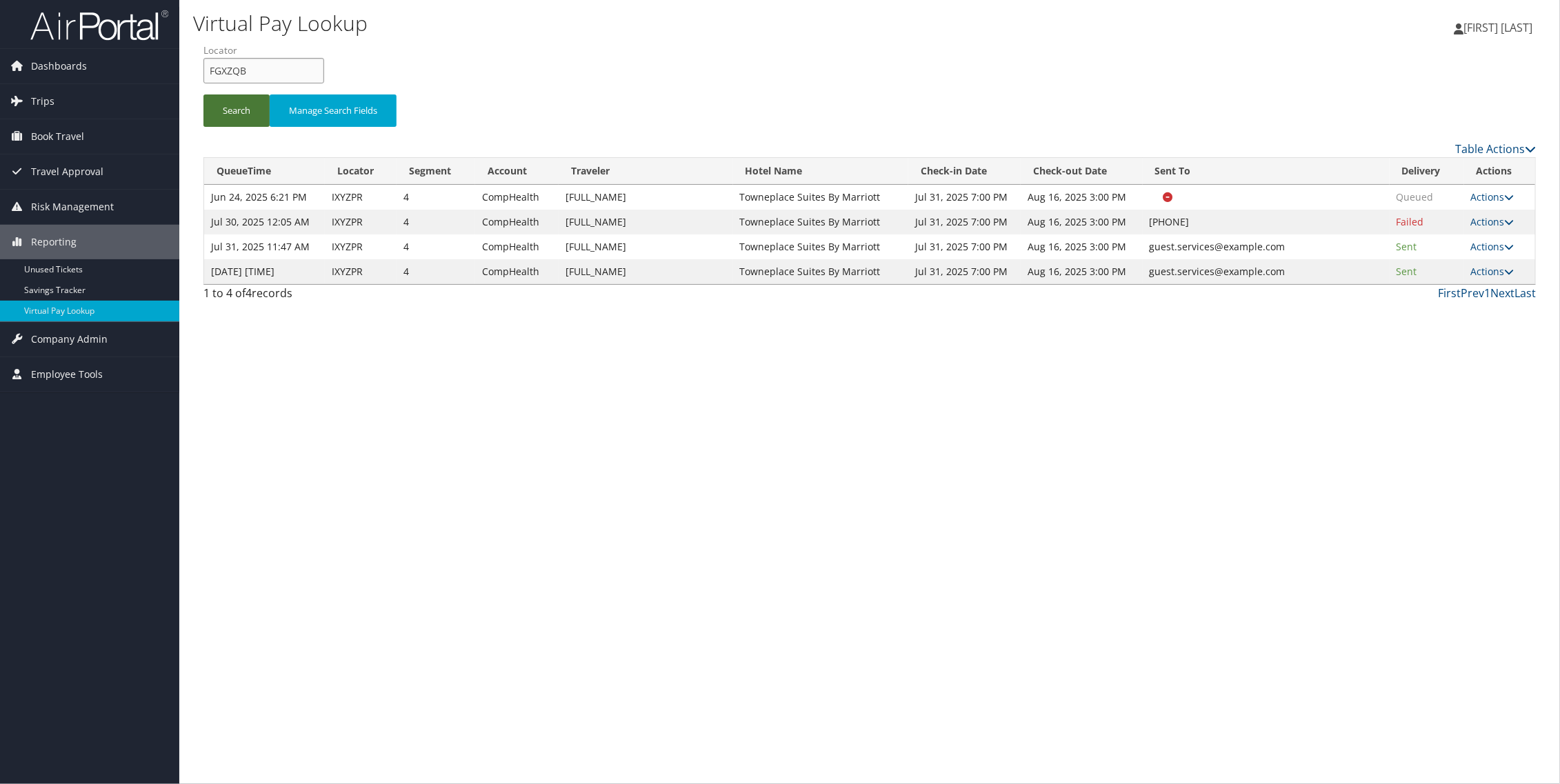 type on "FGXZQB" 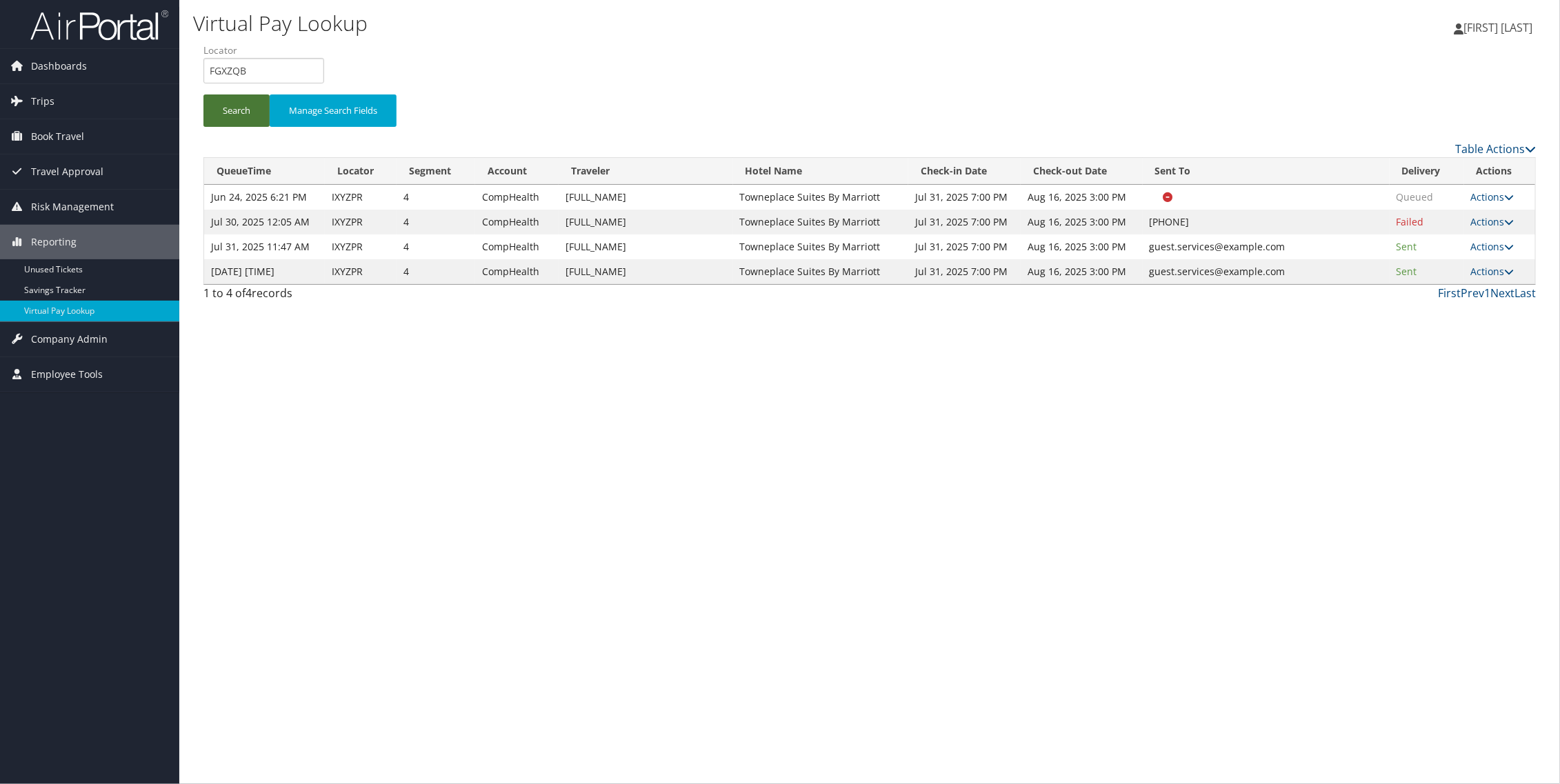 click on "Search" at bounding box center (237, 110) 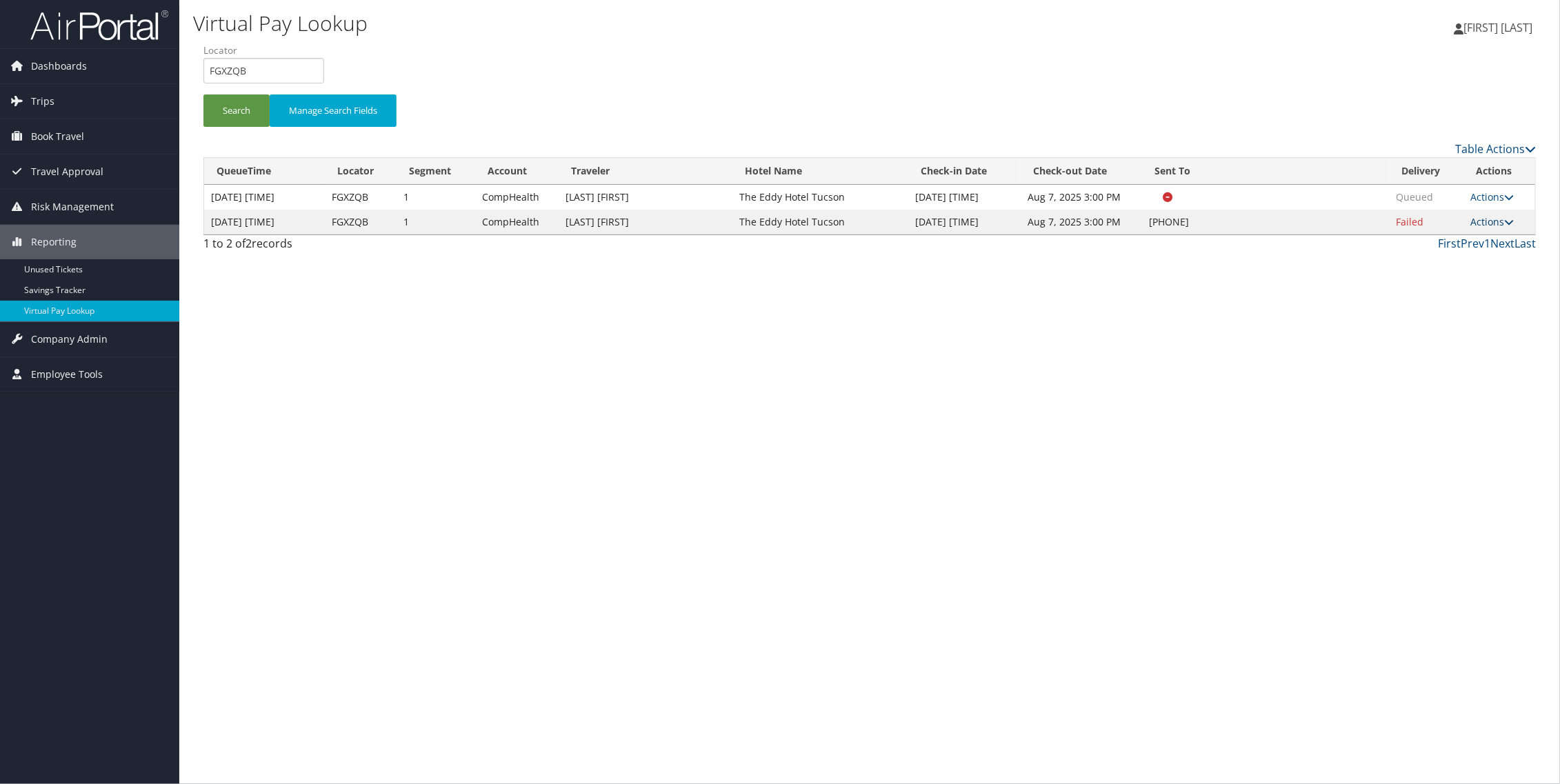 click on "Actions" at bounding box center [1492, 221] 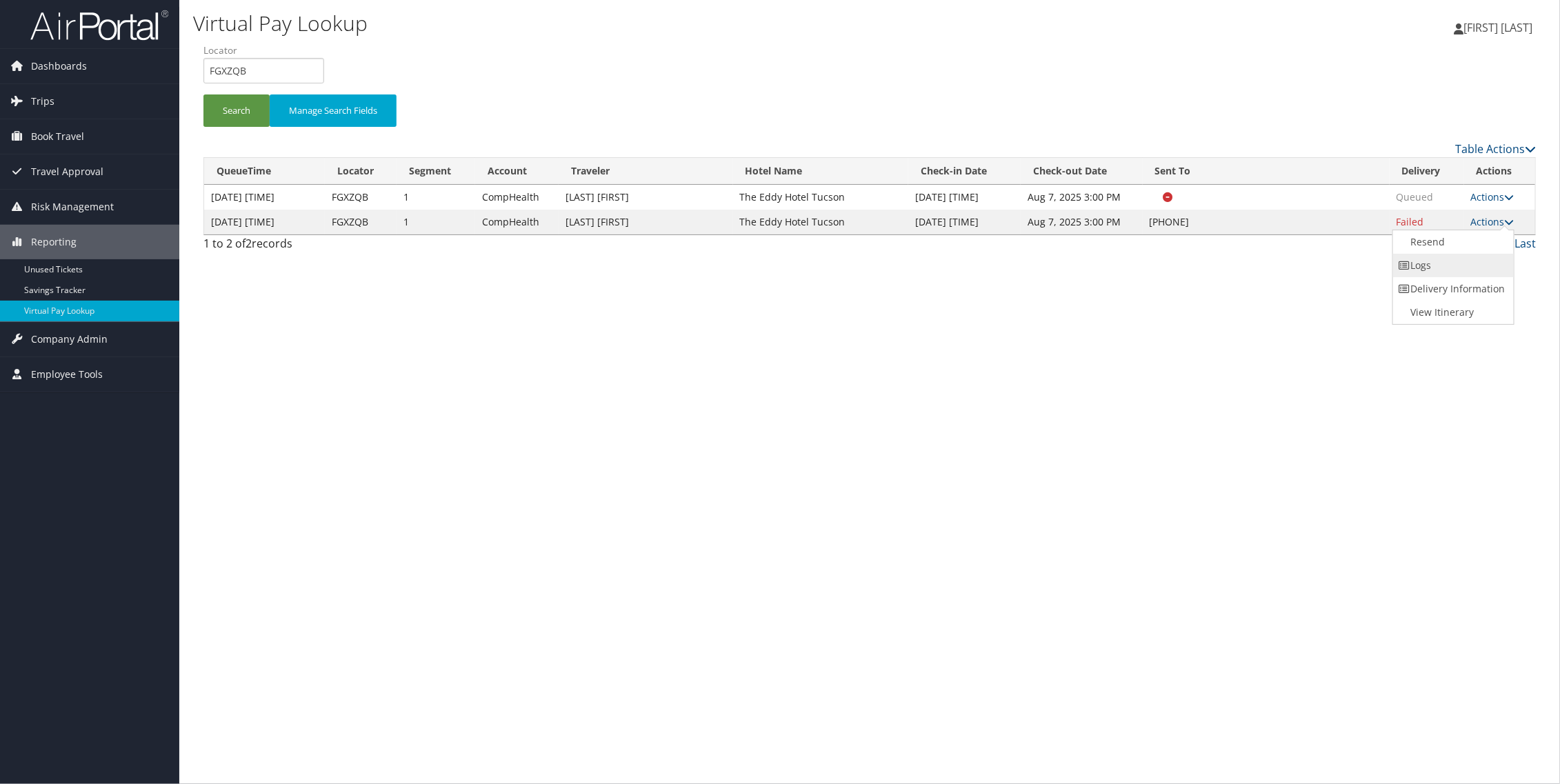 click on "Logs" at bounding box center [1452, 265] 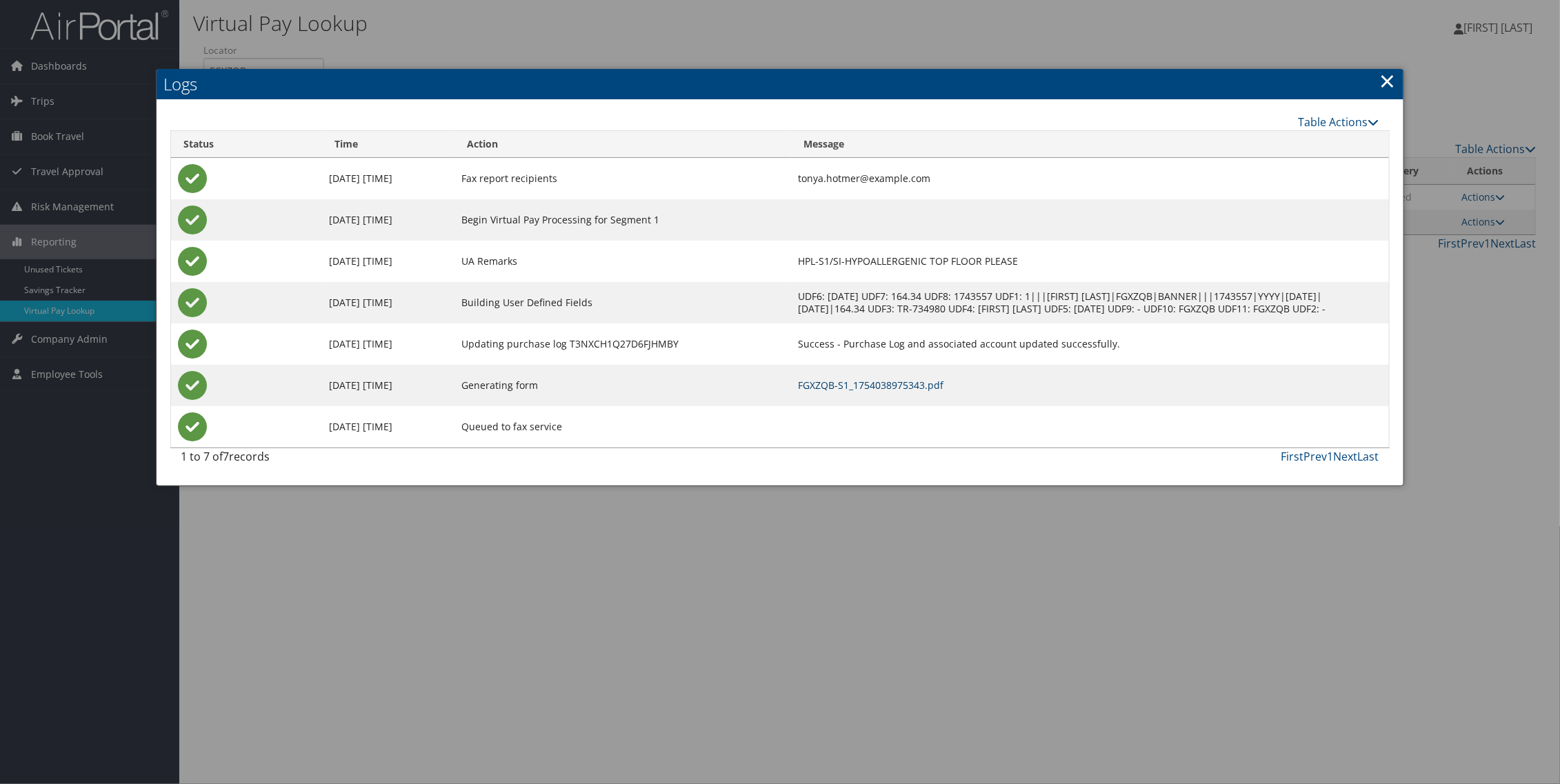 click on "FGXZQB-S1_1754038975343.pdf" at bounding box center (870, 385) 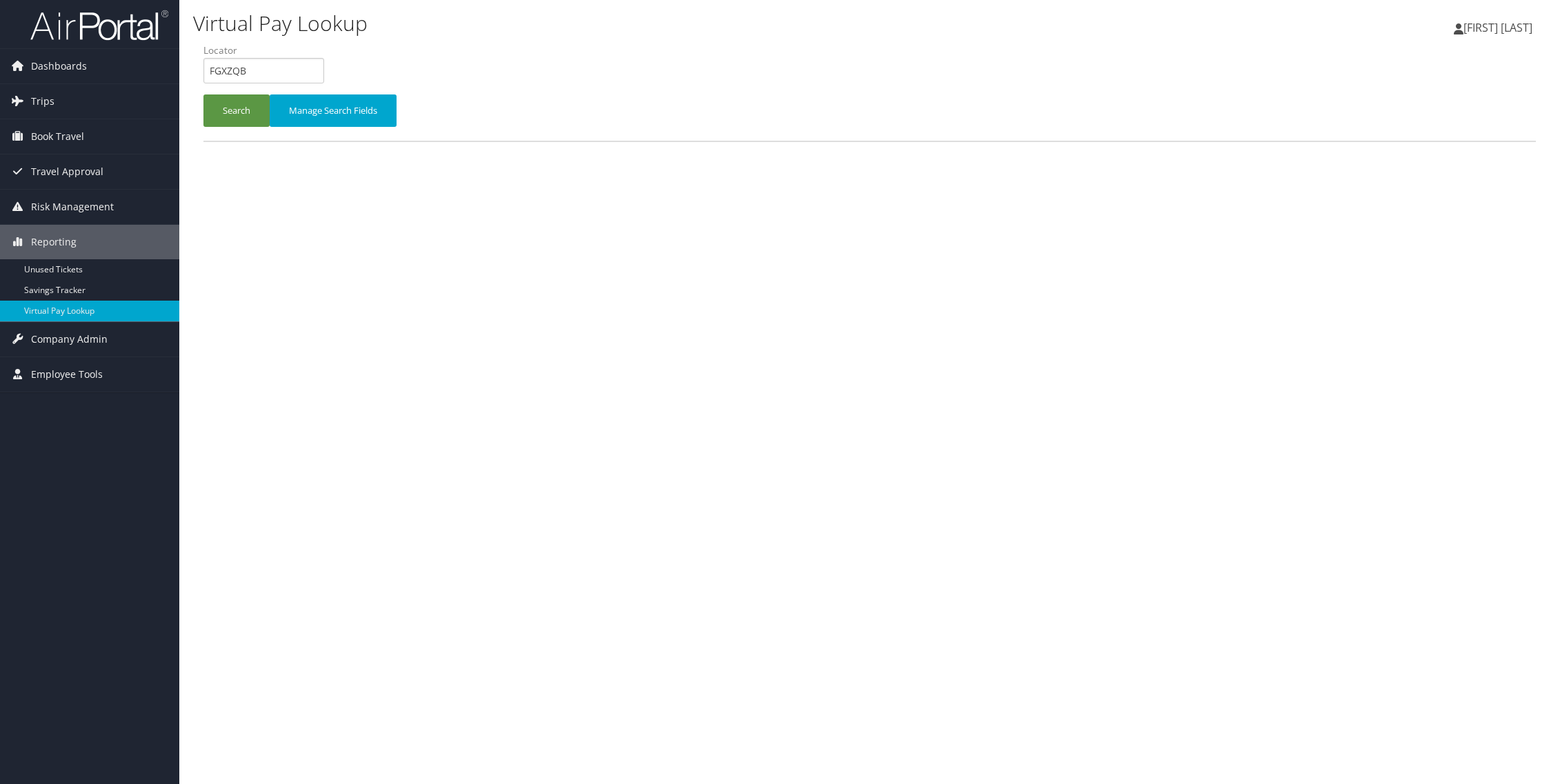 scroll, scrollTop: 0, scrollLeft: 0, axis: both 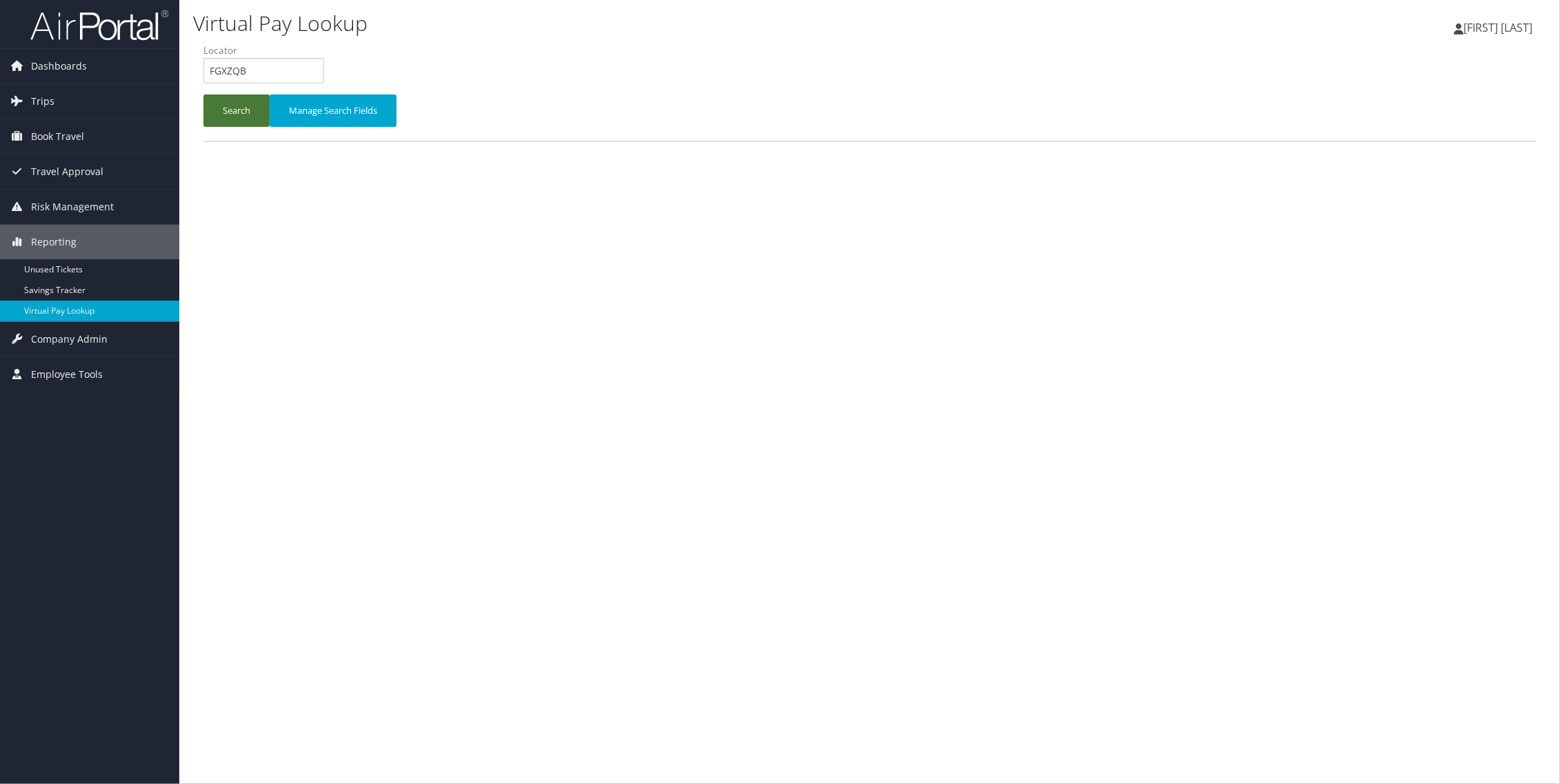 click on "Search" at bounding box center (237, 110) 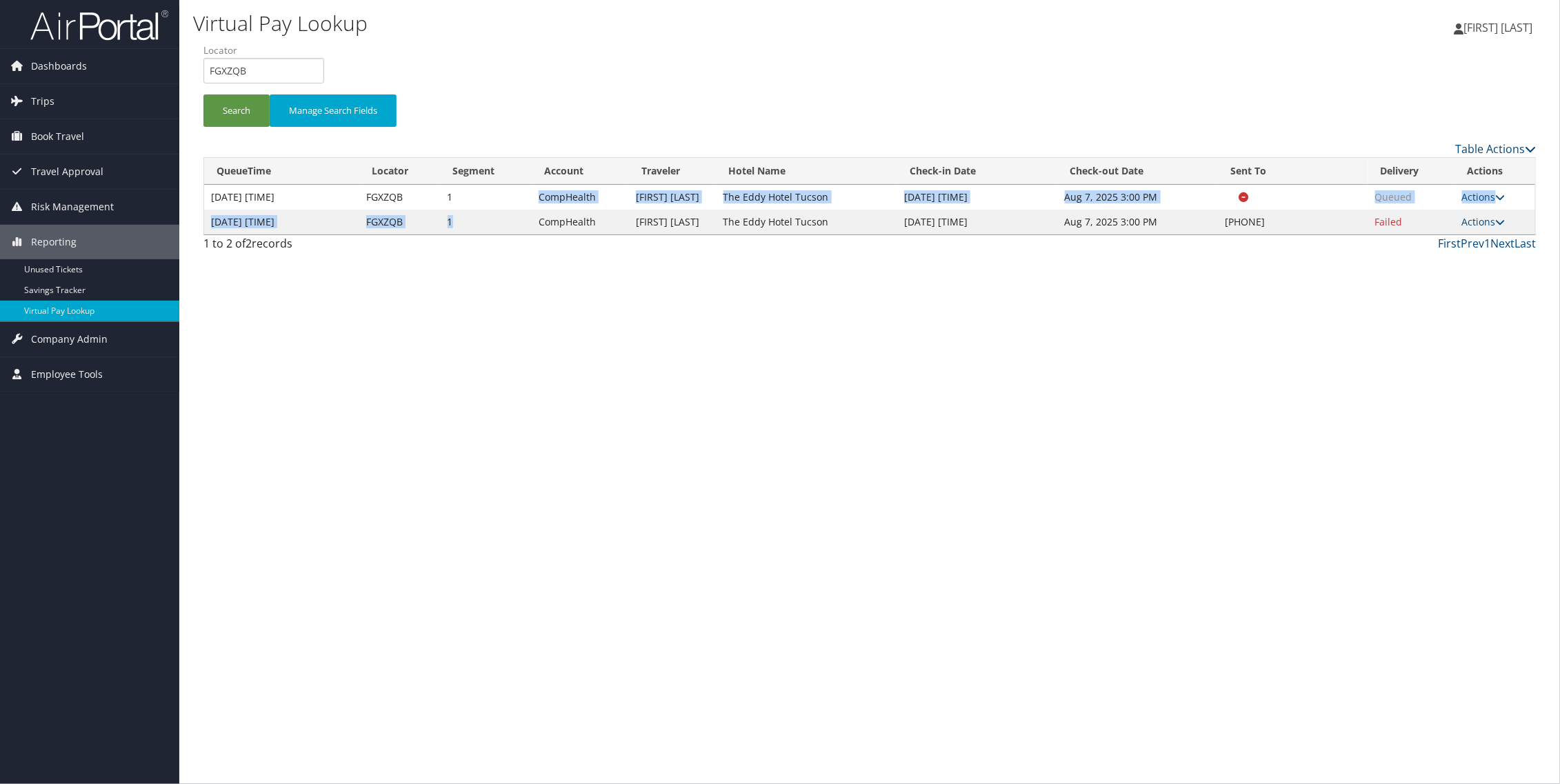 drag, startPoint x: 473, startPoint y: 187, endPoint x: 456, endPoint y: 225, distance: 41.62932 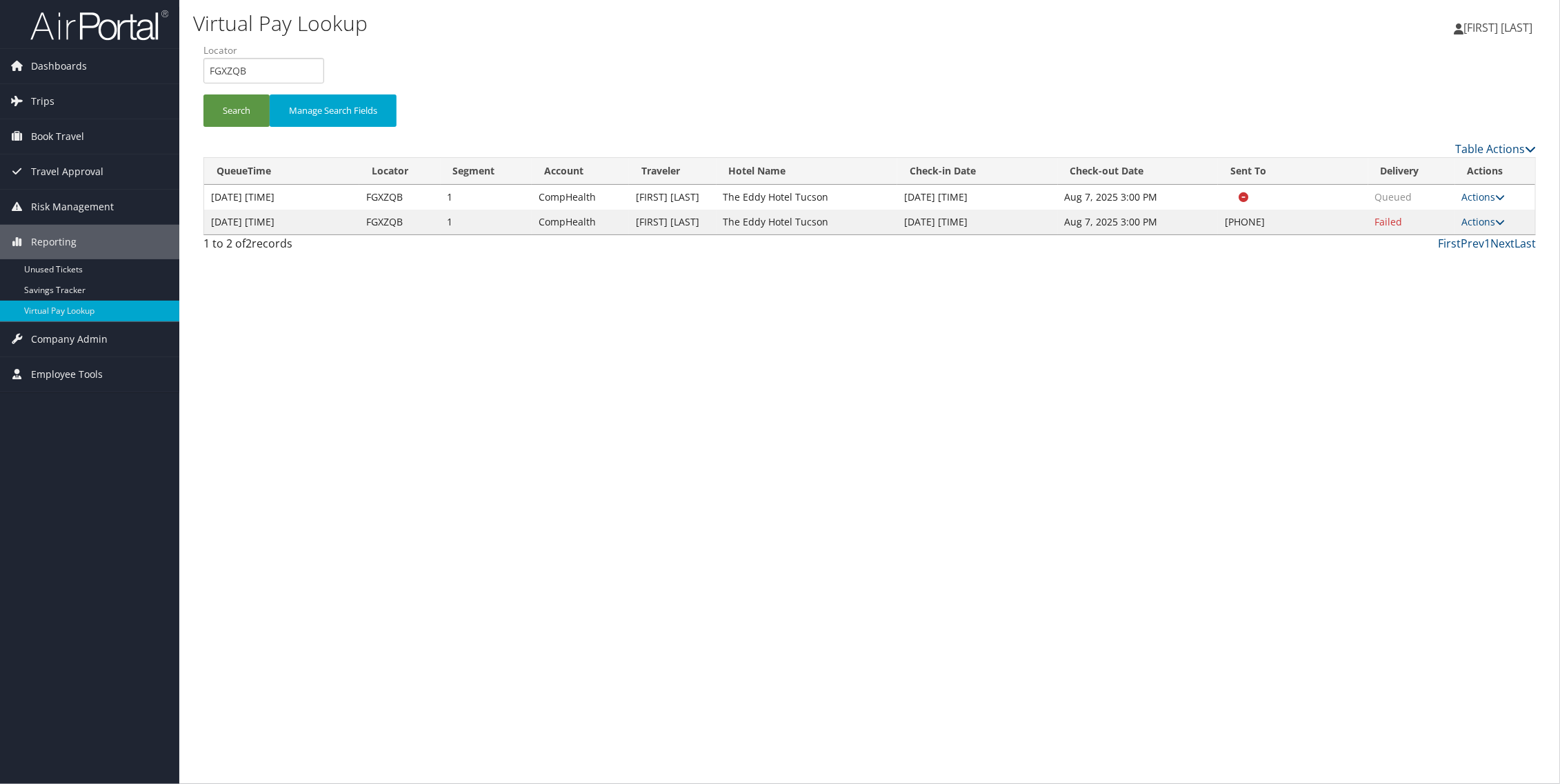 click on "1" at bounding box center (486, 197) 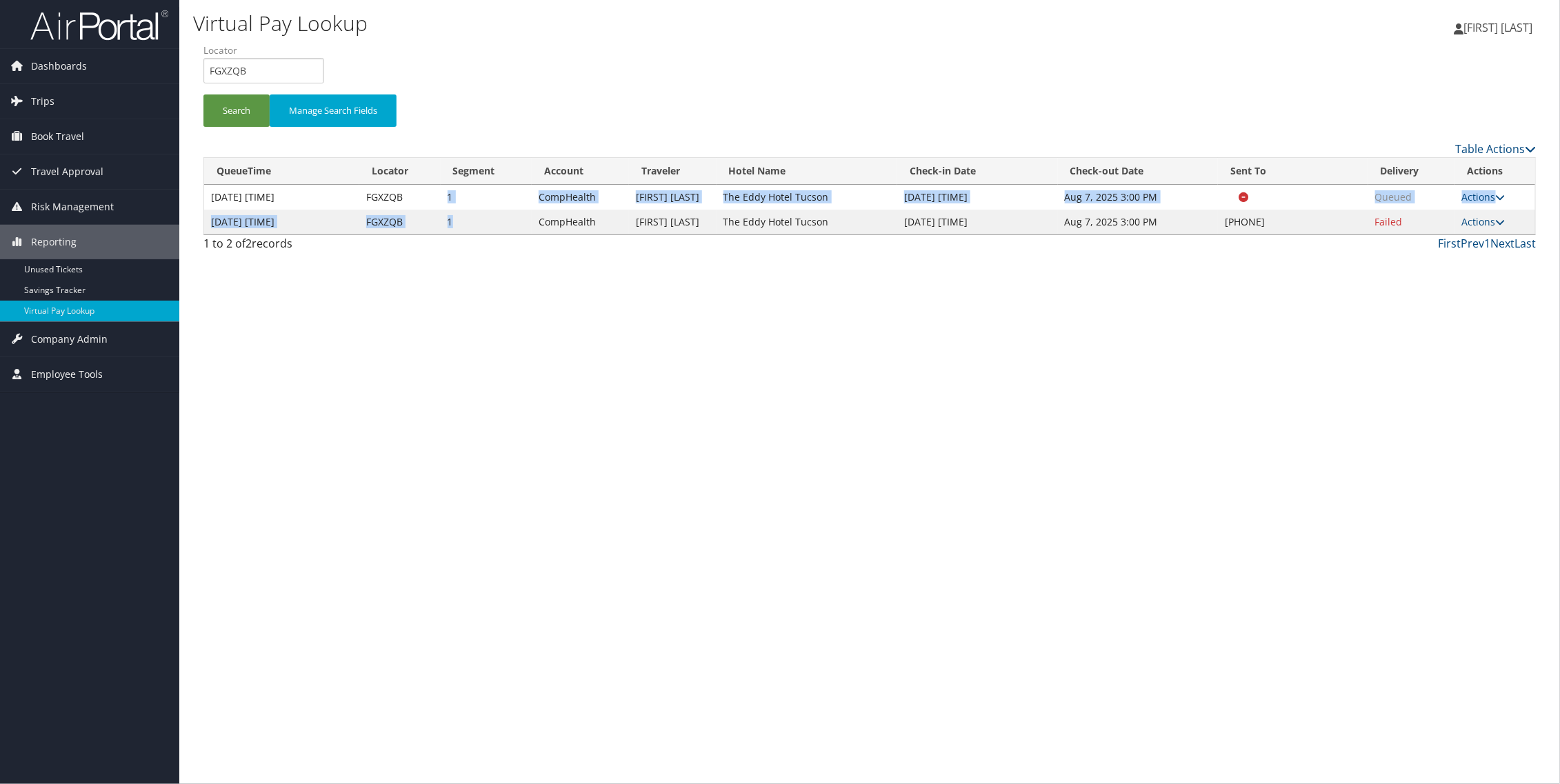 drag, startPoint x: 443, startPoint y: 188, endPoint x: 471, endPoint y: 232, distance: 52.153619 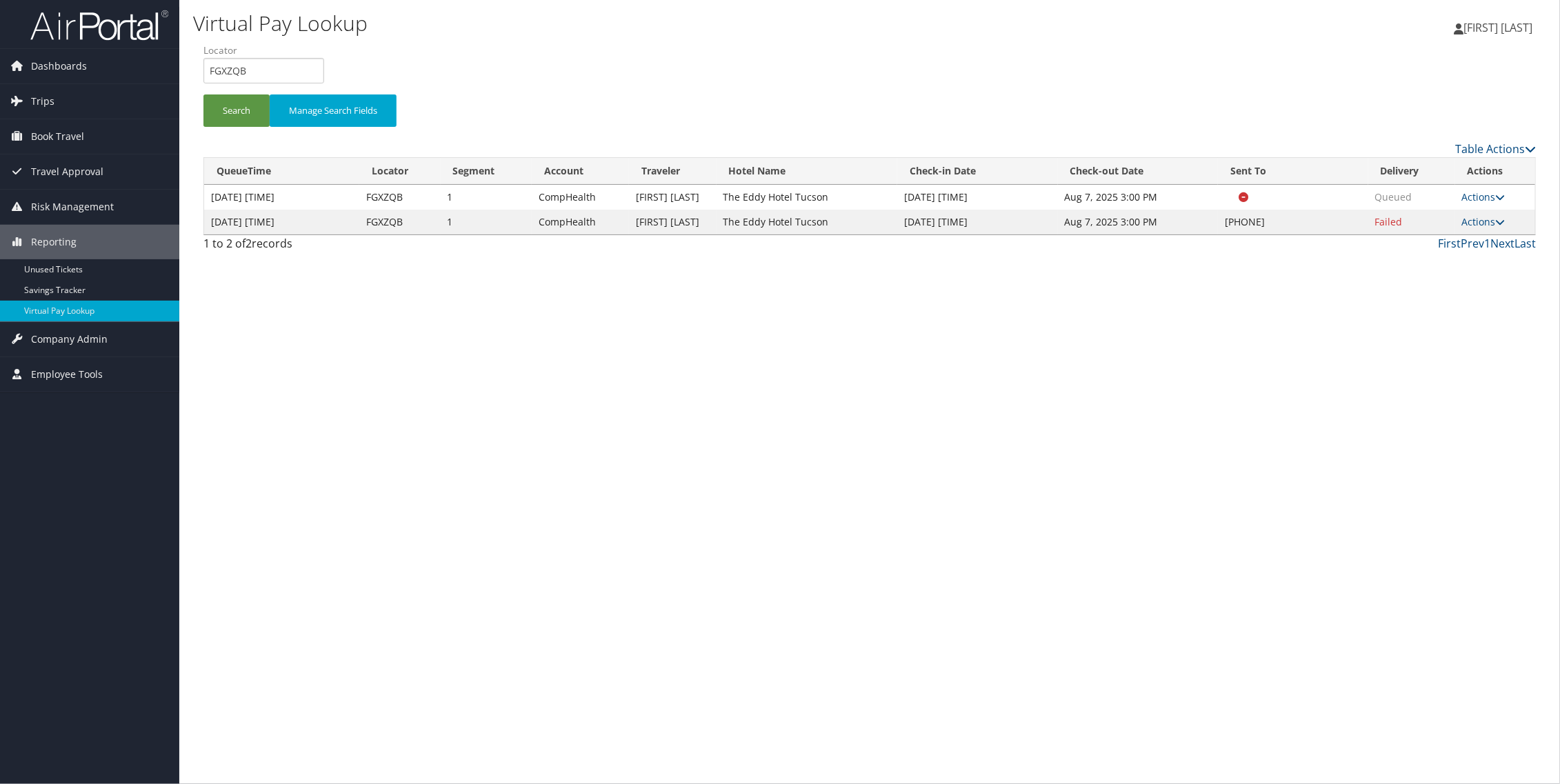 click on "Virtual Pay Lookup
Nathalie Hernandez
Nathalie Hernandez
My Settings
Travel Agency Contacts
View Travel Profile
Give Feedback
Sign Out" at bounding box center (870, 392) 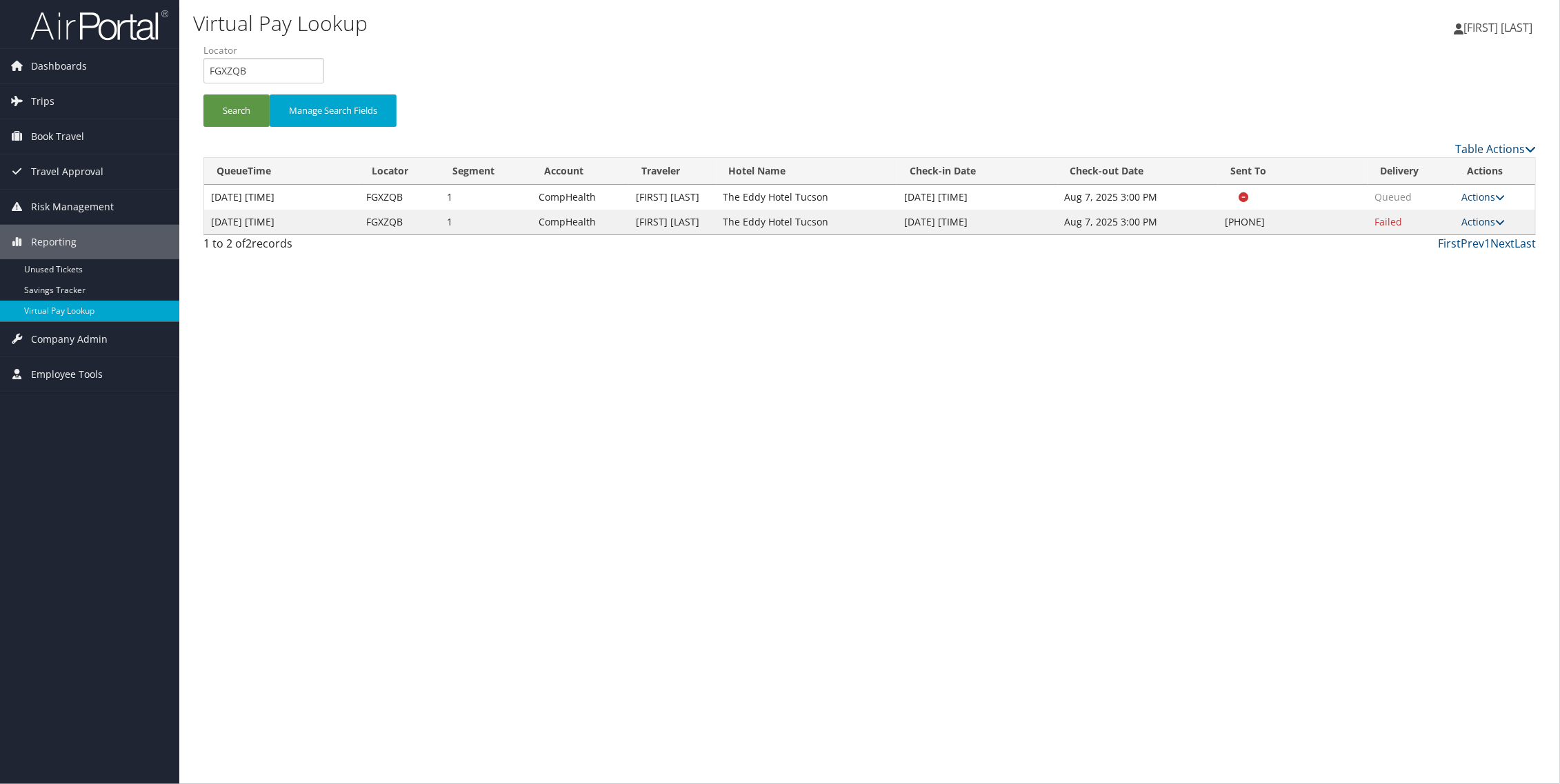 click on "Actions" at bounding box center (1483, 221) 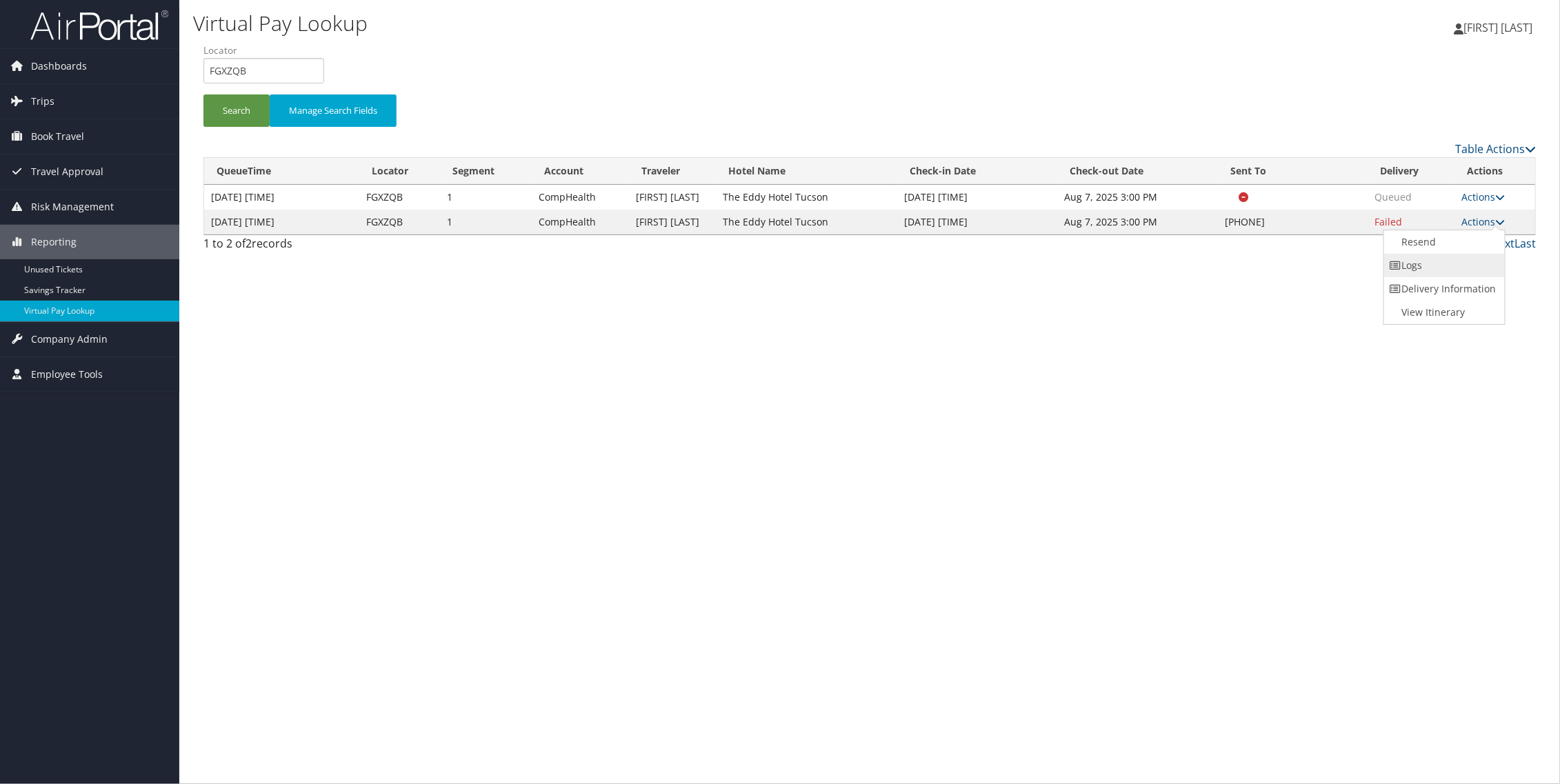 click on "Logs" at bounding box center (1443, 265) 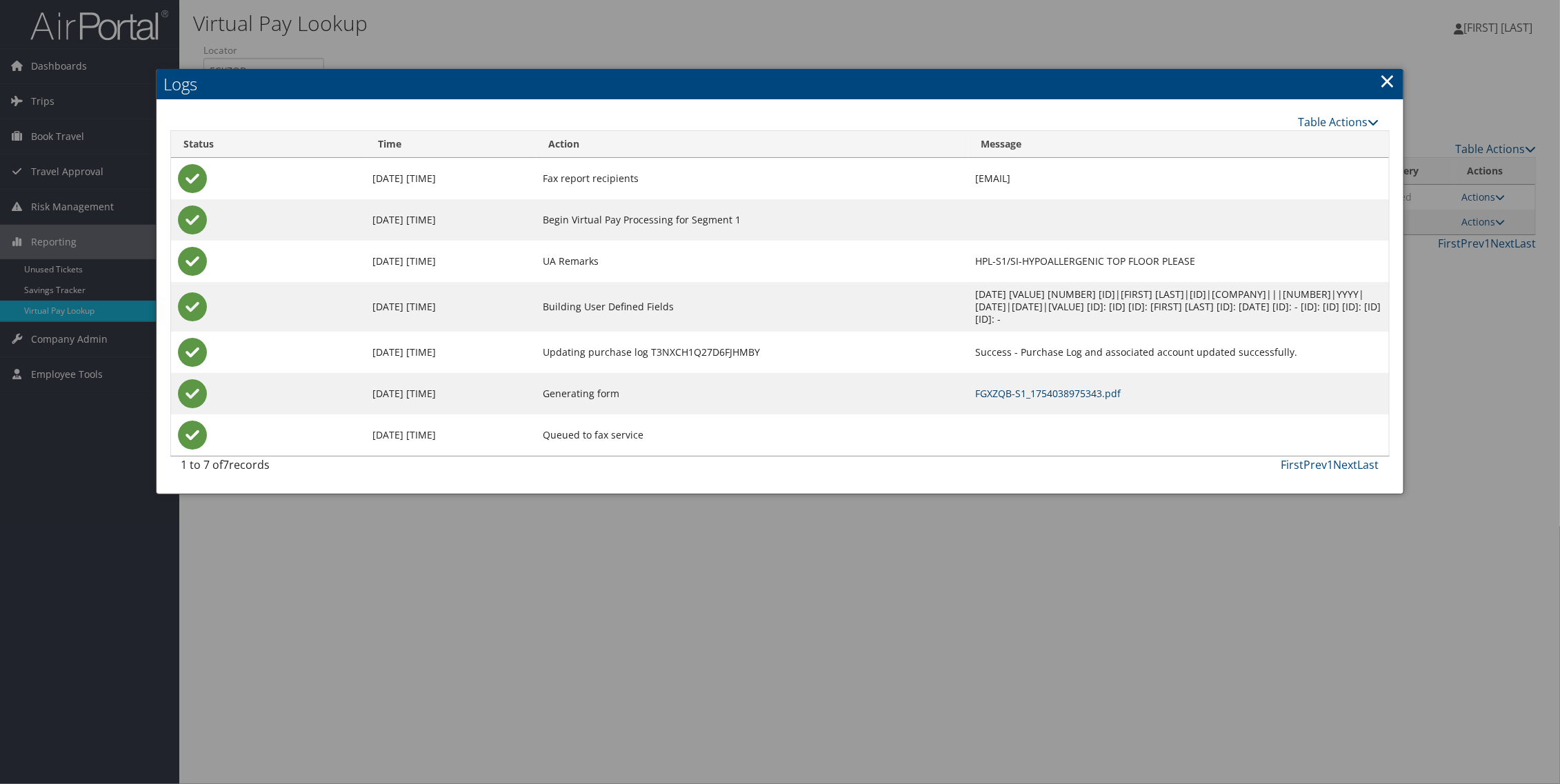 click on "FGXZQB-S1_1754038975343.pdf" at bounding box center (1048, 393) 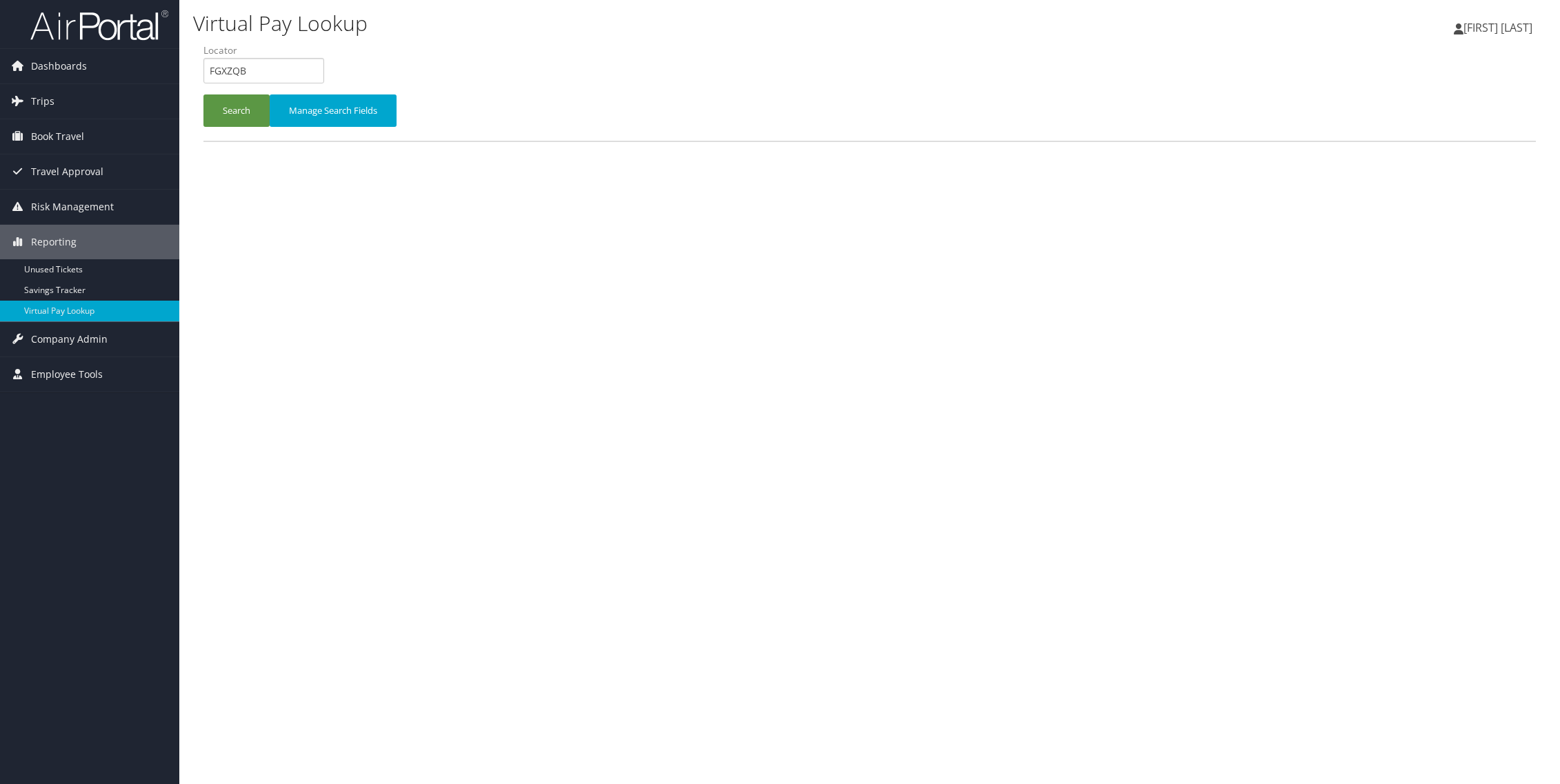 scroll, scrollTop: 0, scrollLeft: 0, axis: both 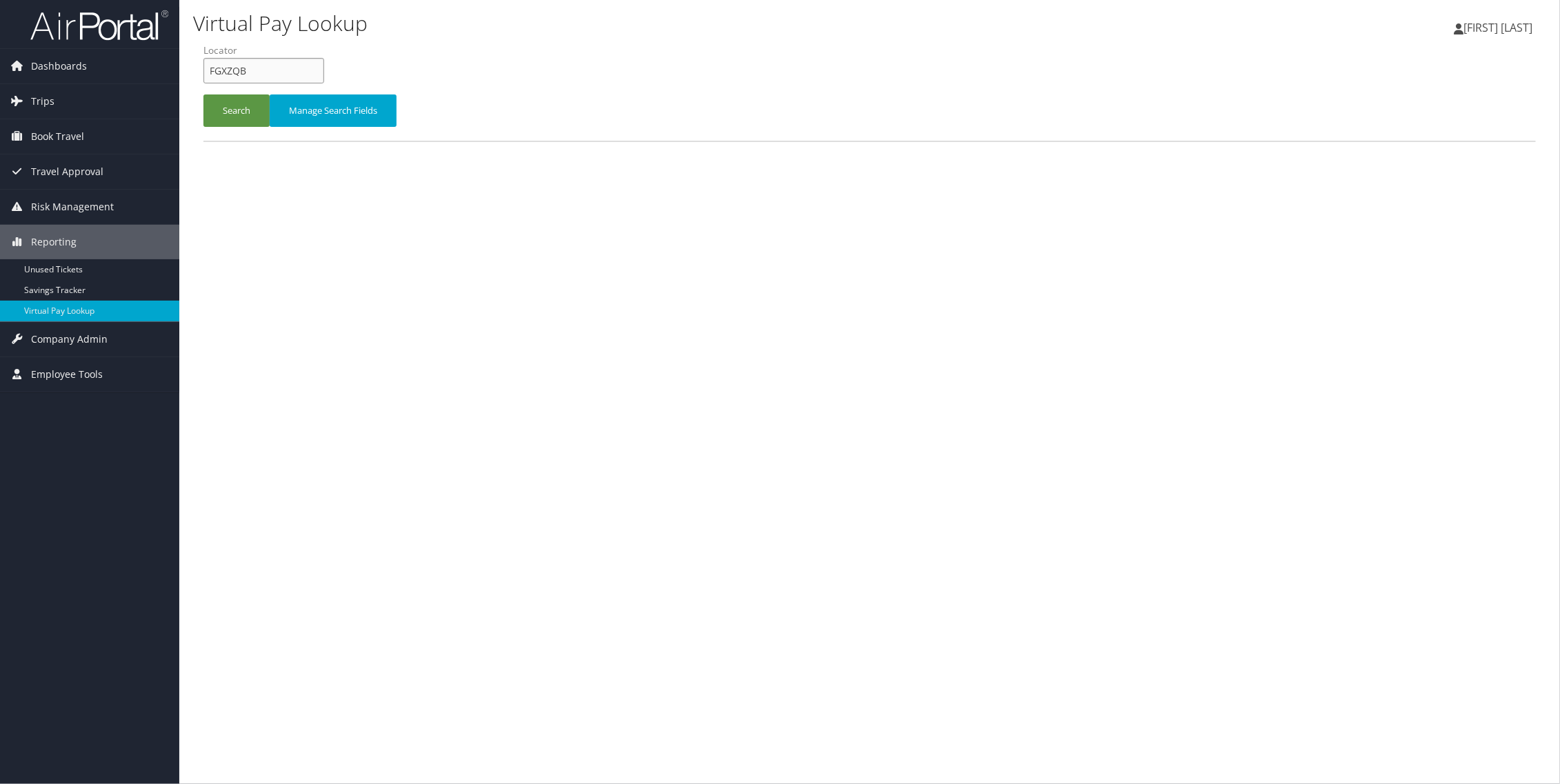 click on "FGXZQB" at bounding box center [263, 70] 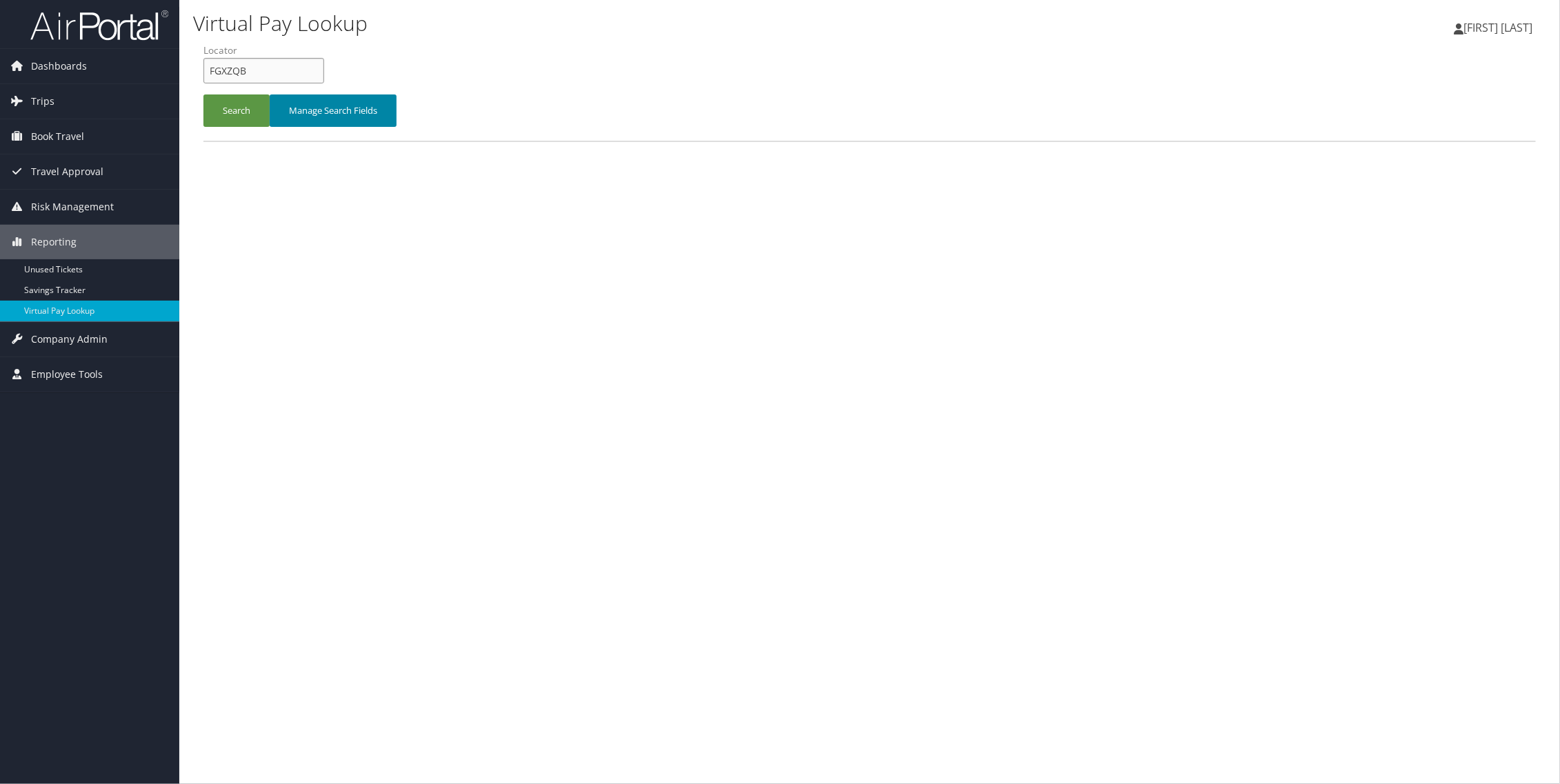 drag, startPoint x: 292, startPoint y: 64, endPoint x: 270, endPoint y: 97, distance: 39.661064 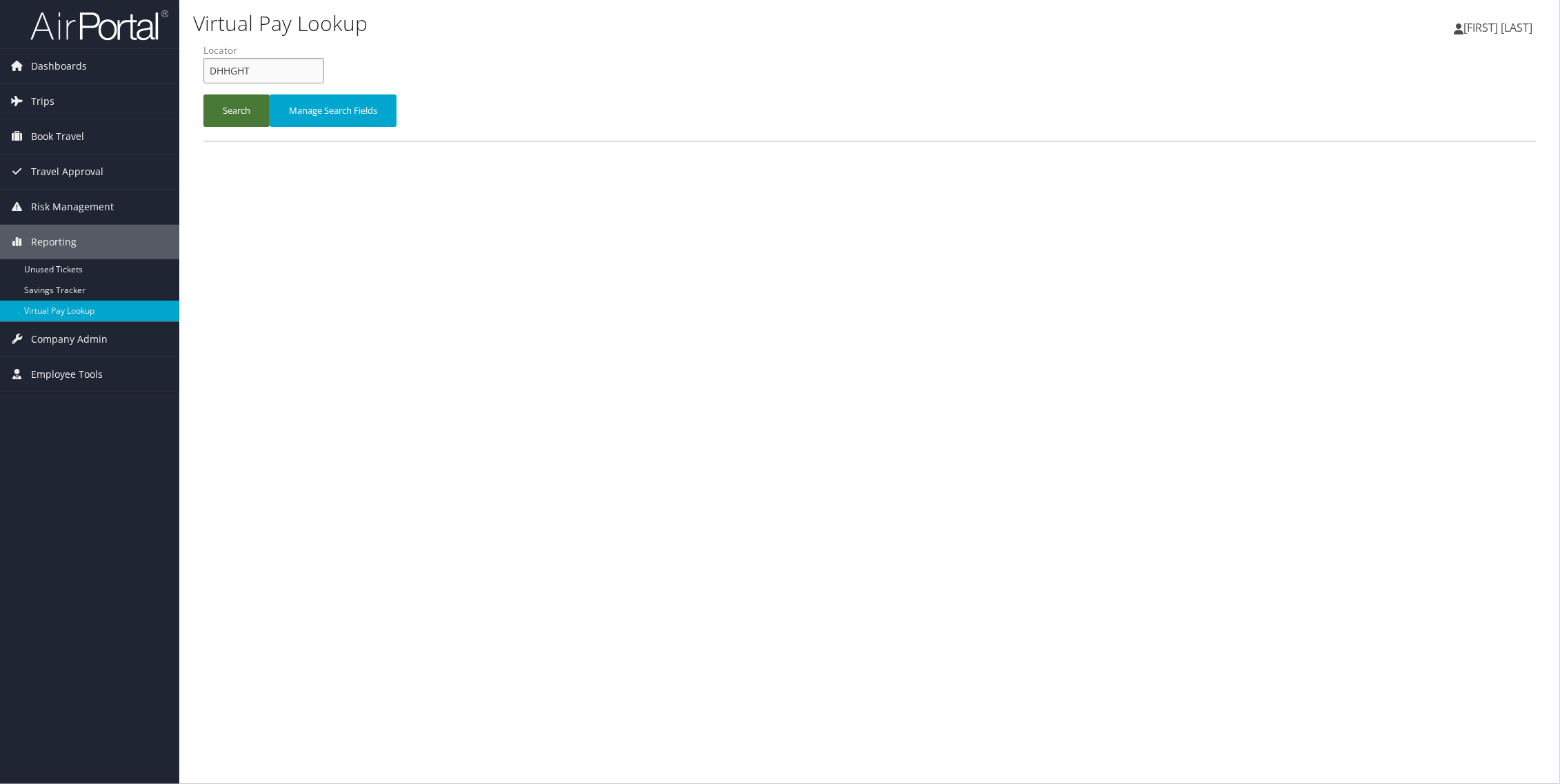 type on "DHHGHT" 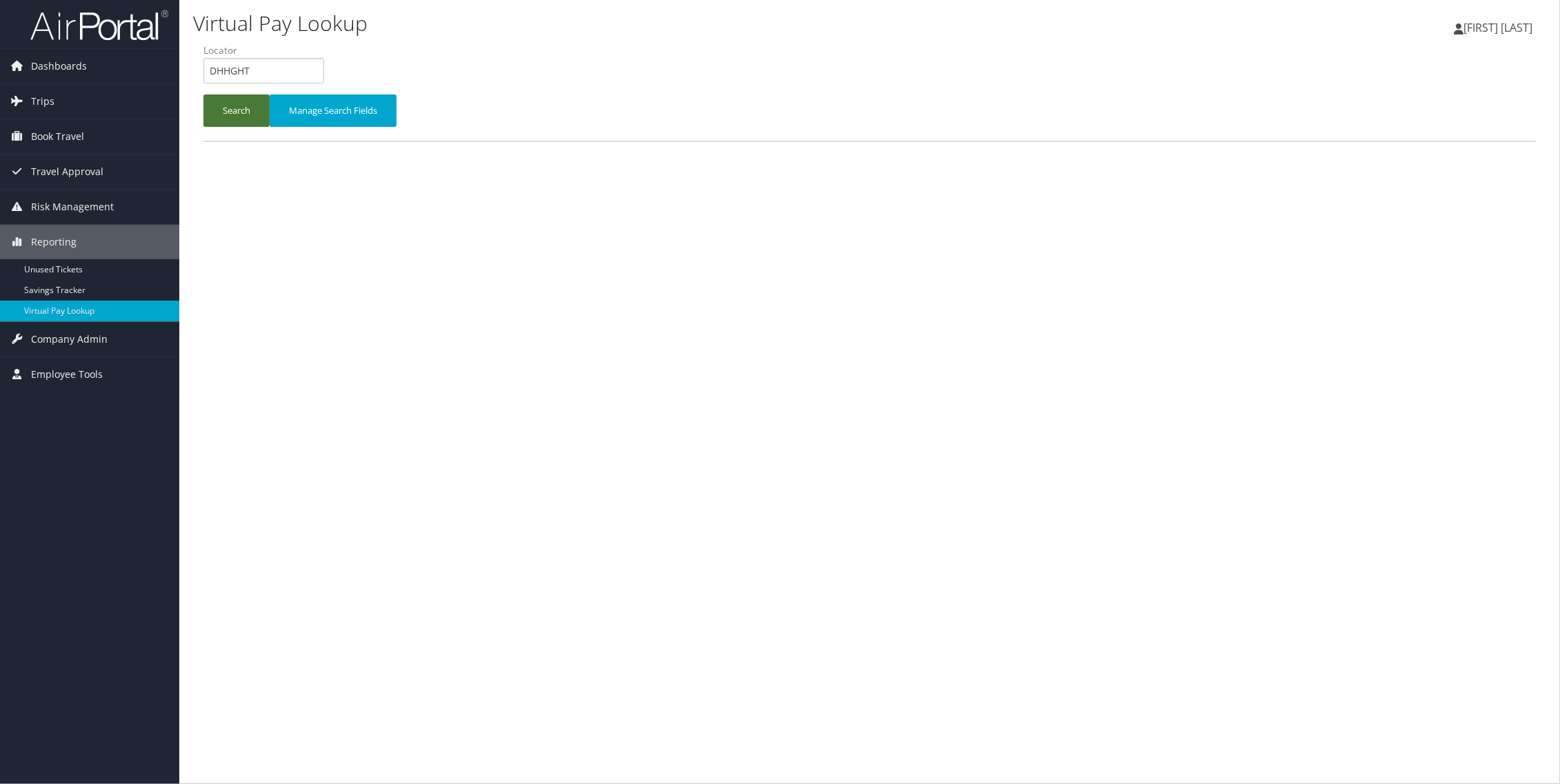 click on "Search" at bounding box center [237, 110] 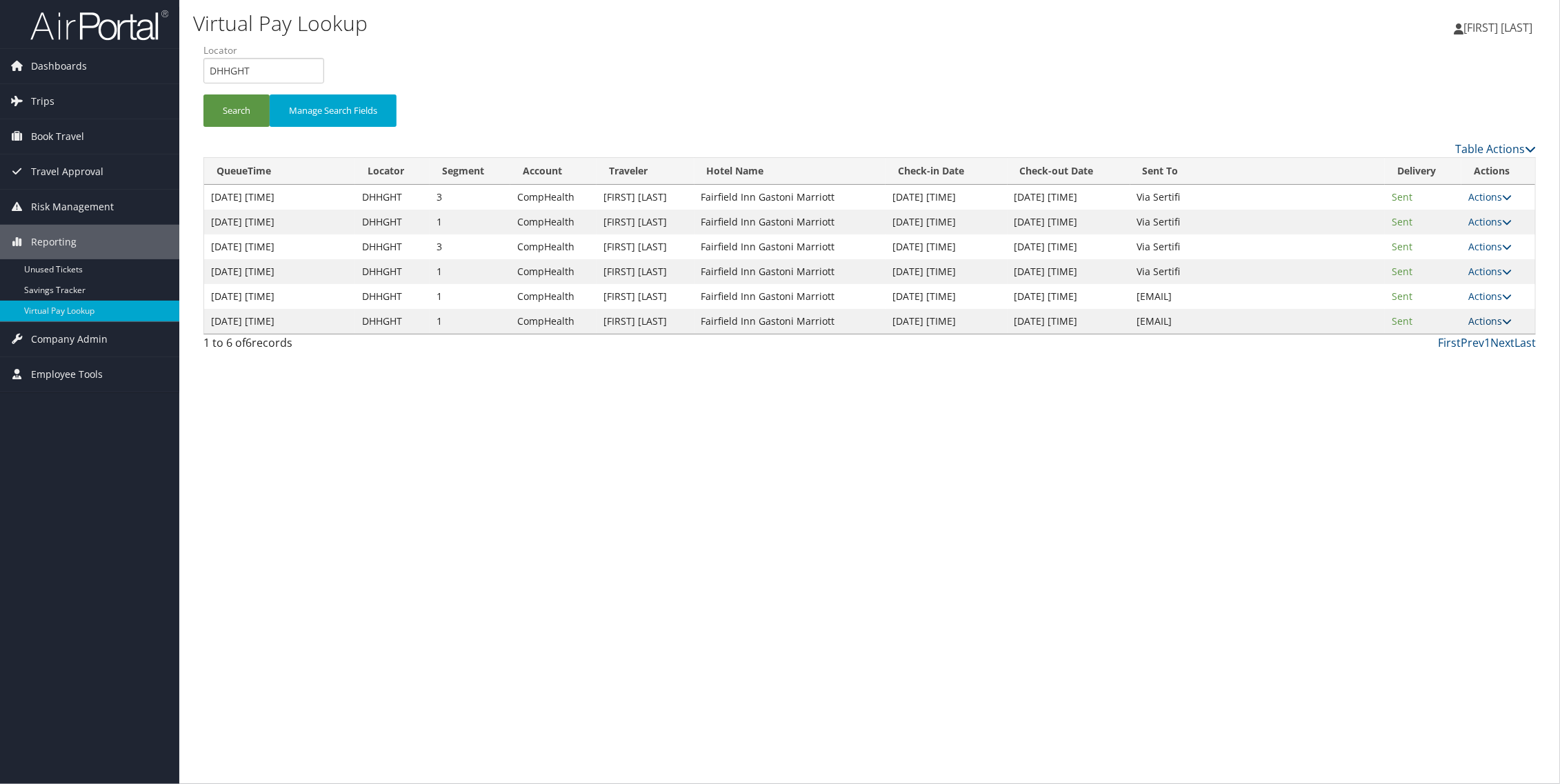 click on "Actions" at bounding box center (1490, 321) 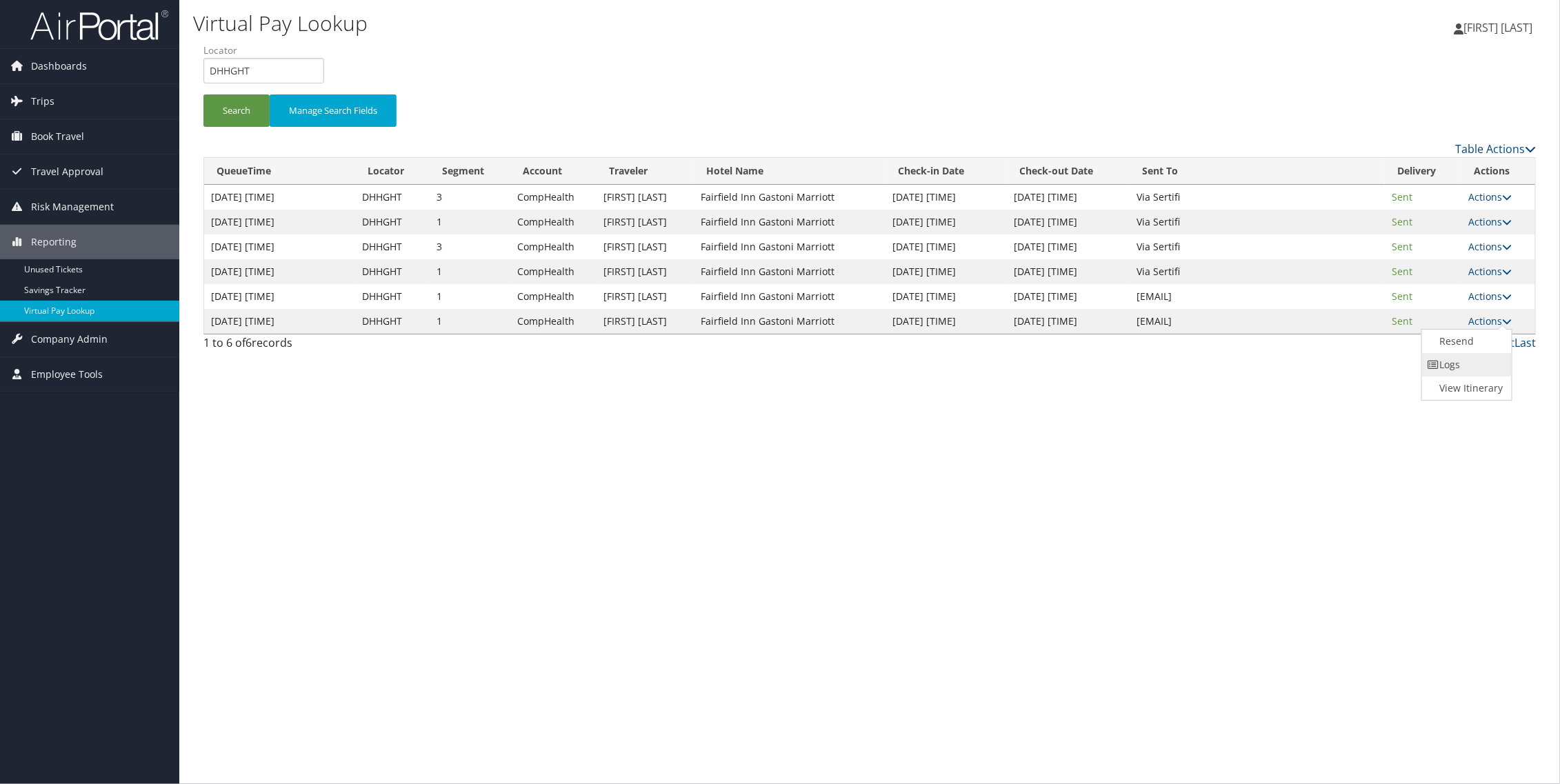 click on "Logs" at bounding box center [1466, 365] 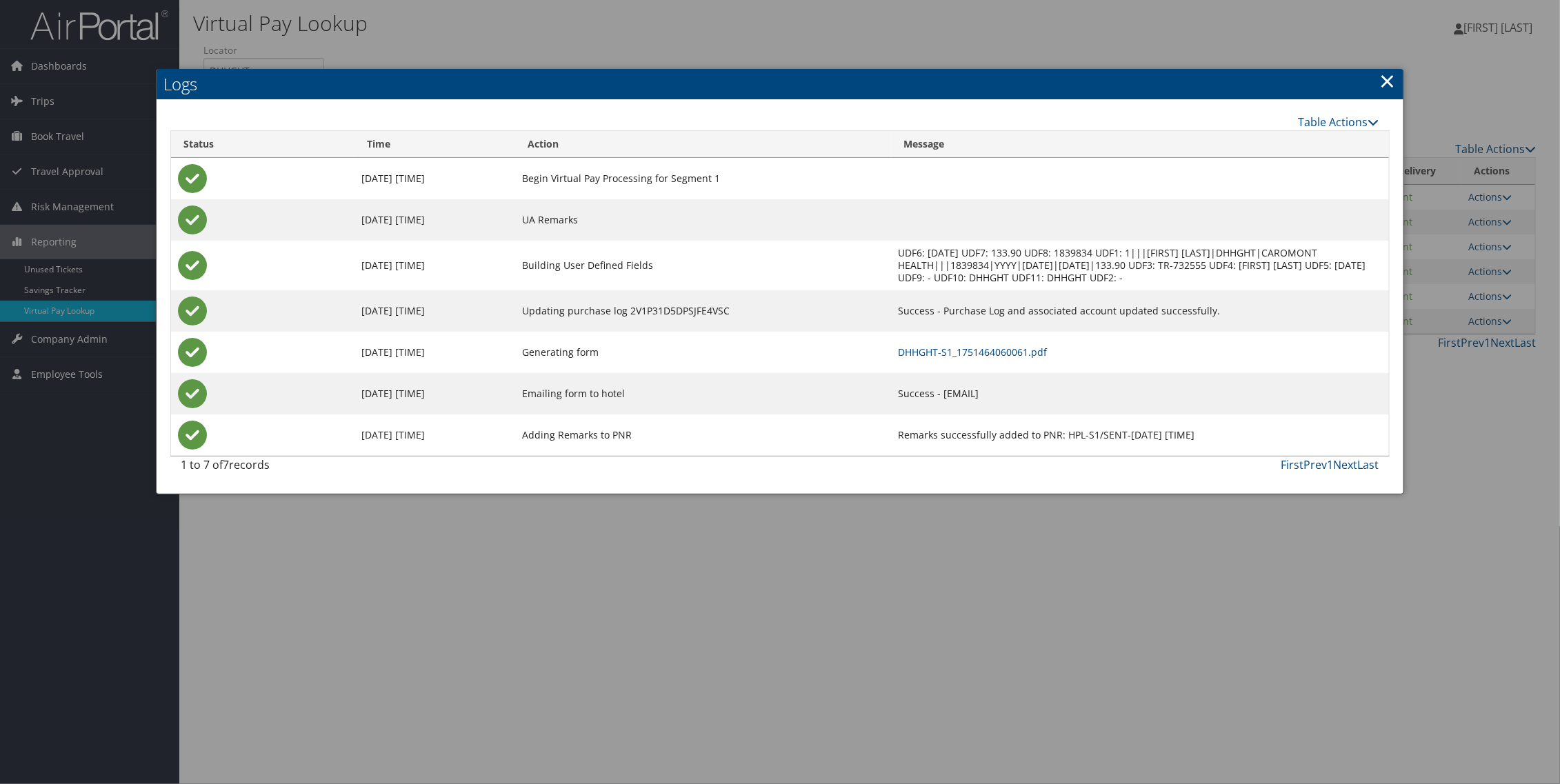 click on "DHHGHT-S1_1751464060061.pdf" at bounding box center (1140, 352) 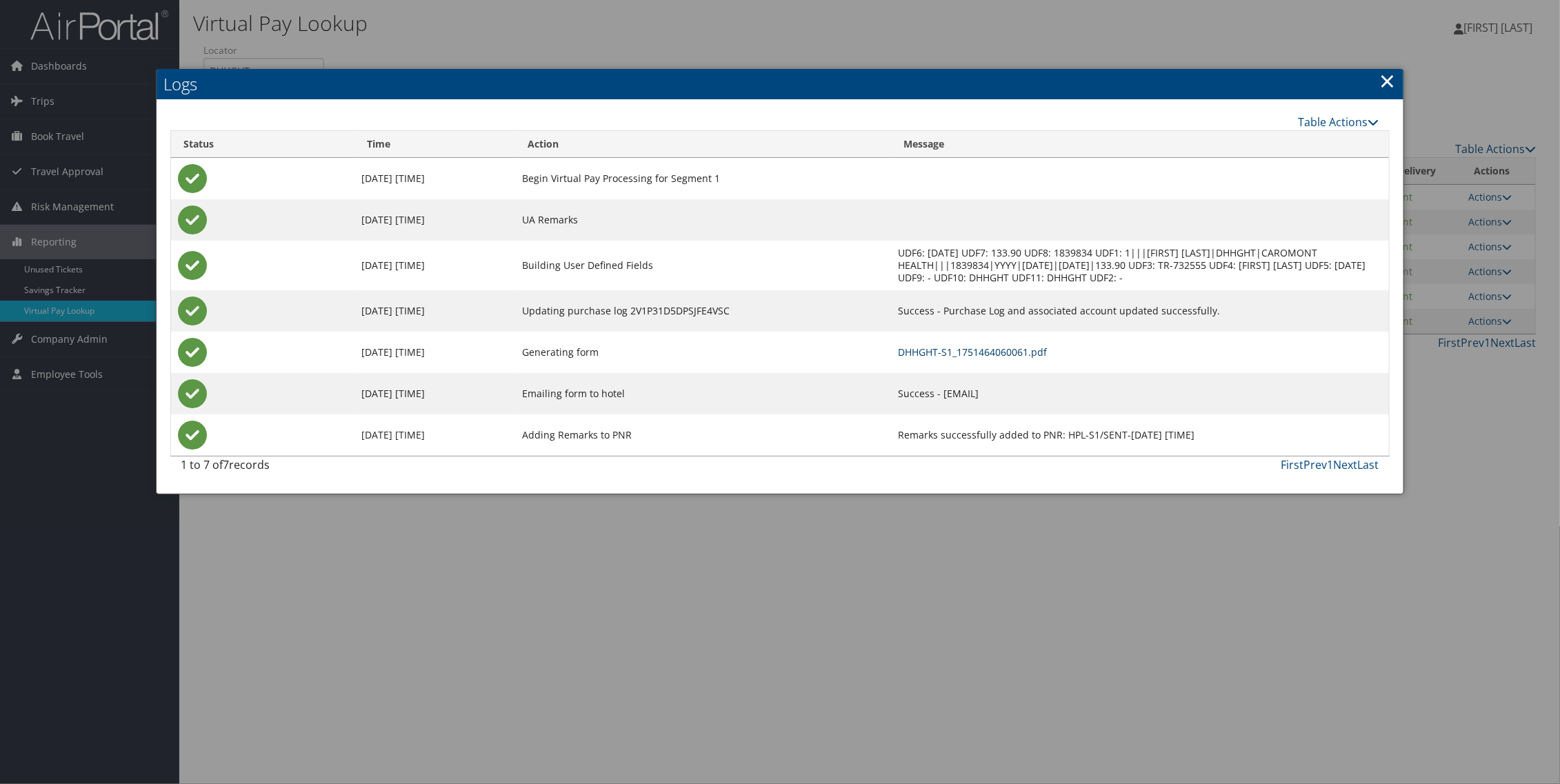 click on "DHHGHT-S1_1751464060061.pdf" at bounding box center (972, 352) 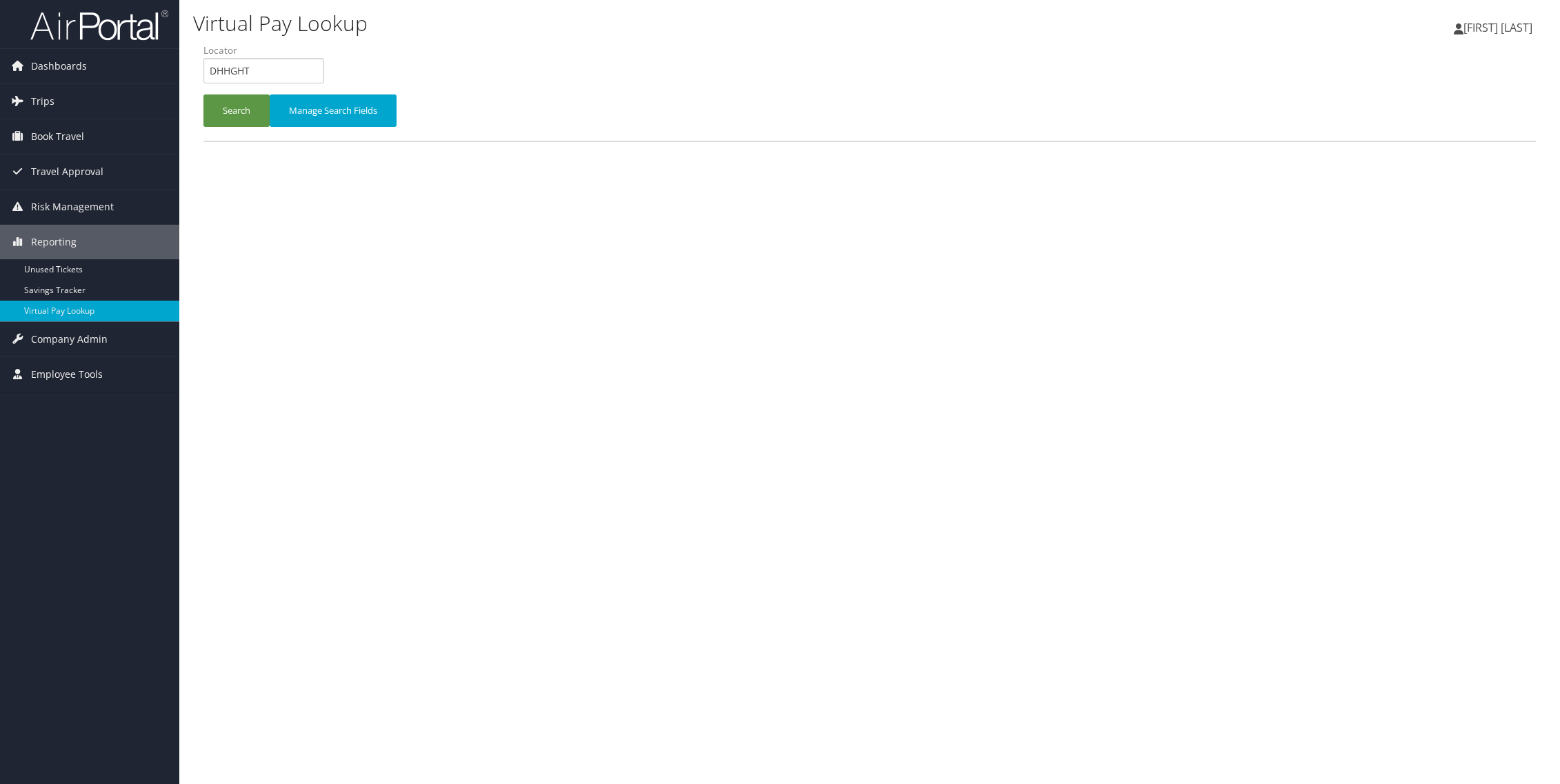 scroll, scrollTop: 0, scrollLeft: 0, axis: both 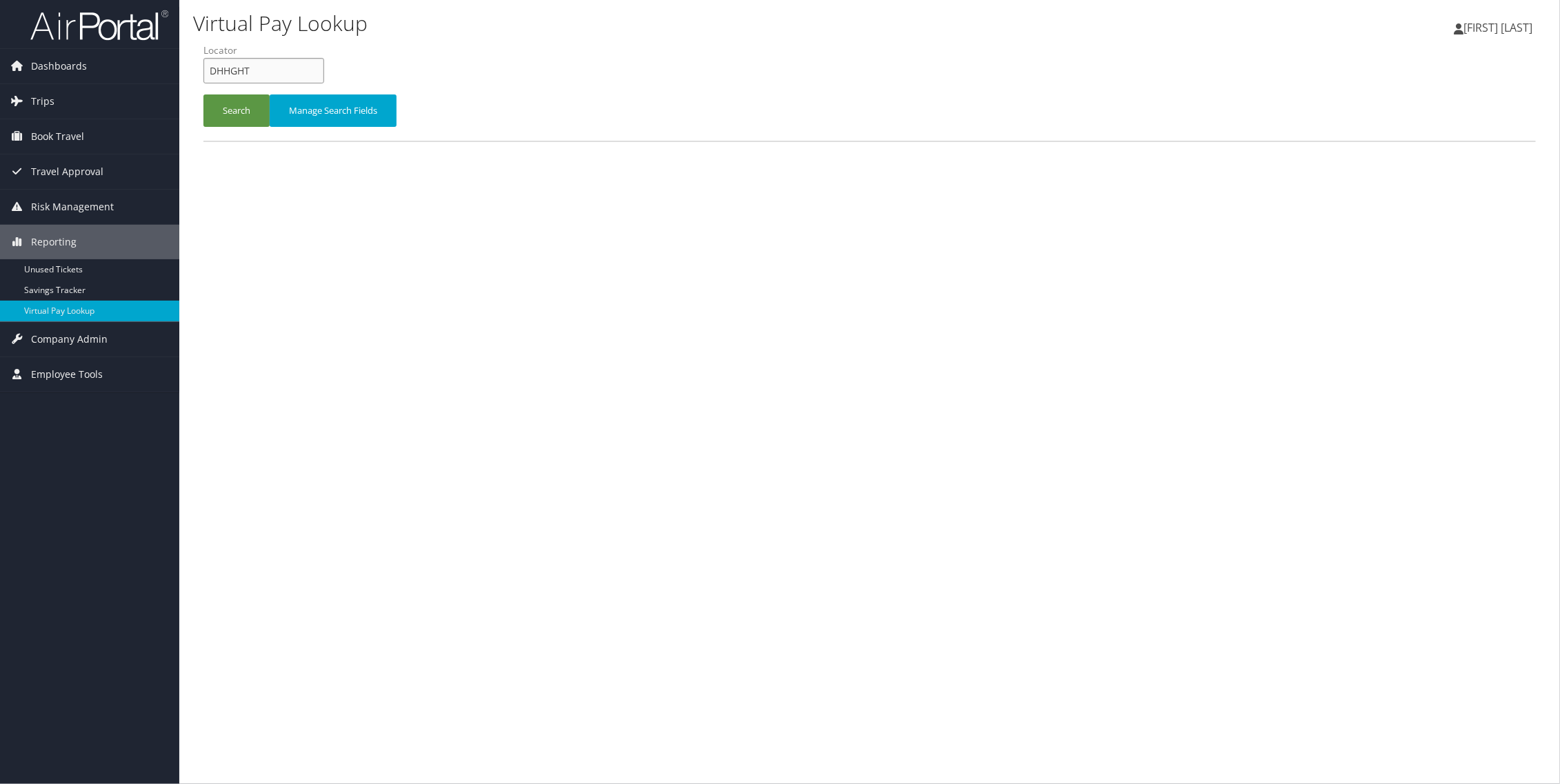 click on "DHHGHT" at bounding box center [263, 70] 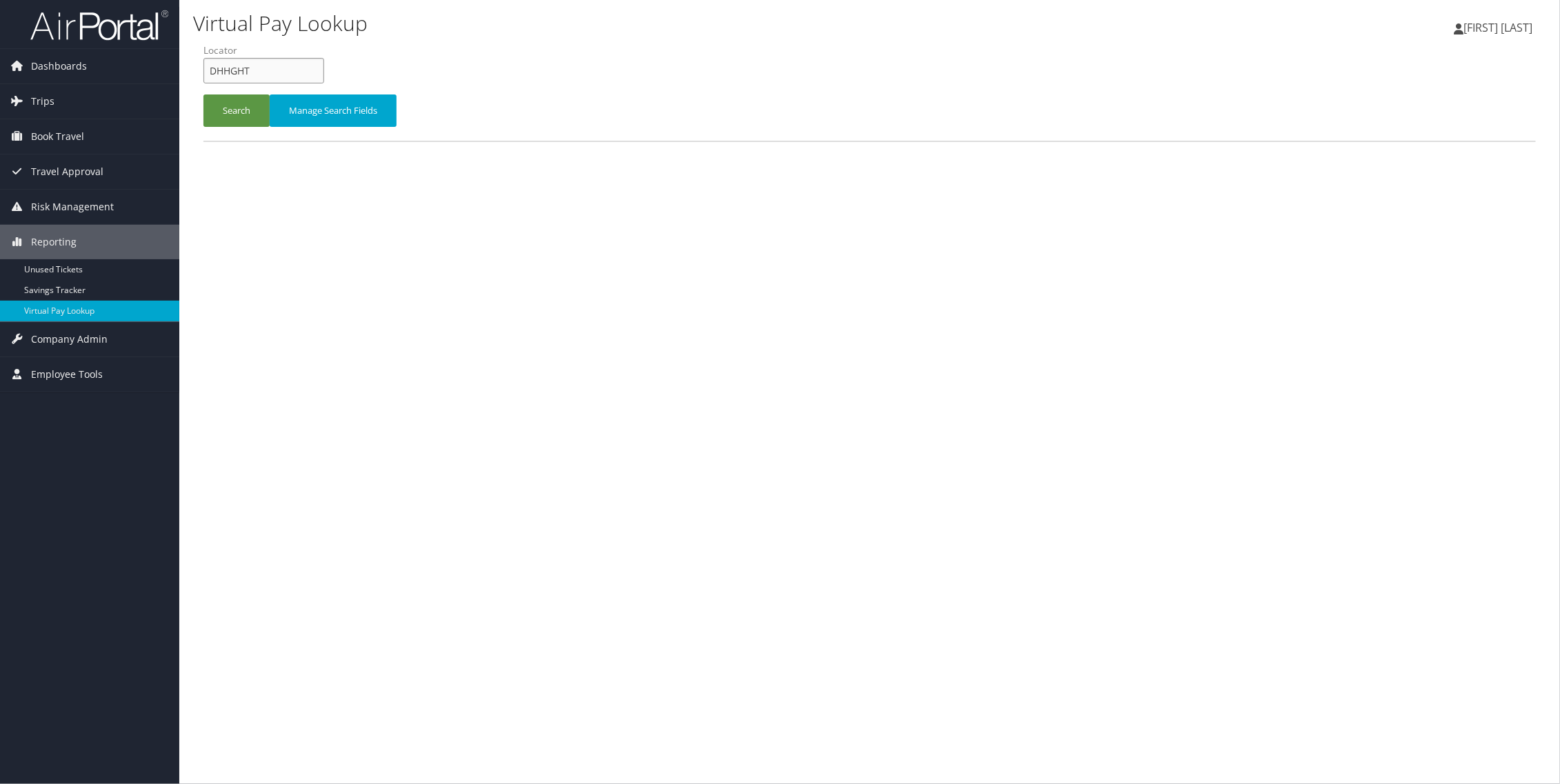paste on "GQKQSD" 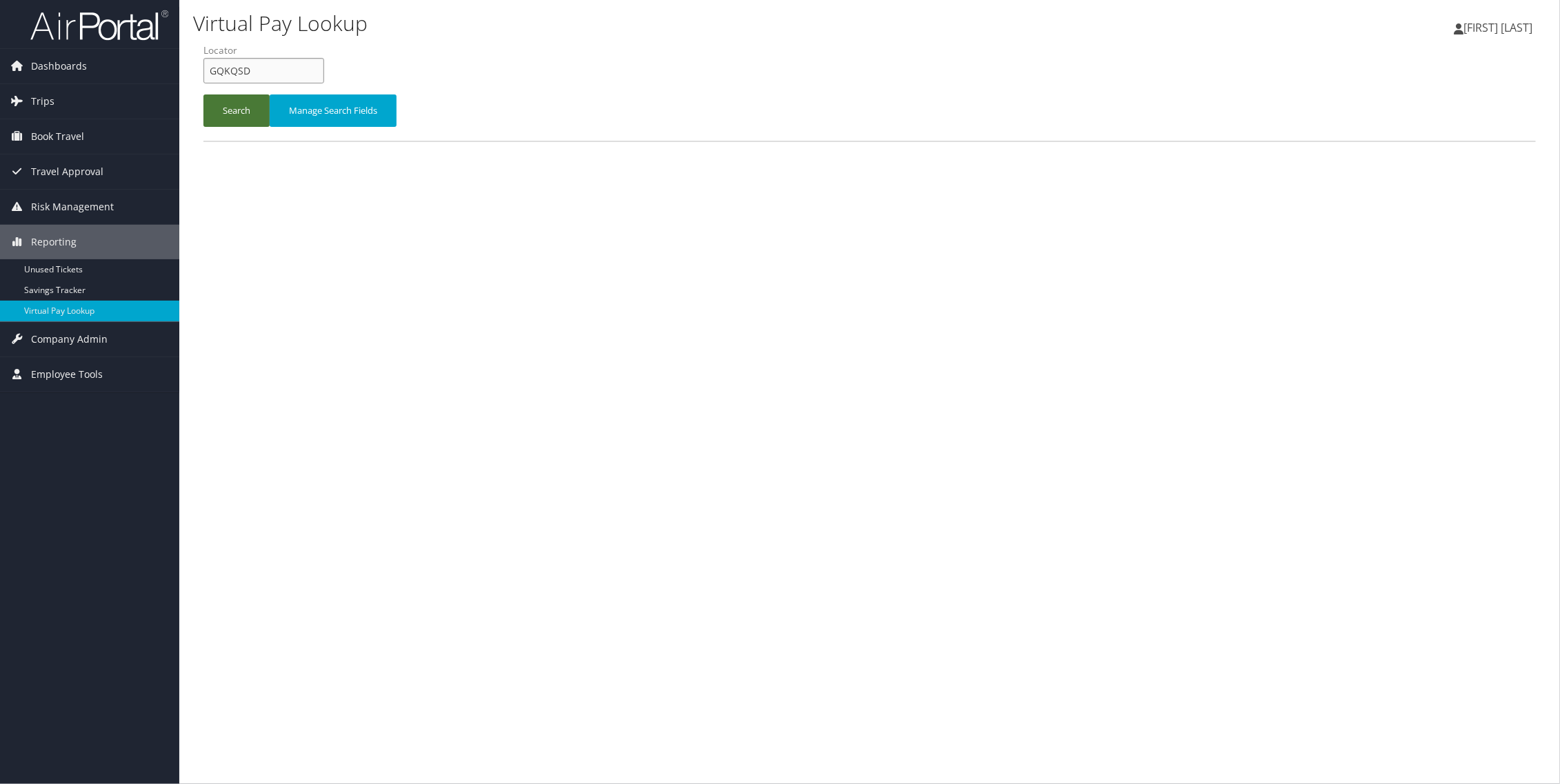 type on "GQKQSD" 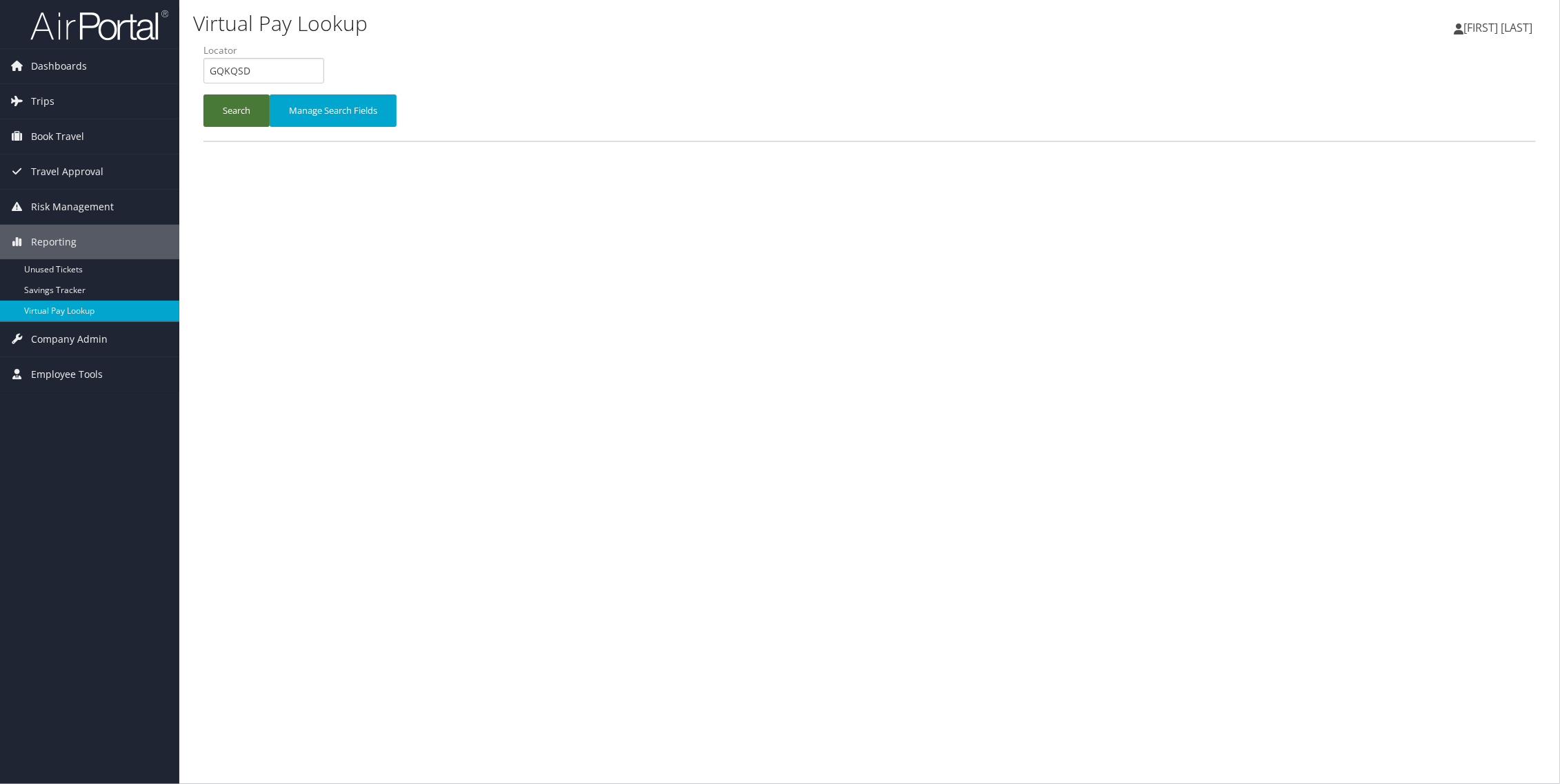 click on "Search" at bounding box center (237, 110) 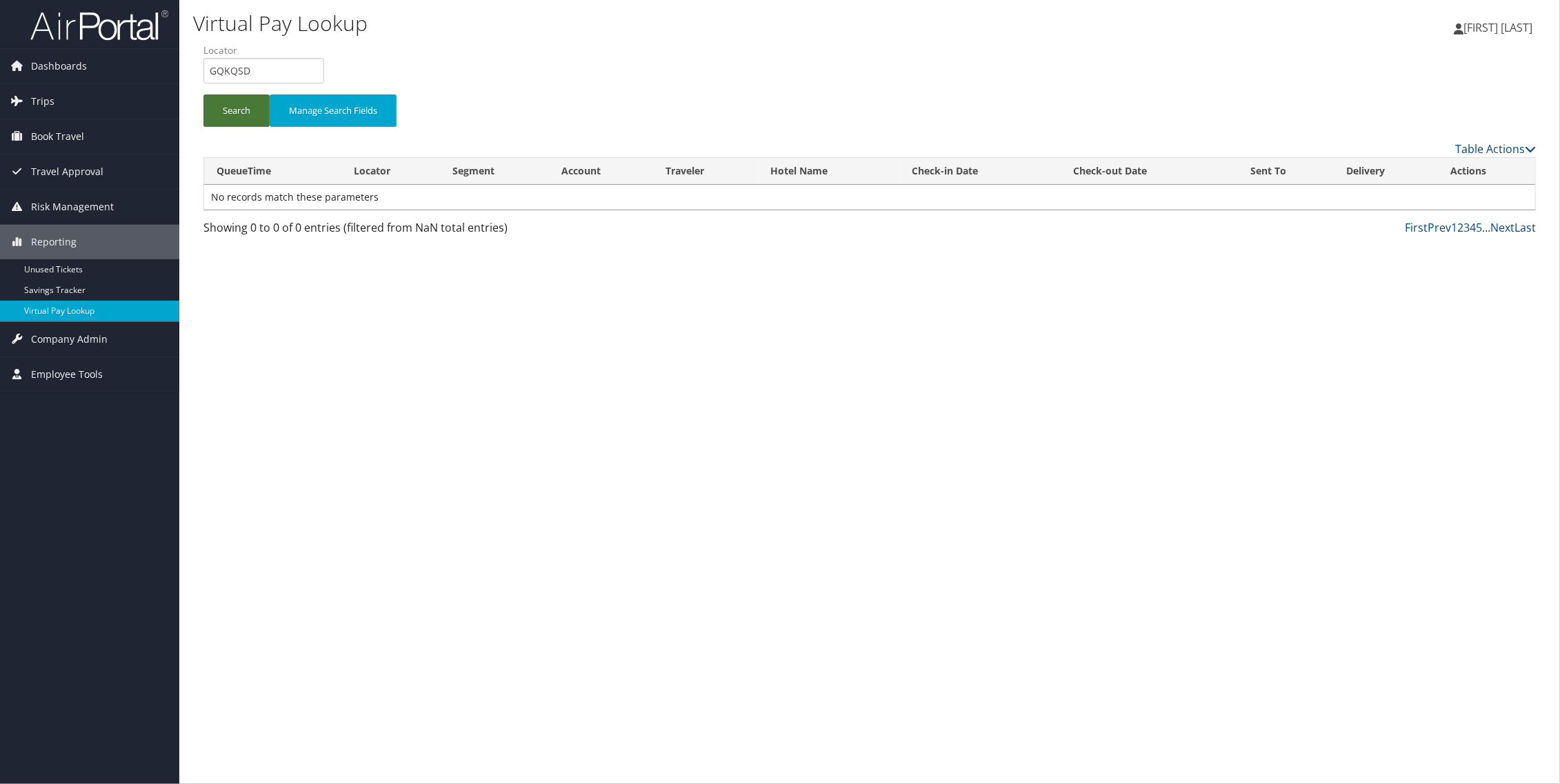 click on "Search" at bounding box center (237, 110) 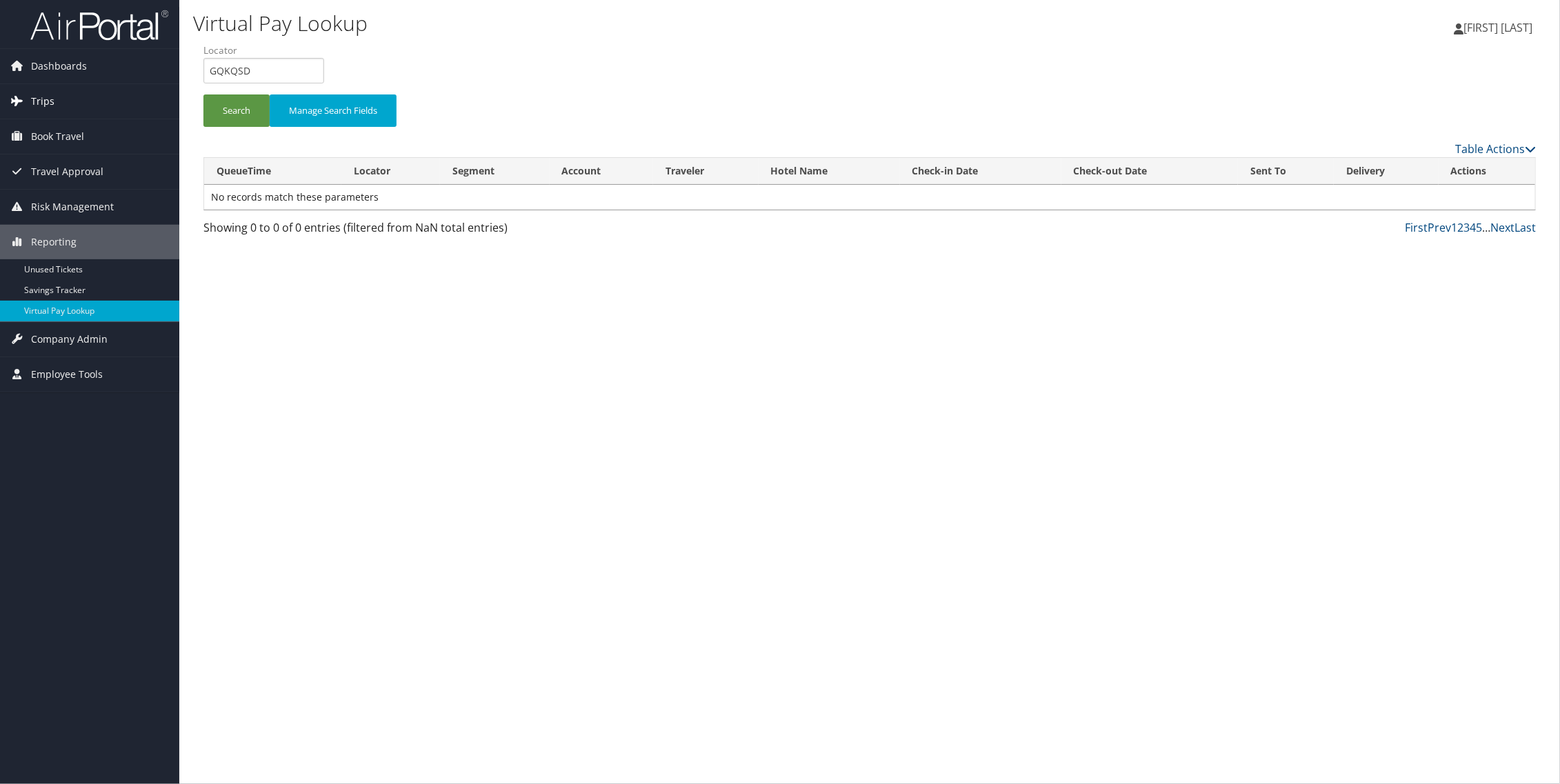 click on "Trips" at bounding box center (90, 101) 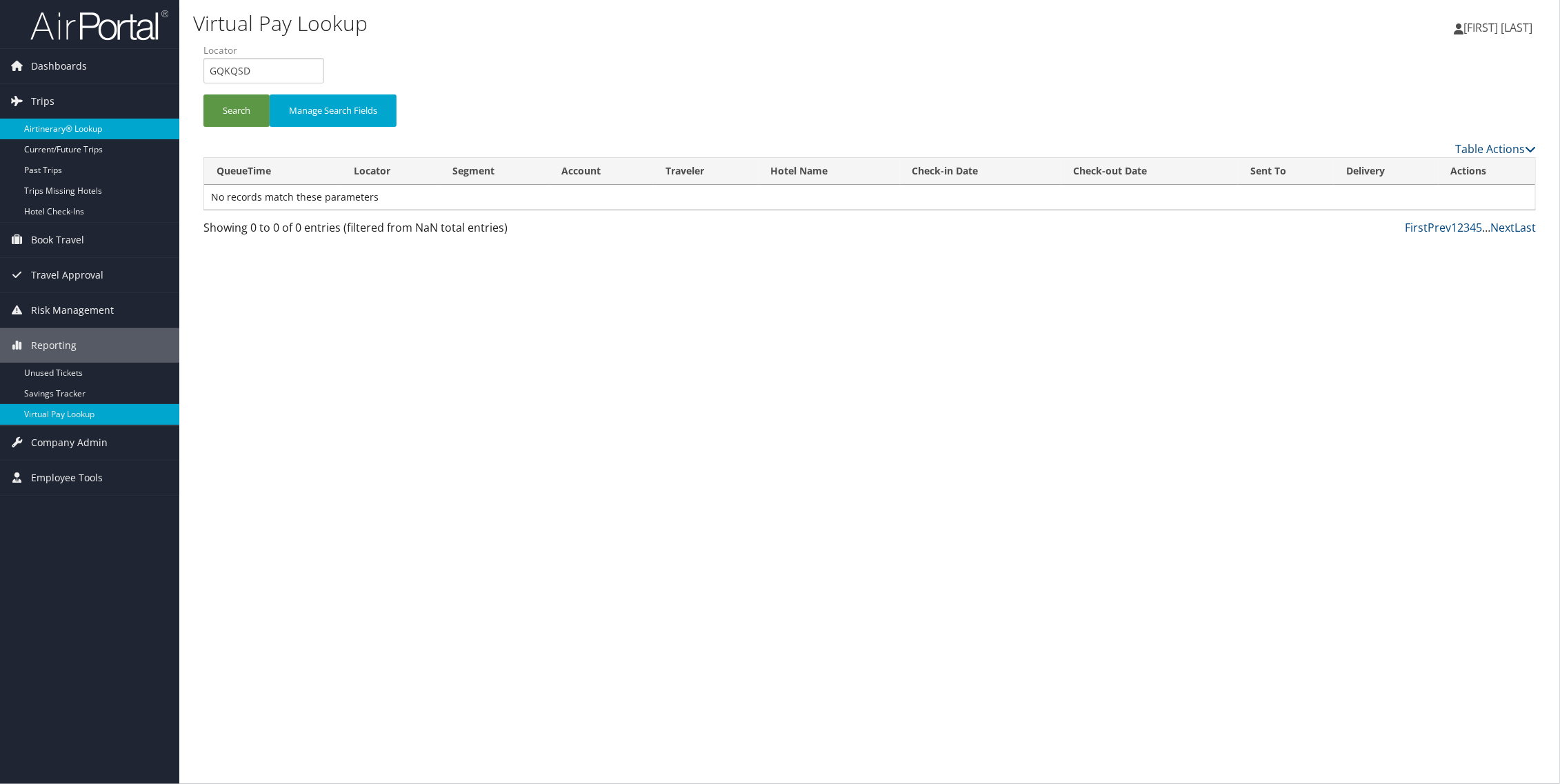 click on "Airtinerary® Lookup" at bounding box center [90, 129] 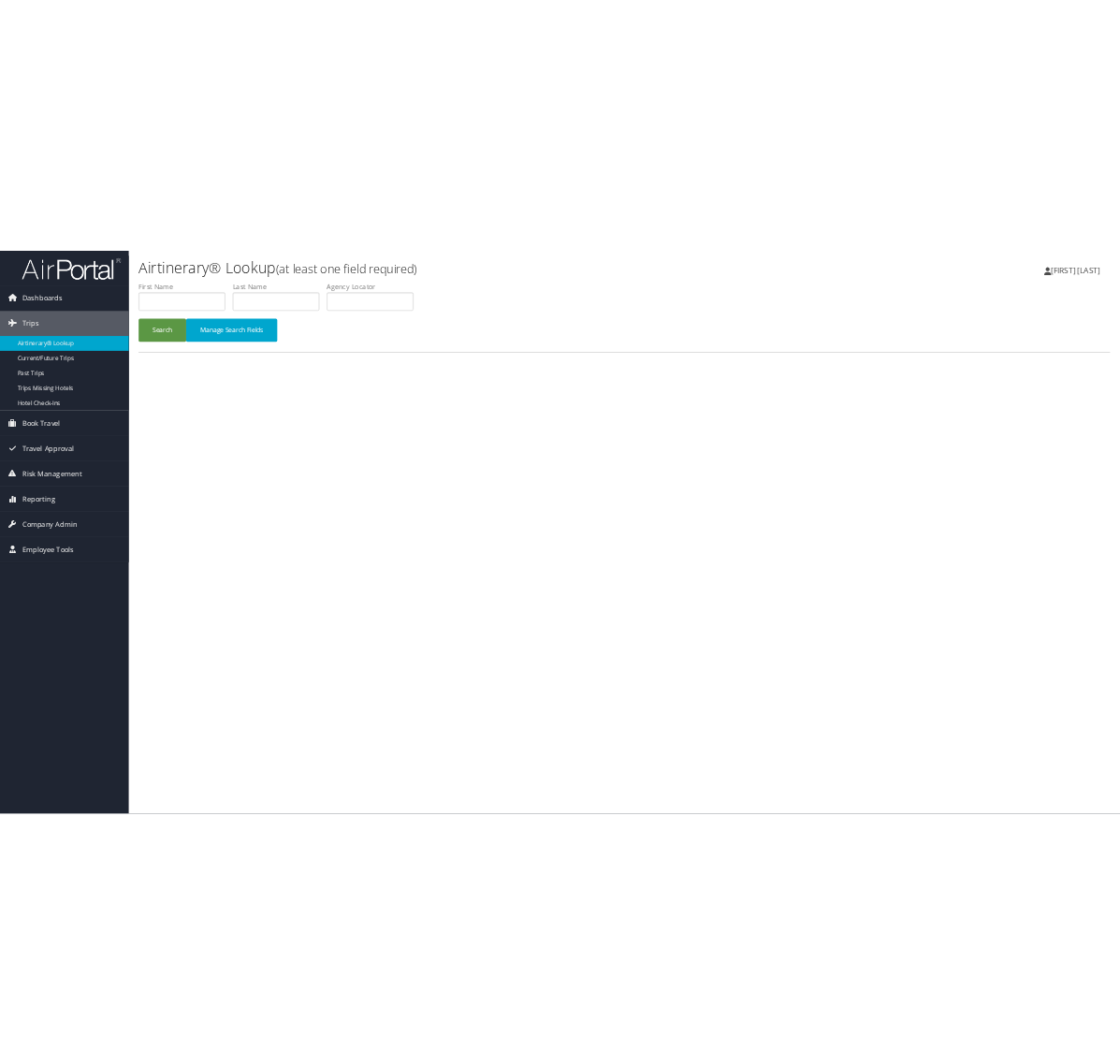 scroll, scrollTop: 0, scrollLeft: 0, axis: both 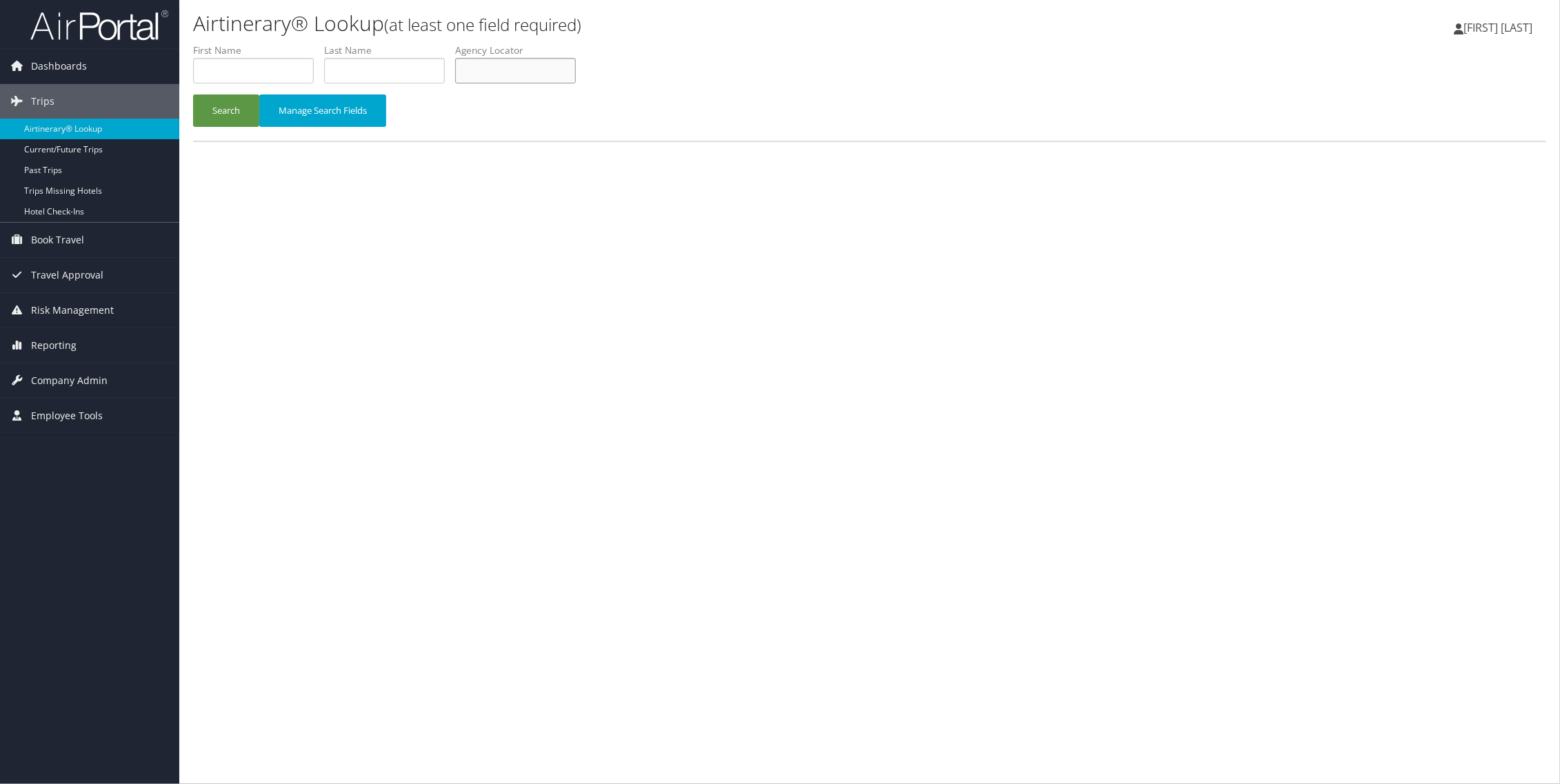 click at bounding box center (515, 70) 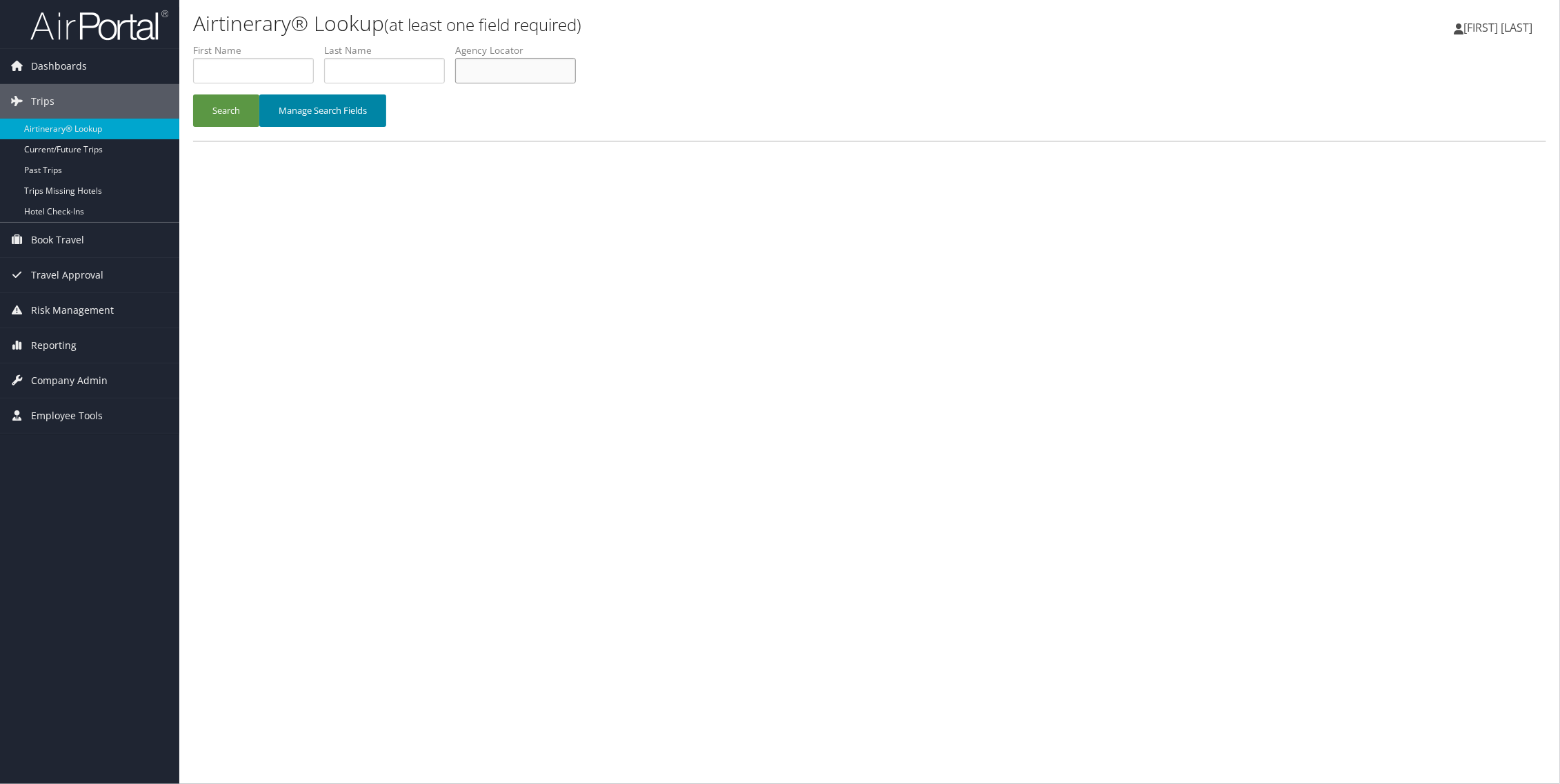 paste on "GQKQSD" 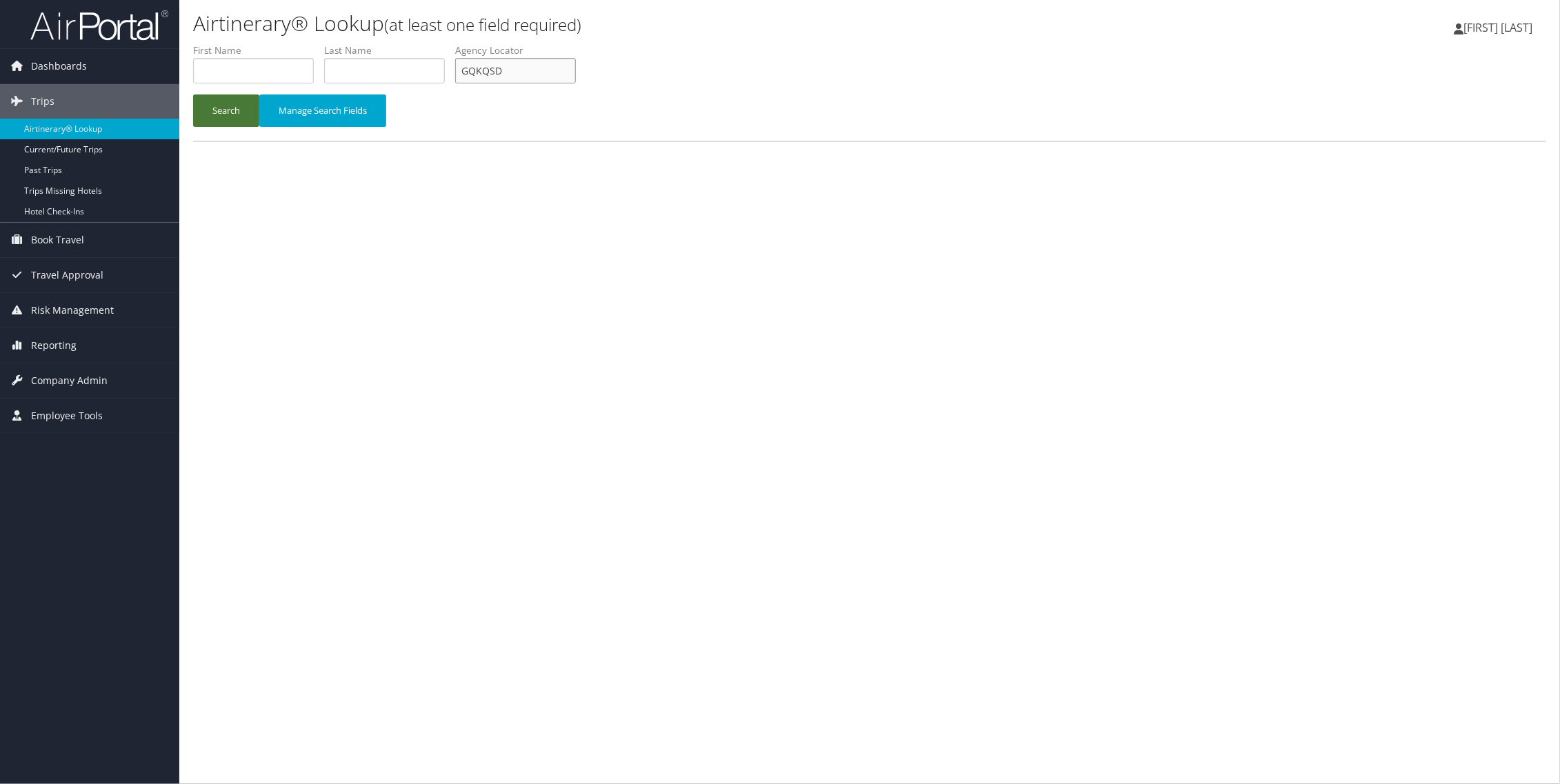 type on "GQKQSD" 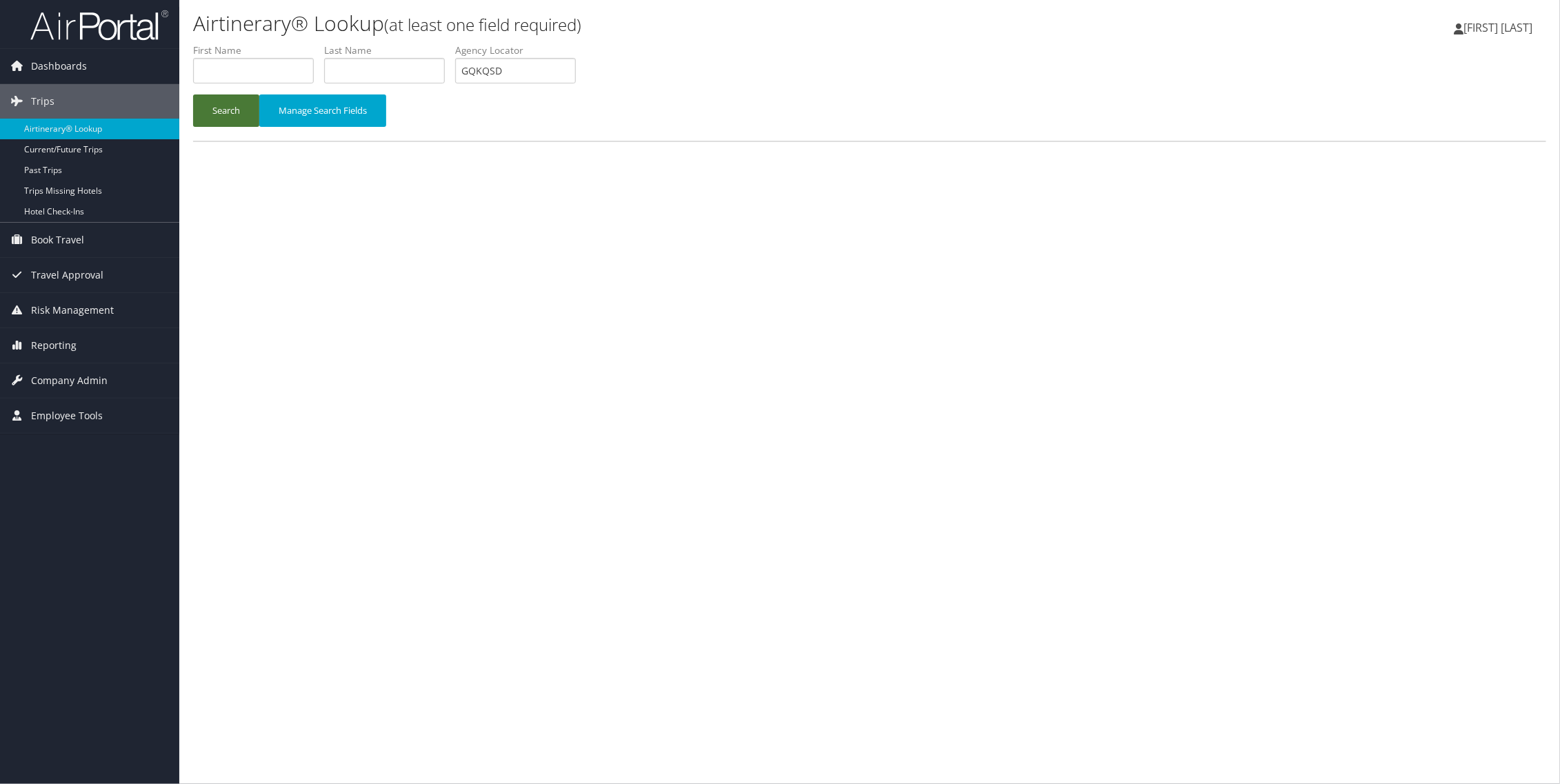 click on "Search" at bounding box center (226, 110) 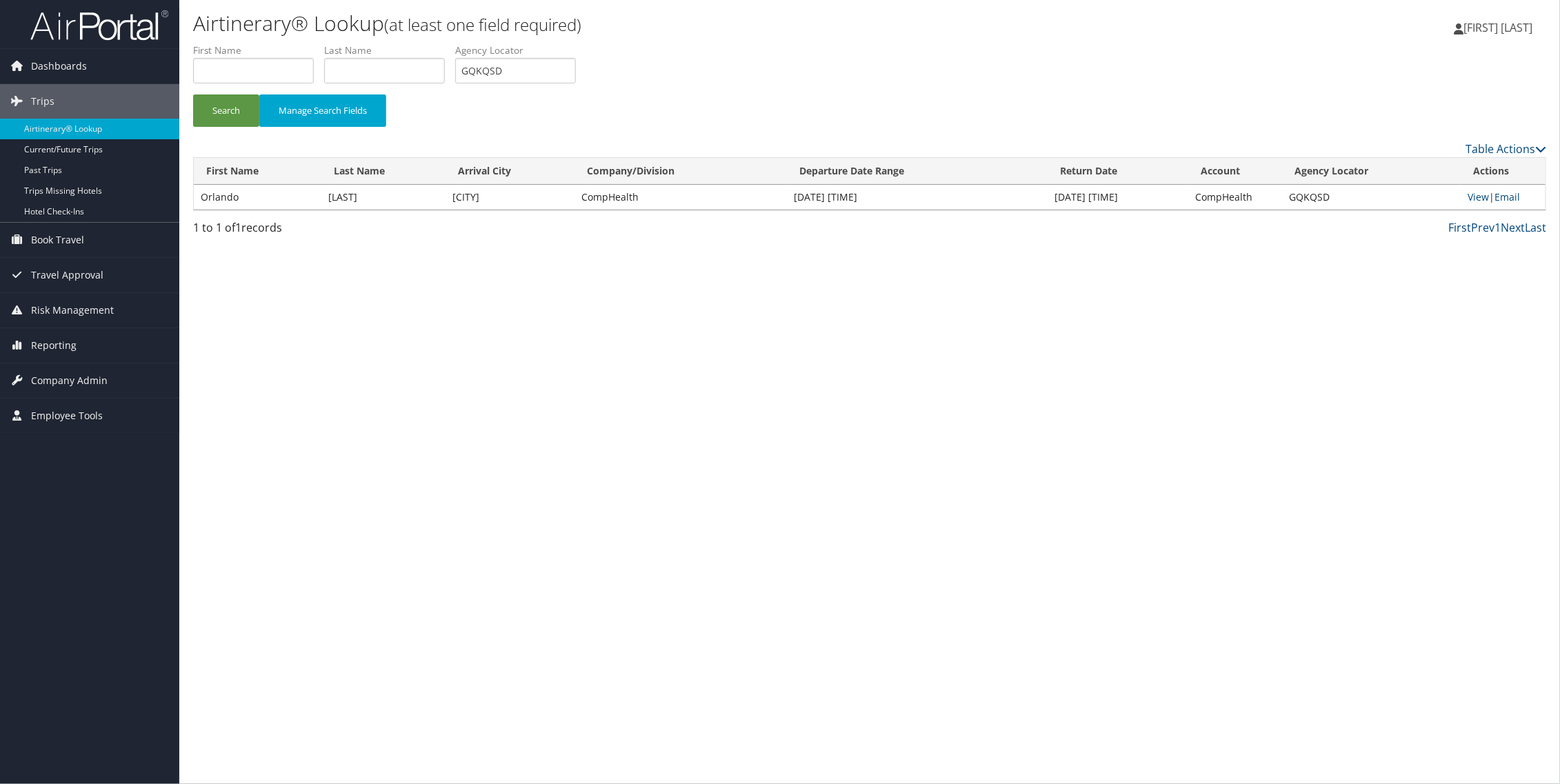 click on "First Name Last Name Arrival City Company/Division Departure Date Range Return Date Account Agency Locator Actions Orlando Valdez Portland CompHealth Jul 2, 2025 8:01 AM Jul 11, 2025 4:11 PM CompHealth GQKQSD View  |  Email" at bounding box center [870, 183] 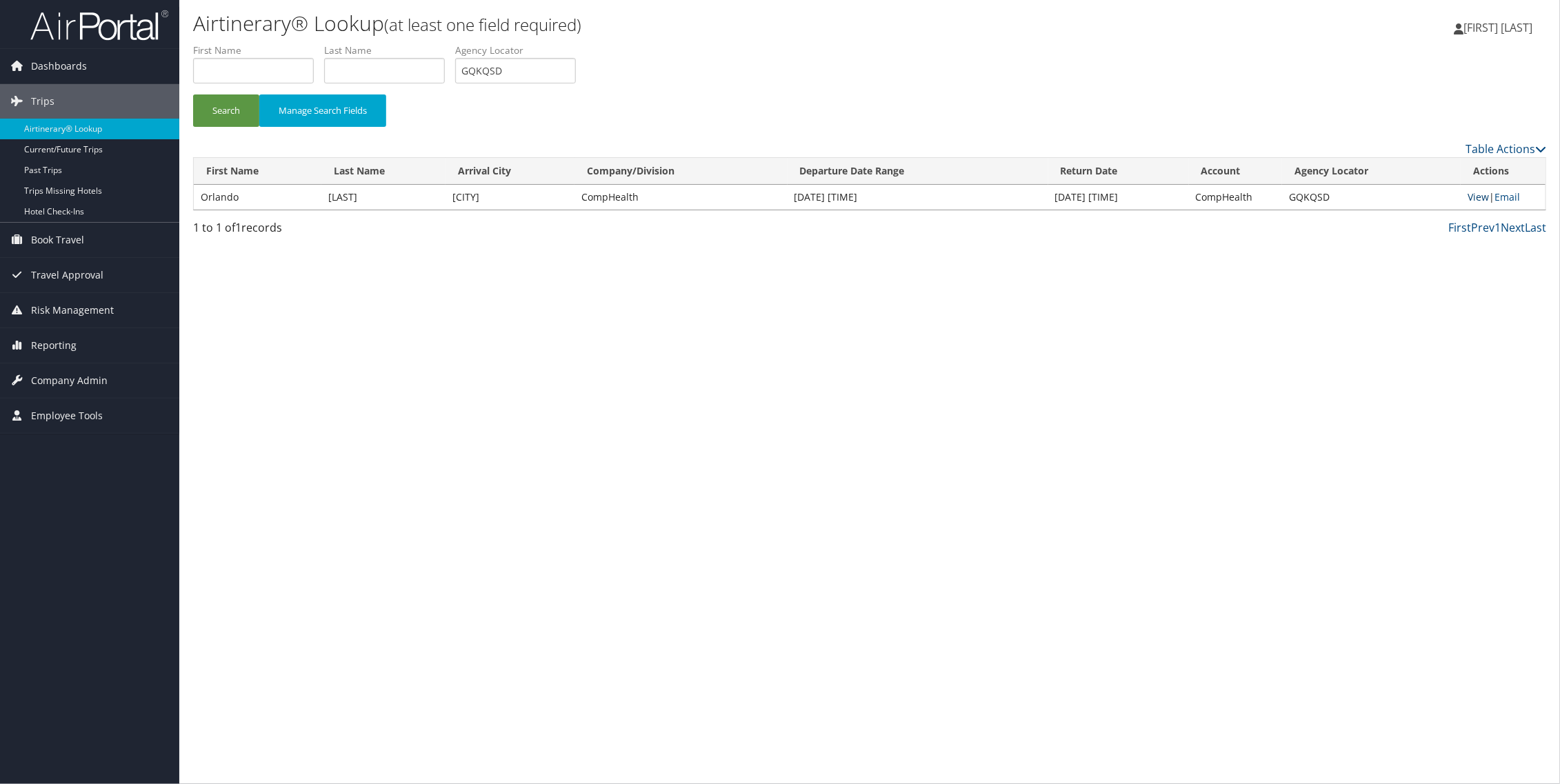 click on "View" at bounding box center (1478, 197) 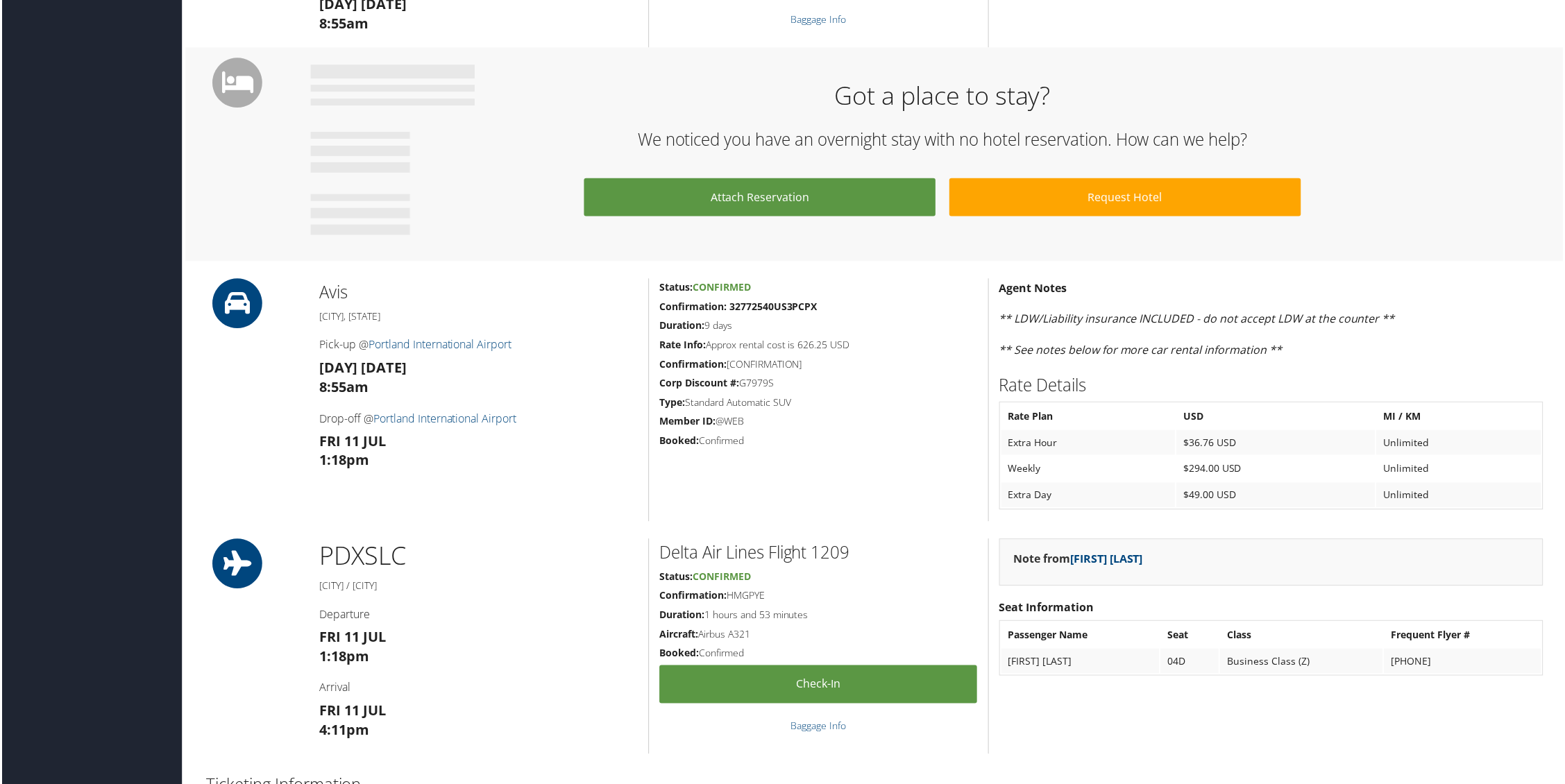 scroll, scrollTop: 607, scrollLeft: 0, axis: vertical 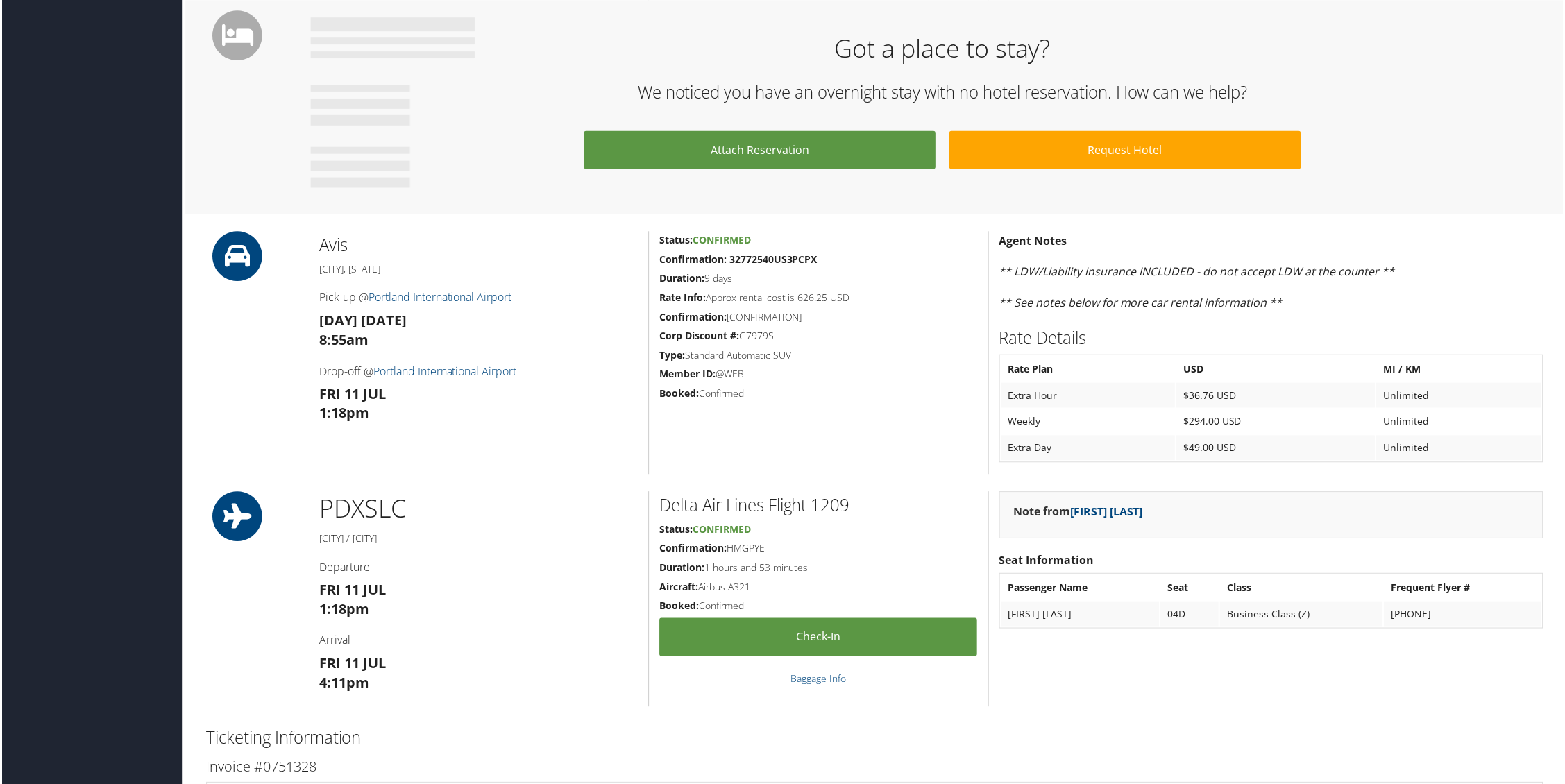 drag, startPoint x: 677, startPoint y: 262, endPoint x: 806, endPoint y: 275, distance: 129.65338 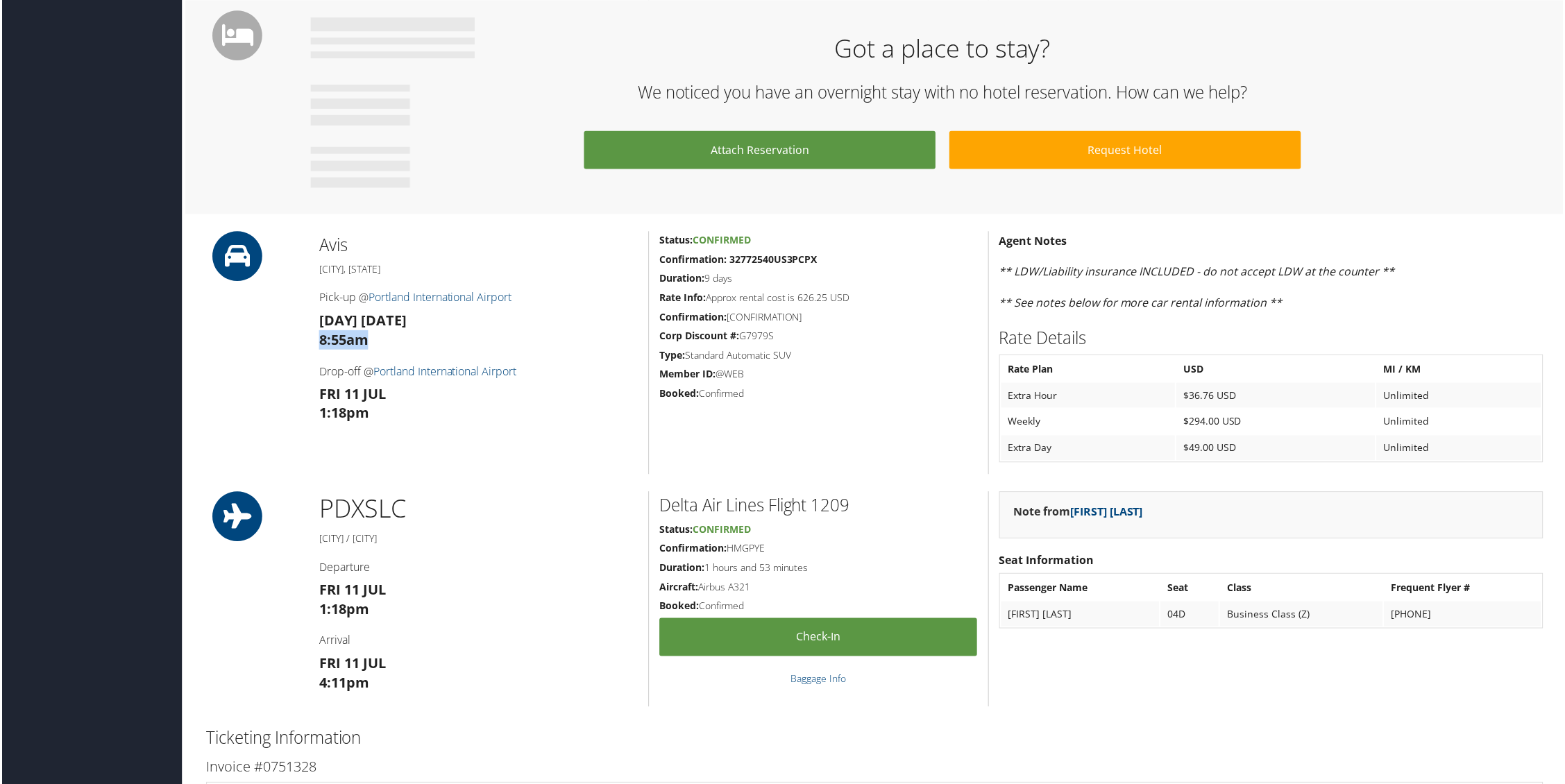 drag, startPoint x: 380, startPoint y: 348, endPoint x: 309, endPoint y: 334, distance: 72.36712 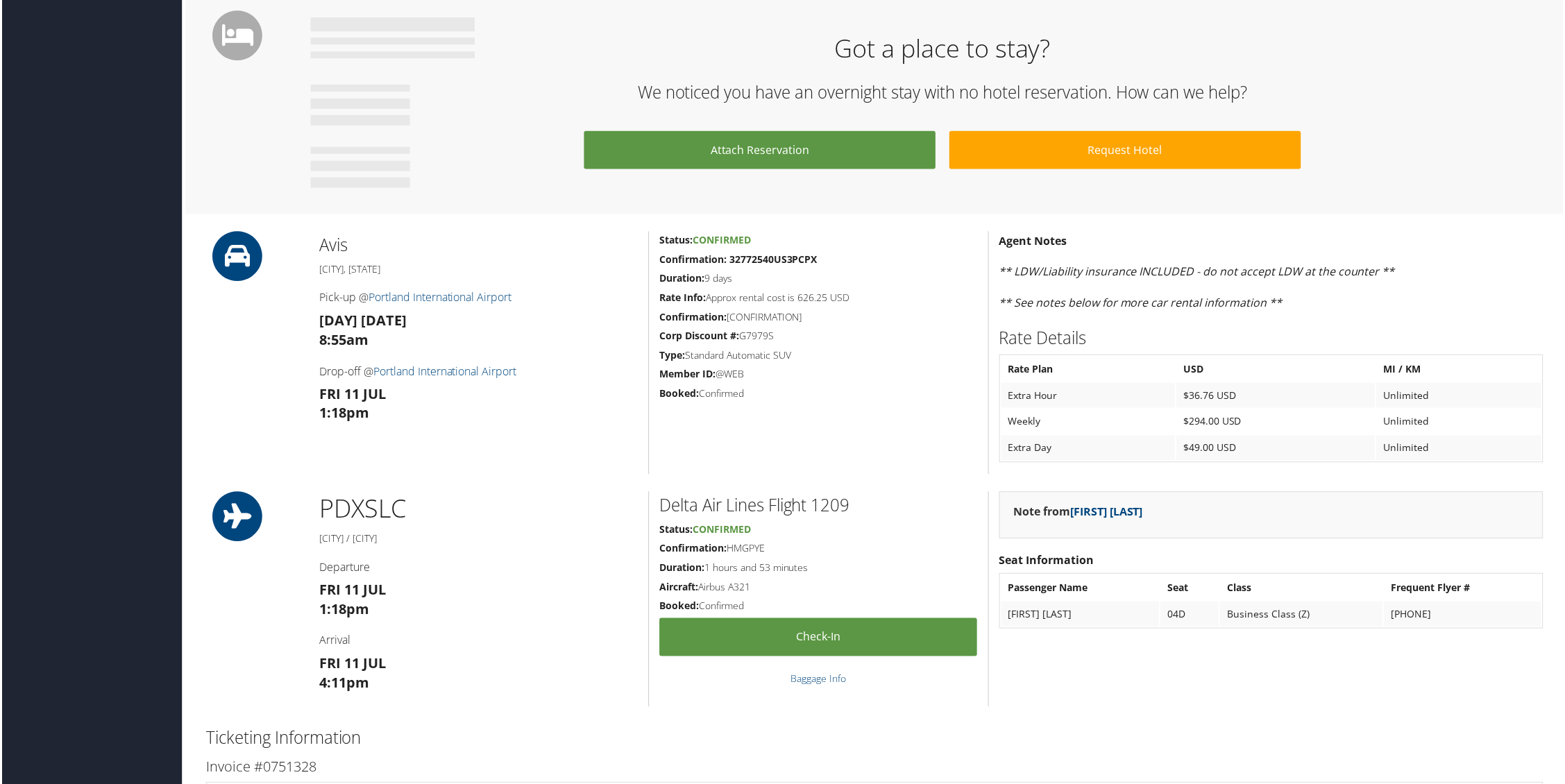 drag, startPoint x: 355, startPoint y: 441, endPoint x: 369, endPoint y: 424, distance: 22.022716 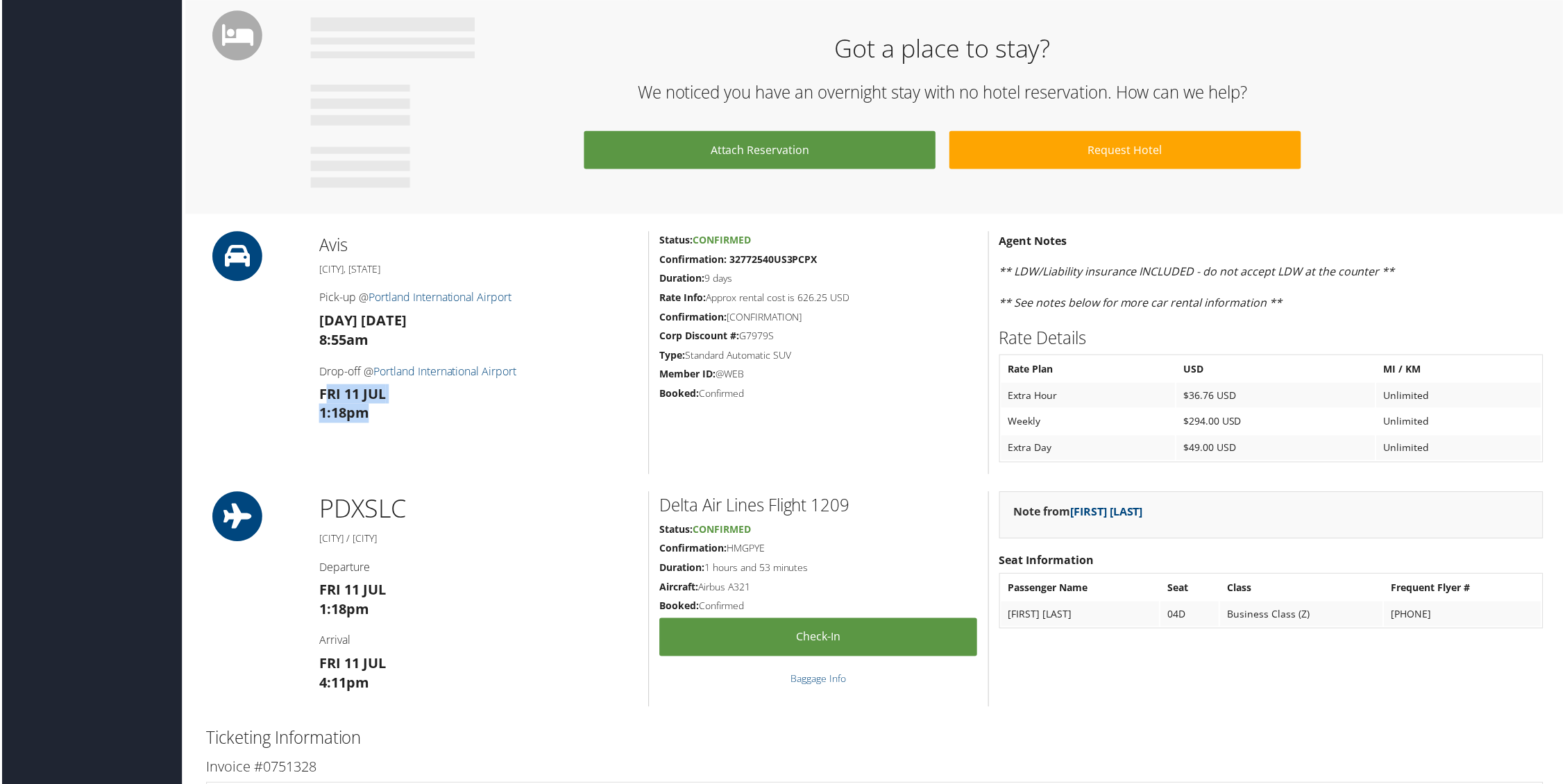 drag, startPoint x: 330, startPoint y: 393, endPoint x: 365, endPoint y: 425, distance: 47.42362 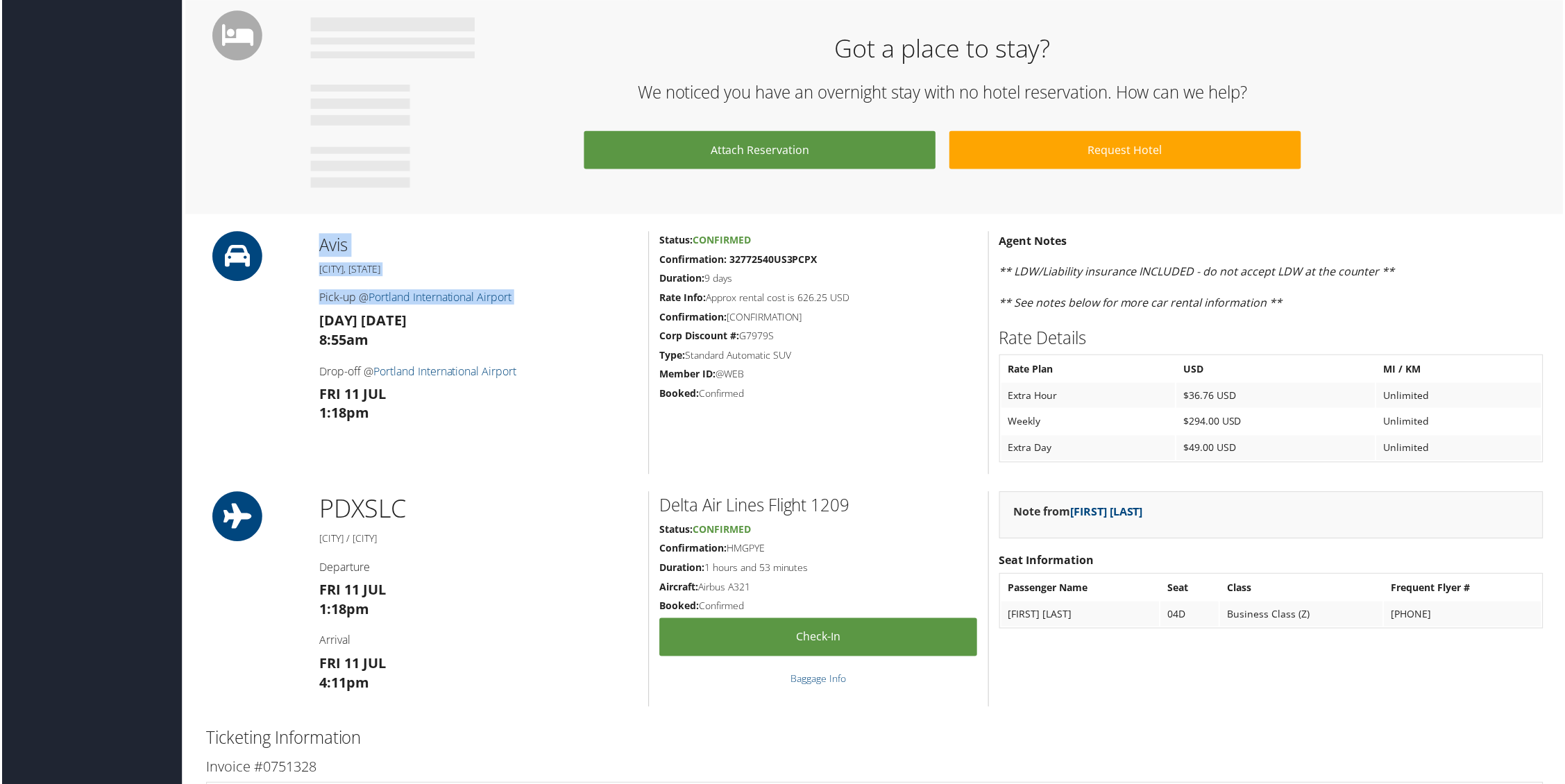 drag, startPoint x: 306, startPoint y: 321, endPoint x: 307, endPoint y: 303, distance: 18.027756 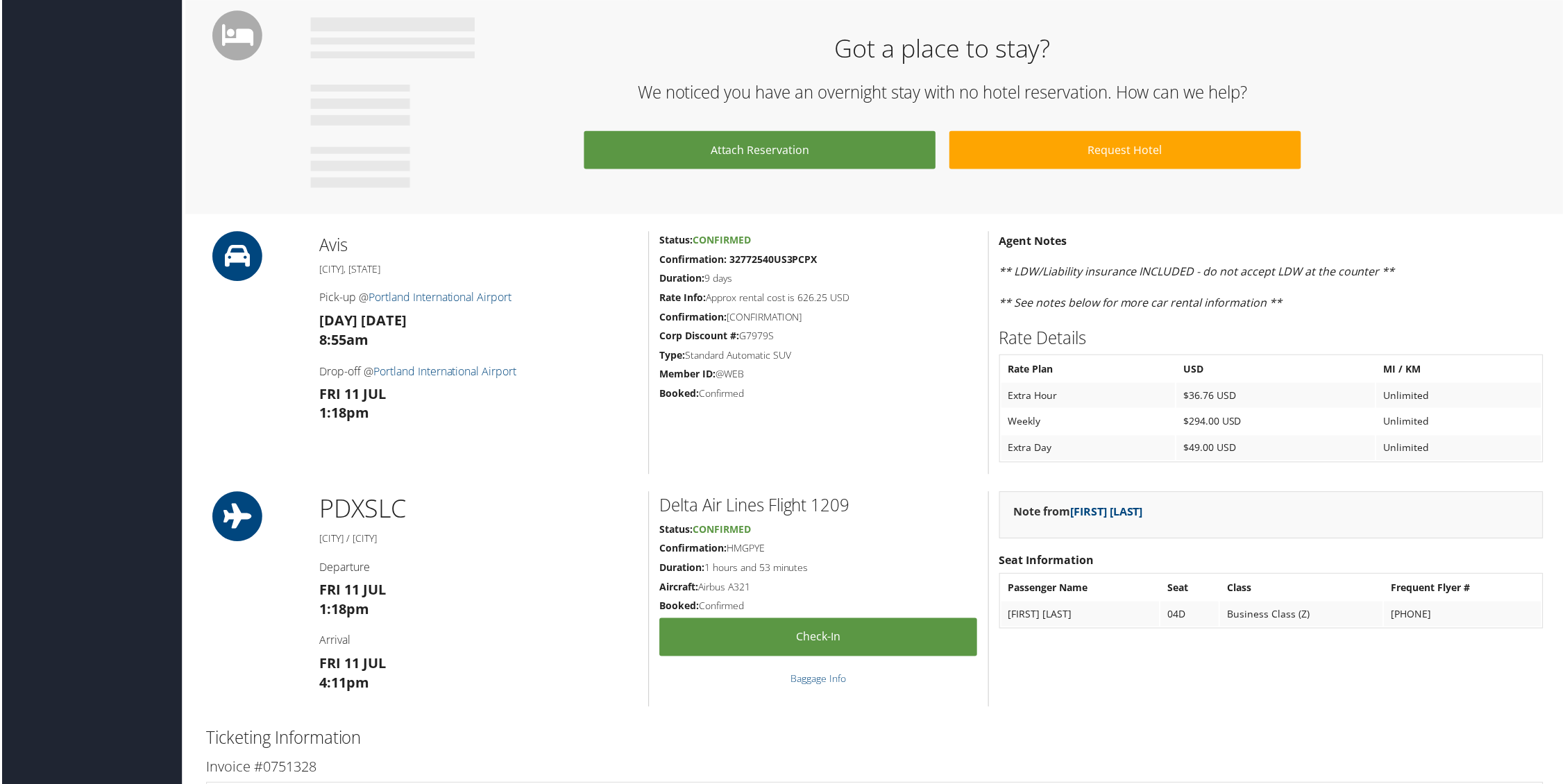 click on "Avis
[CITY]            , [STATE]
Pick-up @
[AIRPORT]
[DAY] [DATE]
[TIME]
Drop-off @
[AIRPORT]
[DAY] [DATE]
[TIME]" at bounding box center (477, 353) 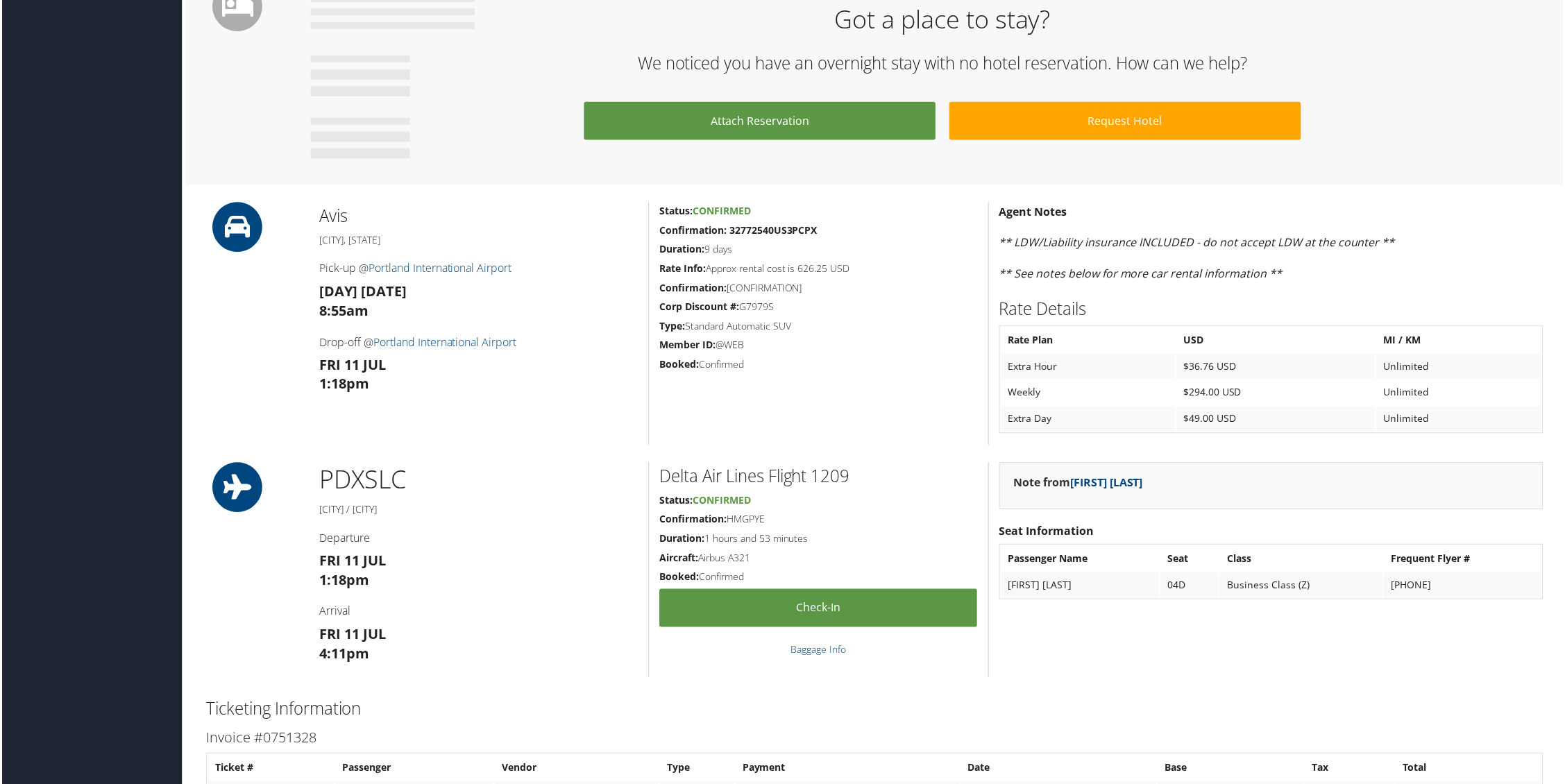 scroll, scrollTop: 607, scrollLeft: 0, axis: vertical 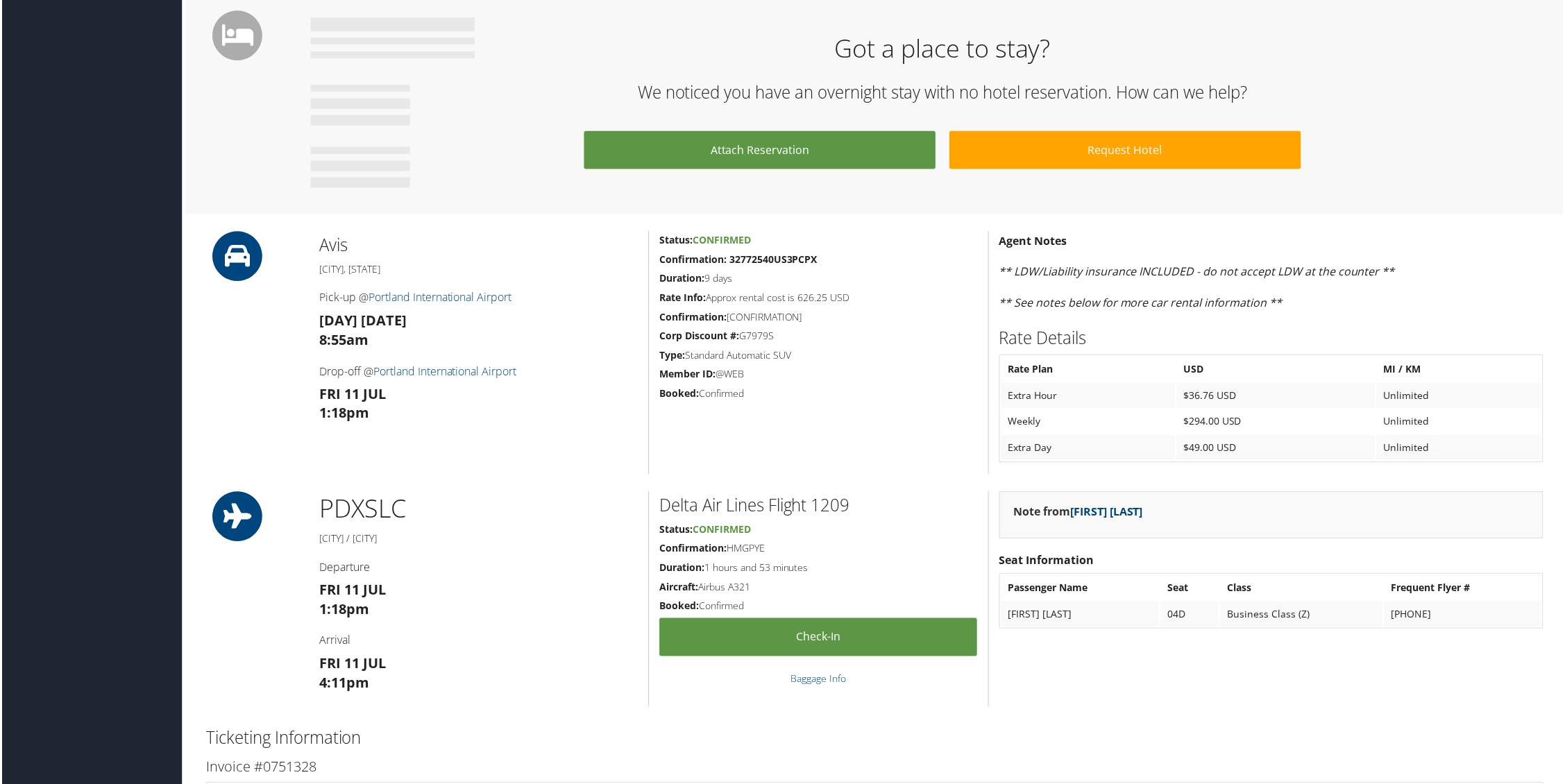 click on "Confirmation: 32772540US3PCPX" at bounding box center (738, 259) 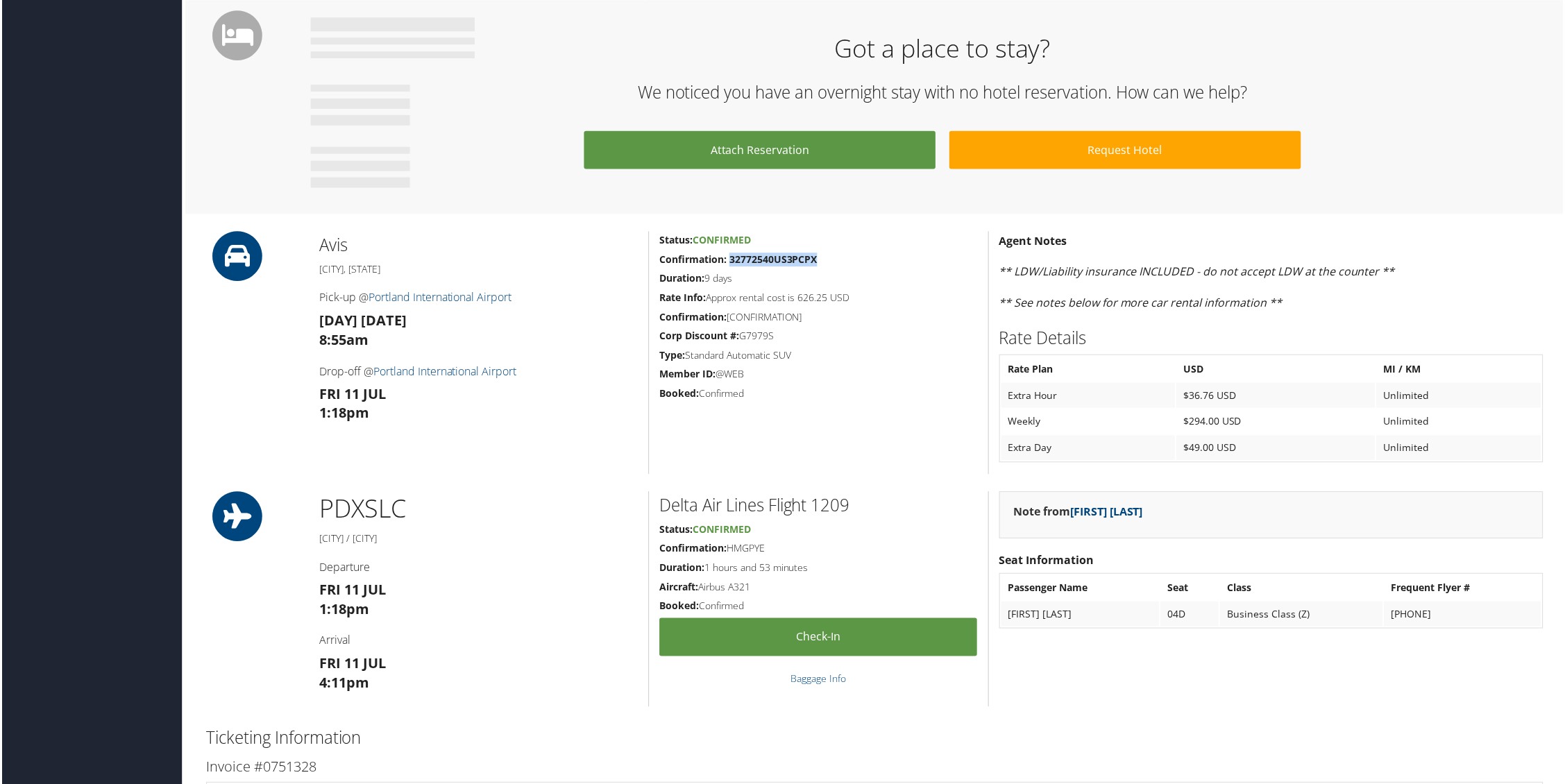 click on "Confirmation: 32772540US3PCPX" at bounding box center [738, 259] 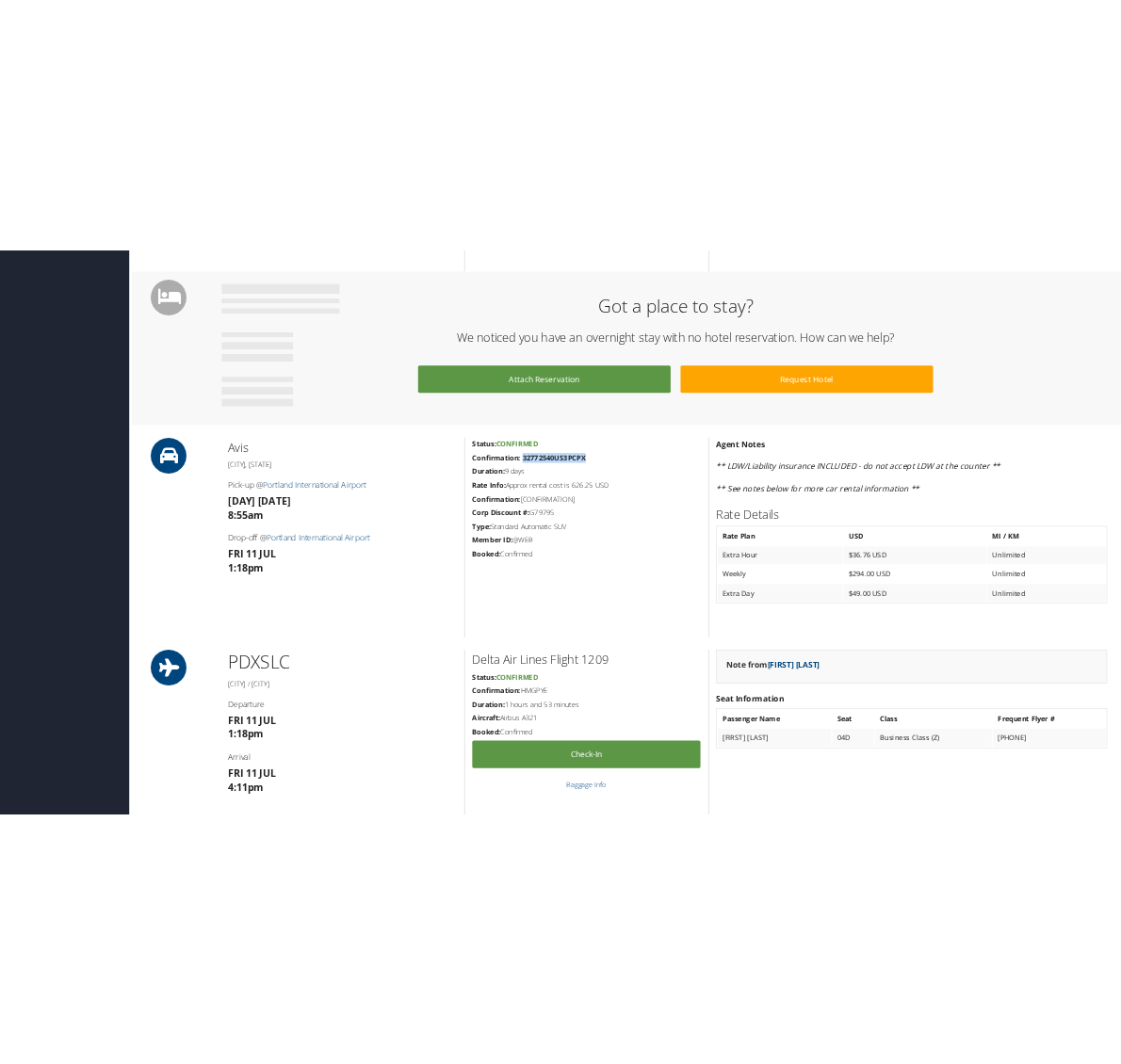 scroll, scrollTop: 864, scrollLeft: 0, axis: vertical 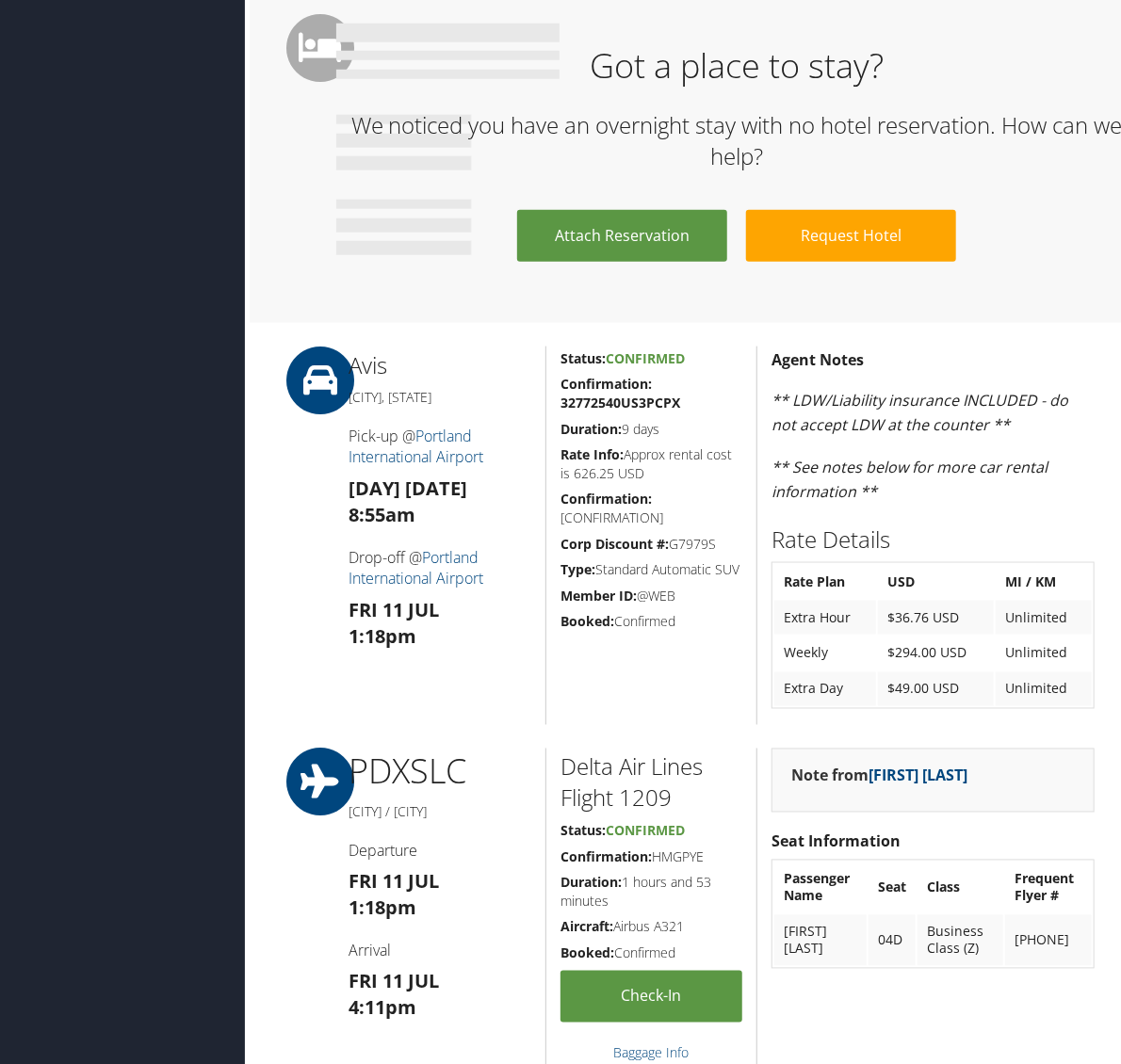 click on "Type:  Standard  Automatic SUV" at bounding box center (651, 570) 